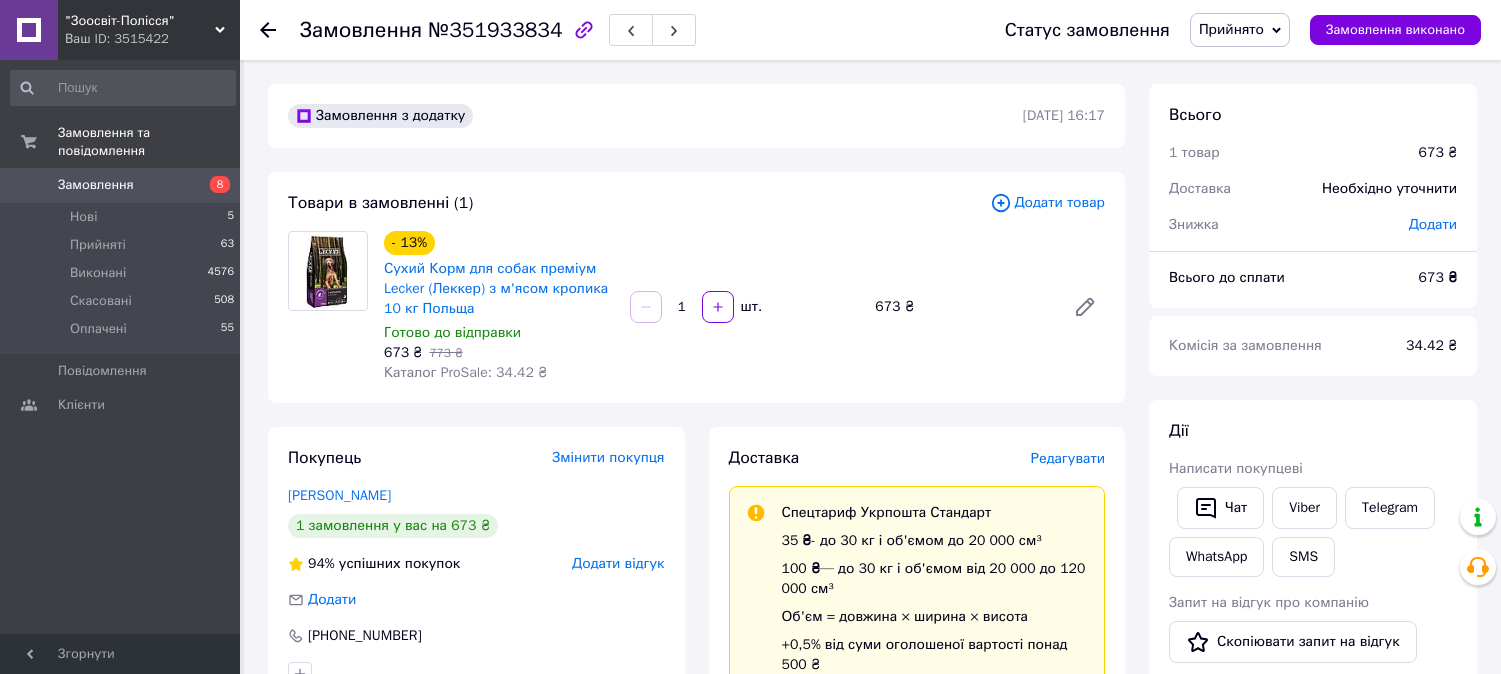 scroll, scrollTop: 0, scrollLeft: 0, axis: both 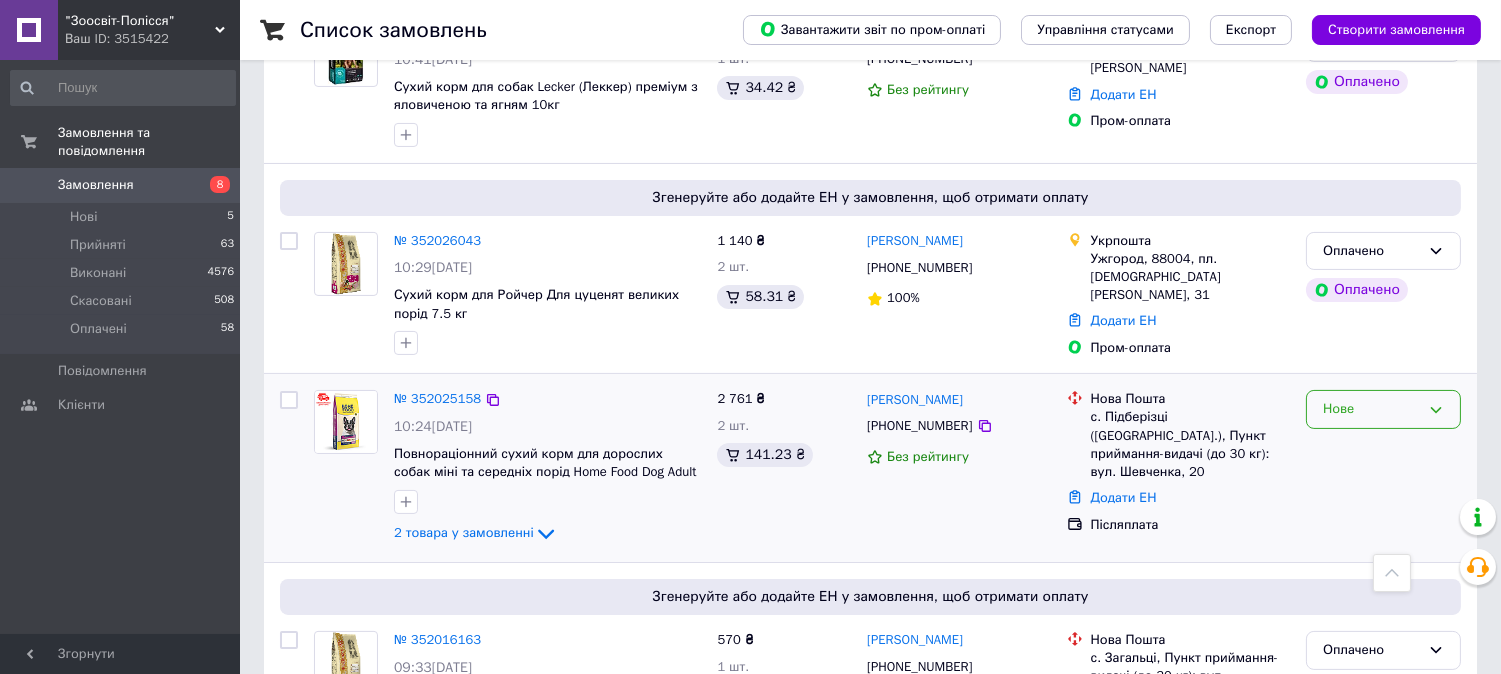click on "Нове" at bounding box center [1371, 409] 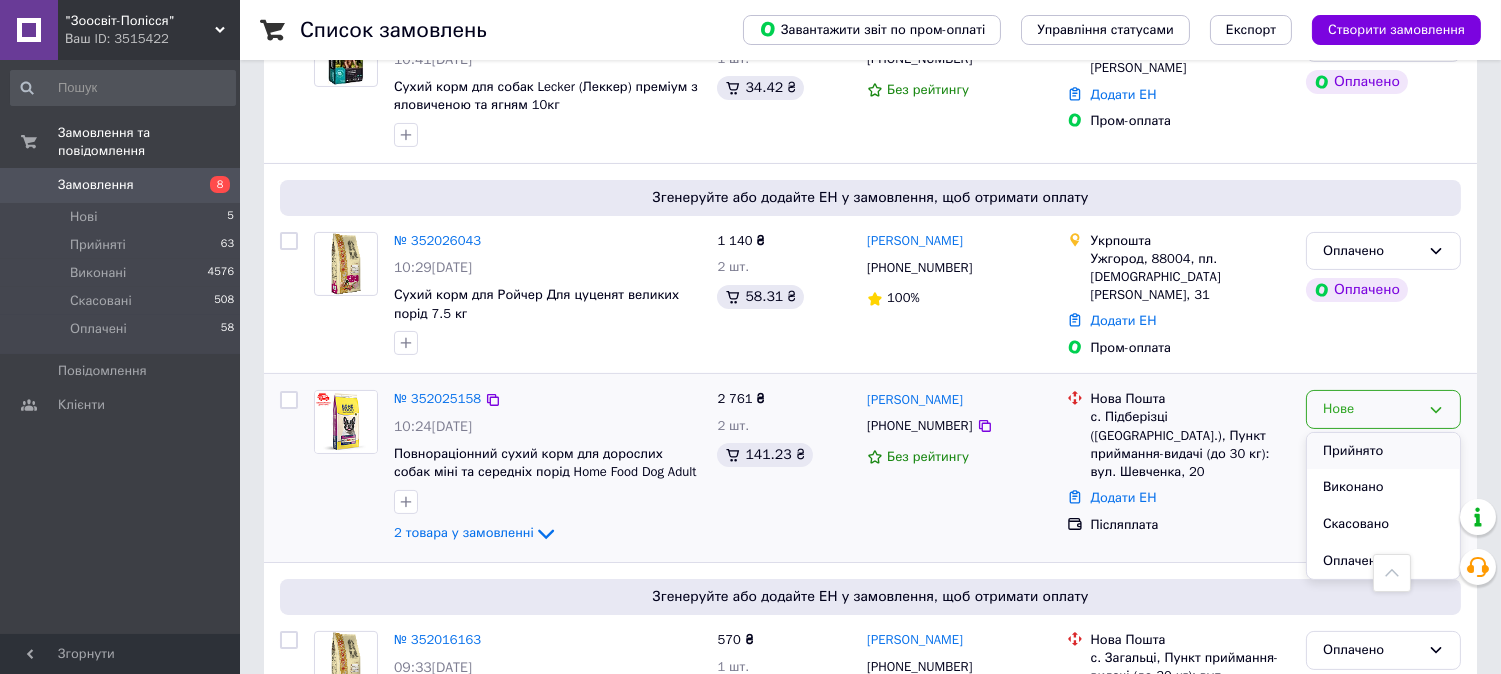 click on "Прийнято" at bounding box center [1383, 451] 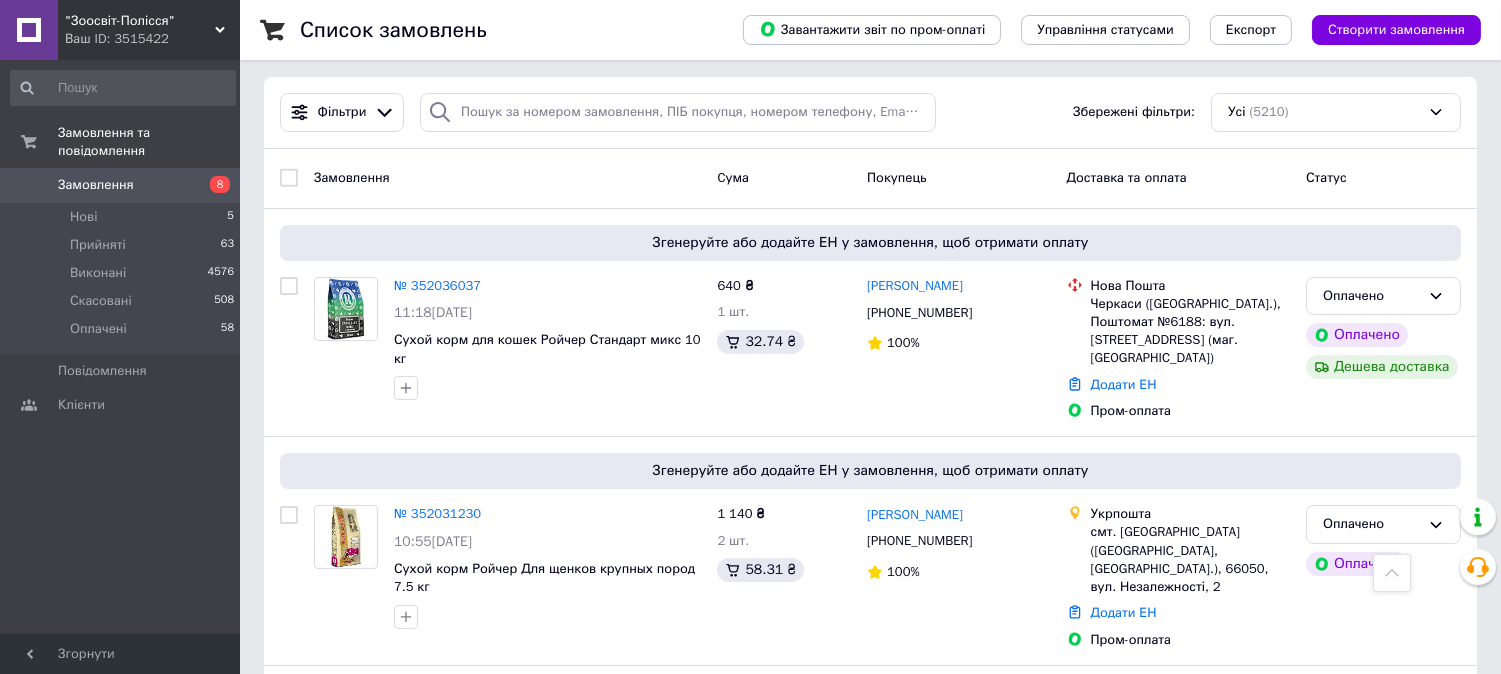 scroll, scrollTop: 0, scrollLeft: 0, axis: both 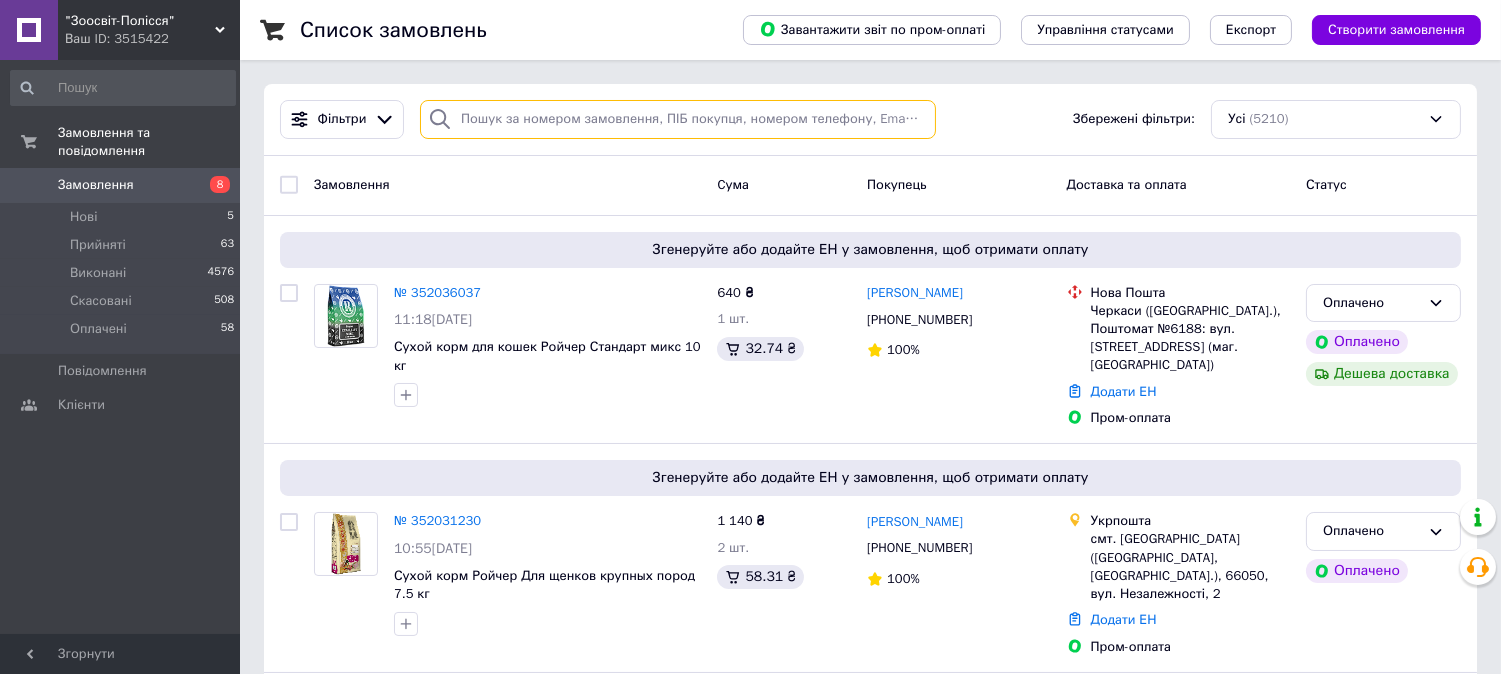 click at bounding box center (678, 119) 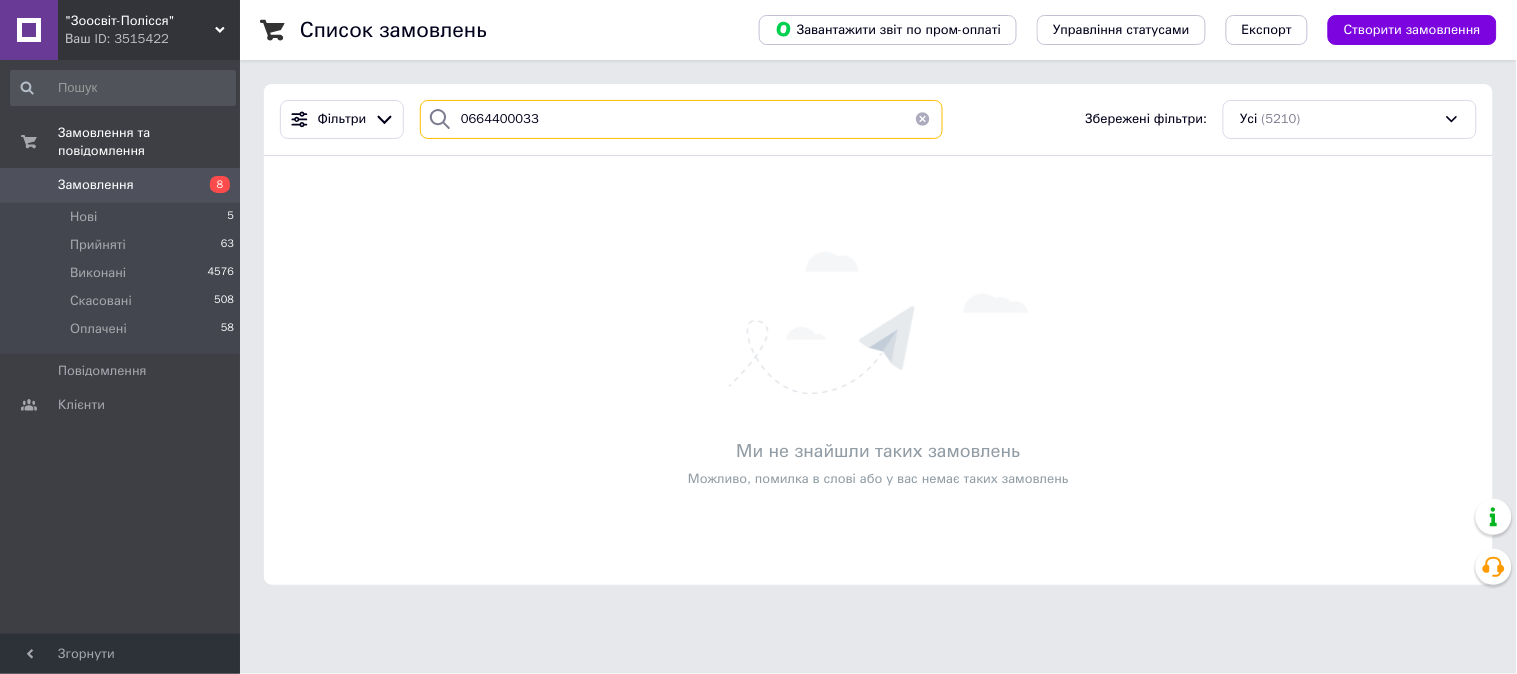 type on "0664400033" 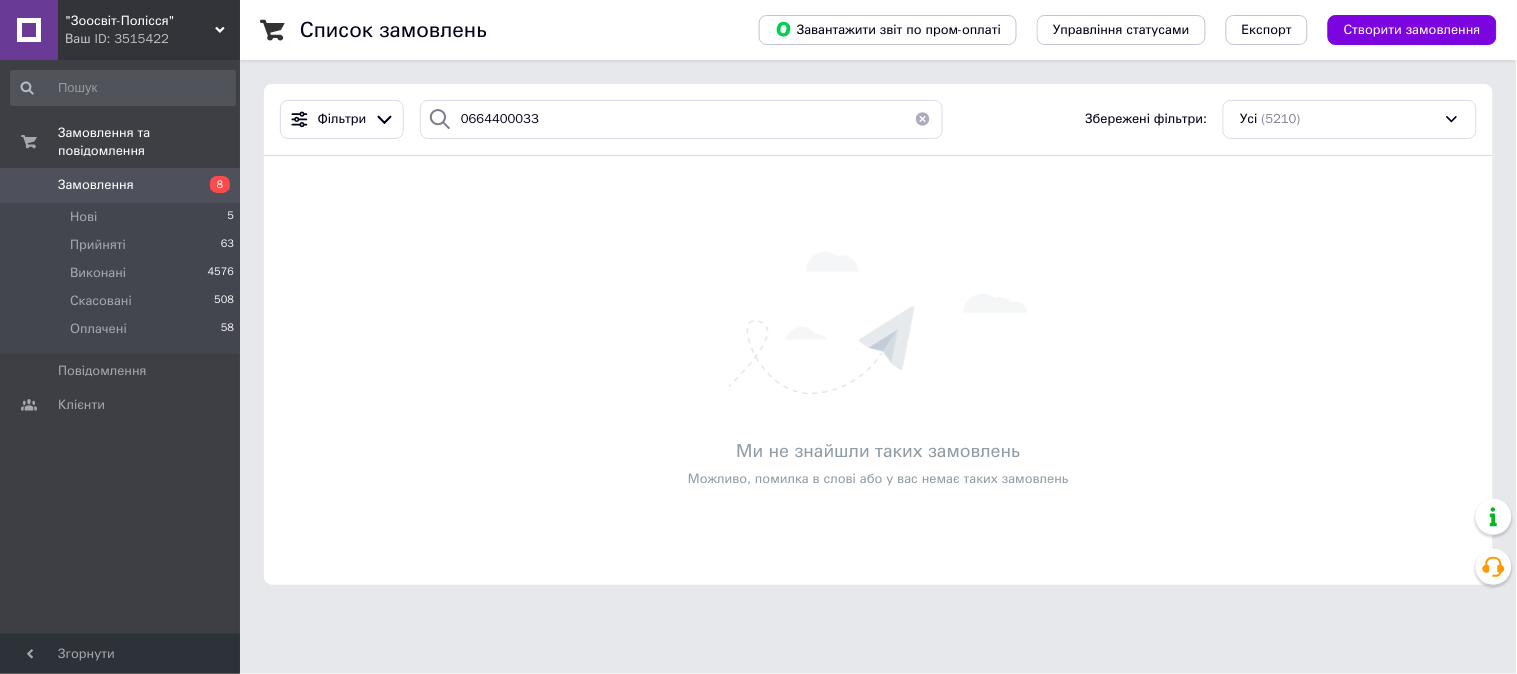 click at bounding box center [923, 119] 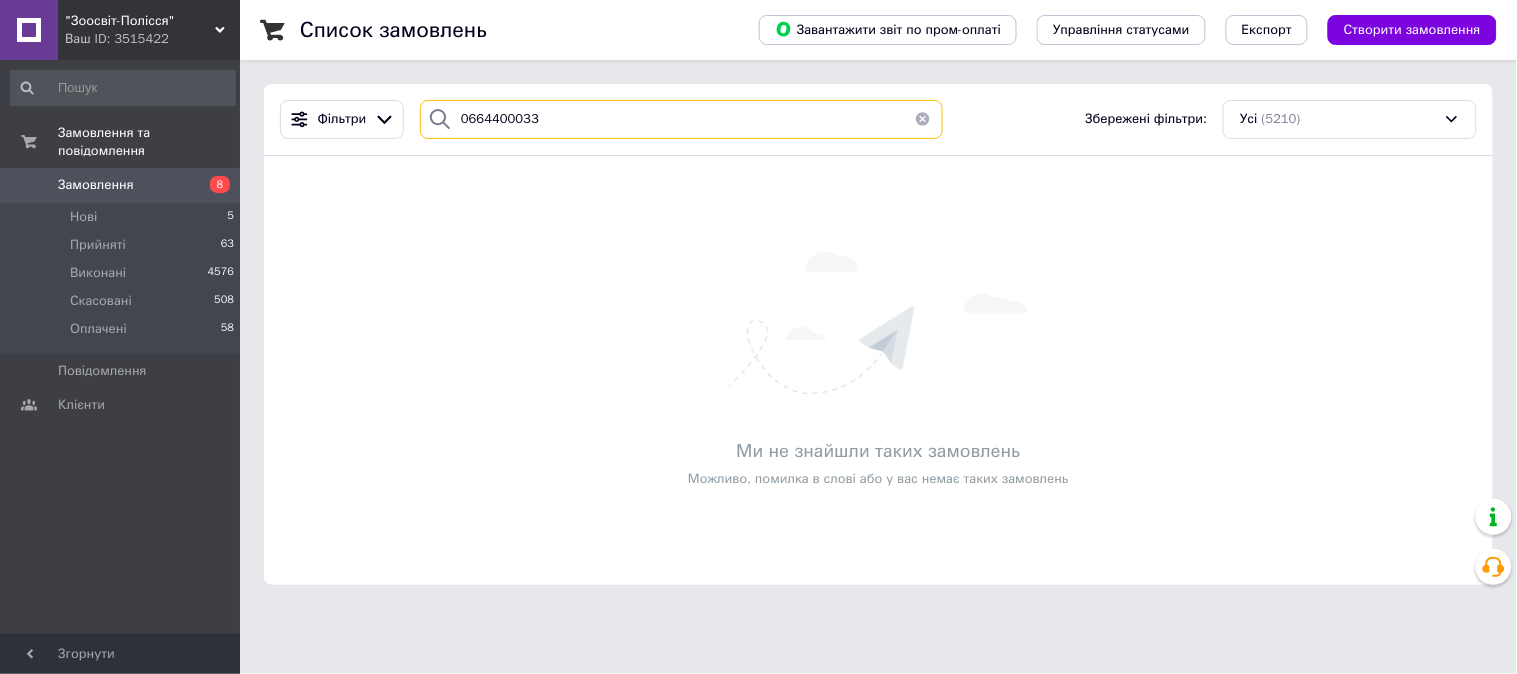 type 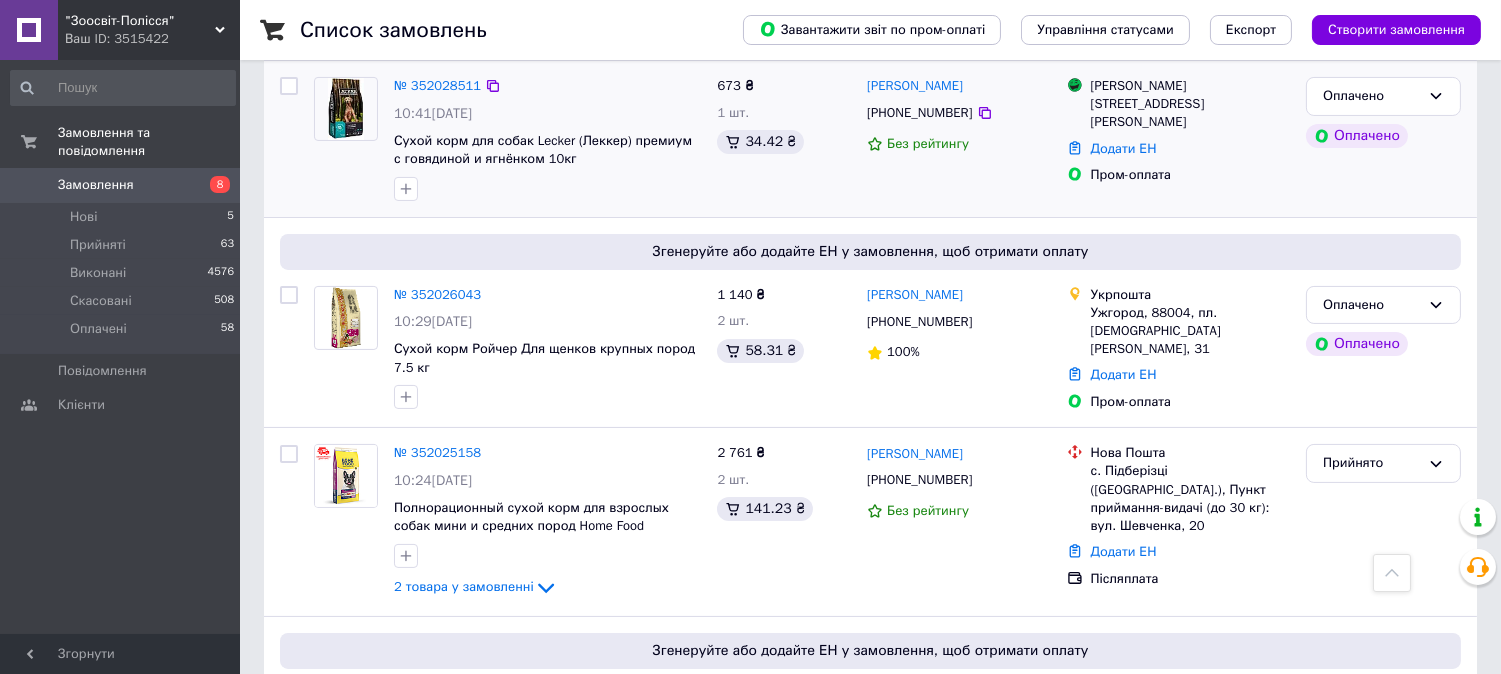 scroll, scrollTop: 666, scrollLeft: 0, axis: vertical 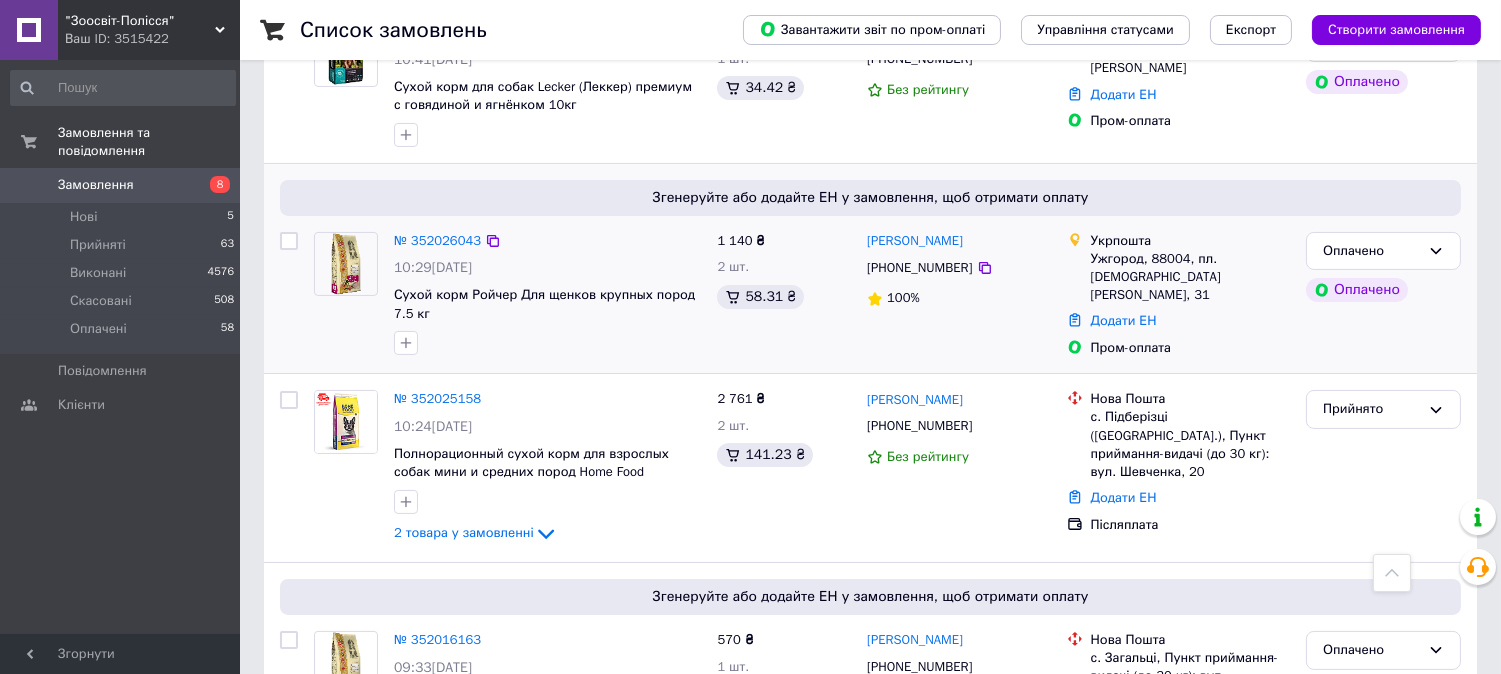 click on "1 140 ₴ 2 шт. 58.31 ₴" at bounding box center (784, 295) 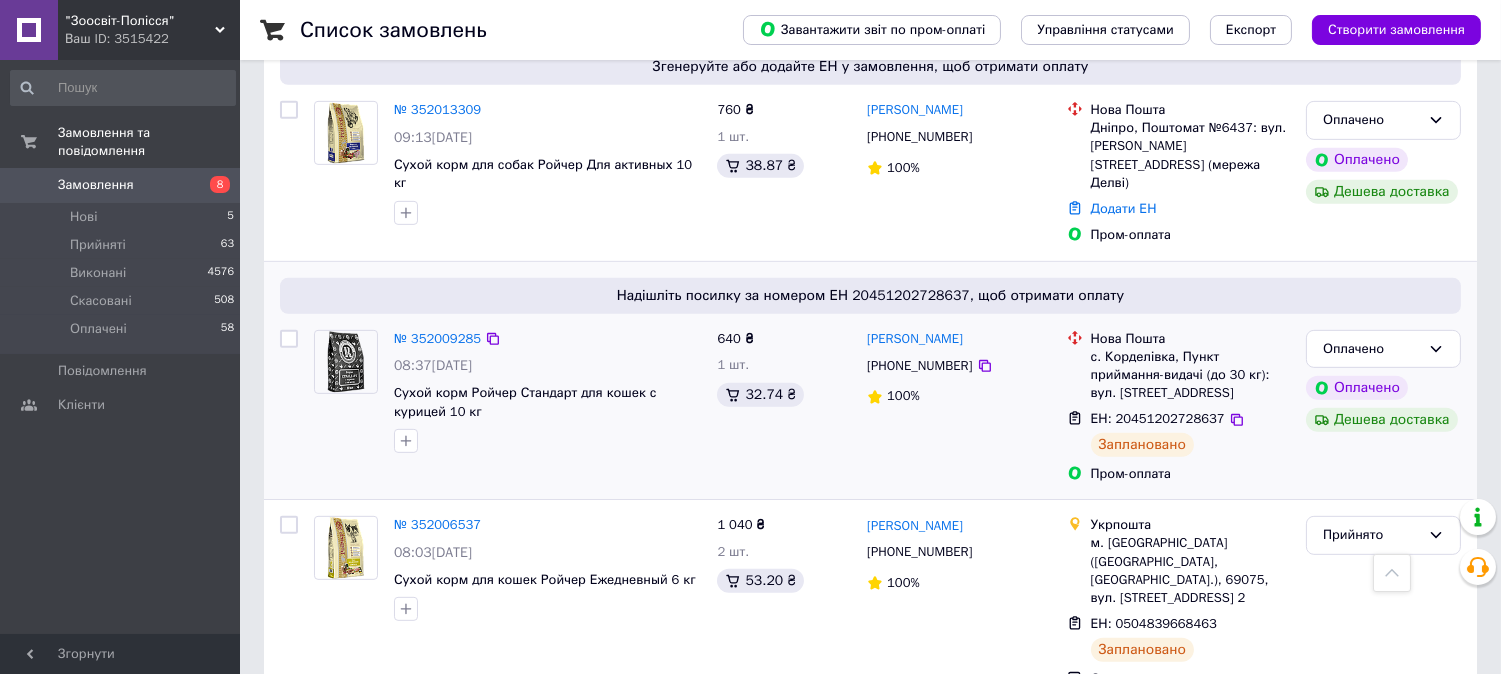 scroll, scrollTop: 1666, scrollLeft: 0, axis: vertical 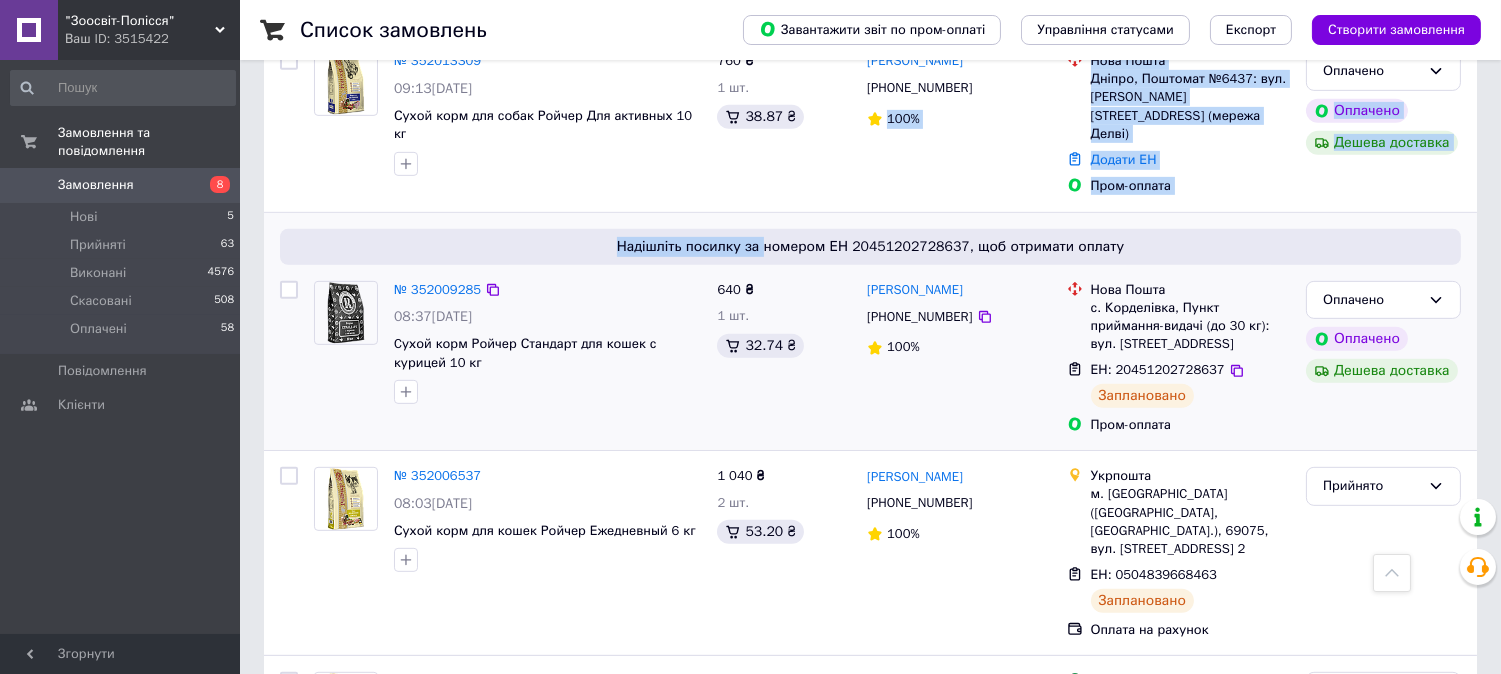 drag, startPoint x: 864, startPoint y: 147, endPoint x: 772, endPoint y: 174, distance: 95.880135 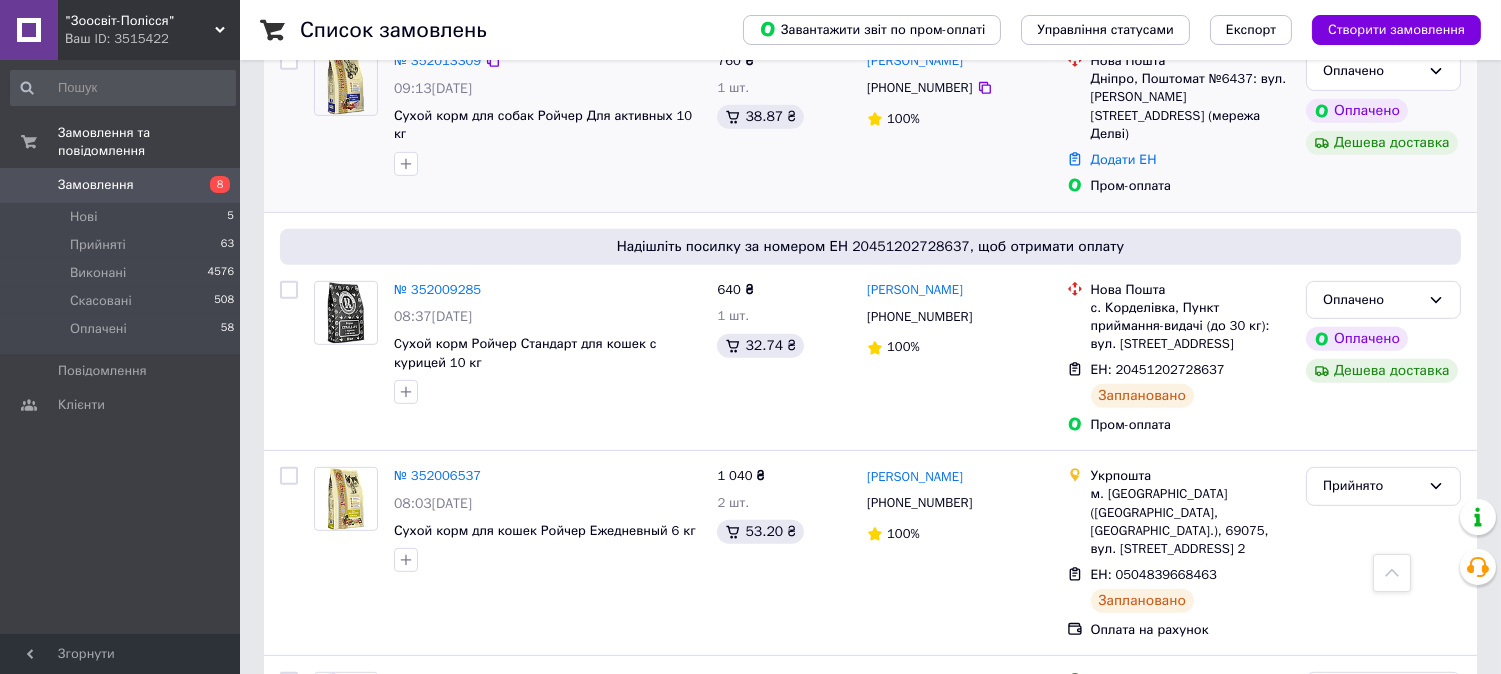 click on "760 ₴ 1 шт. 38.87 ₴" at bounding box center (784, 124) 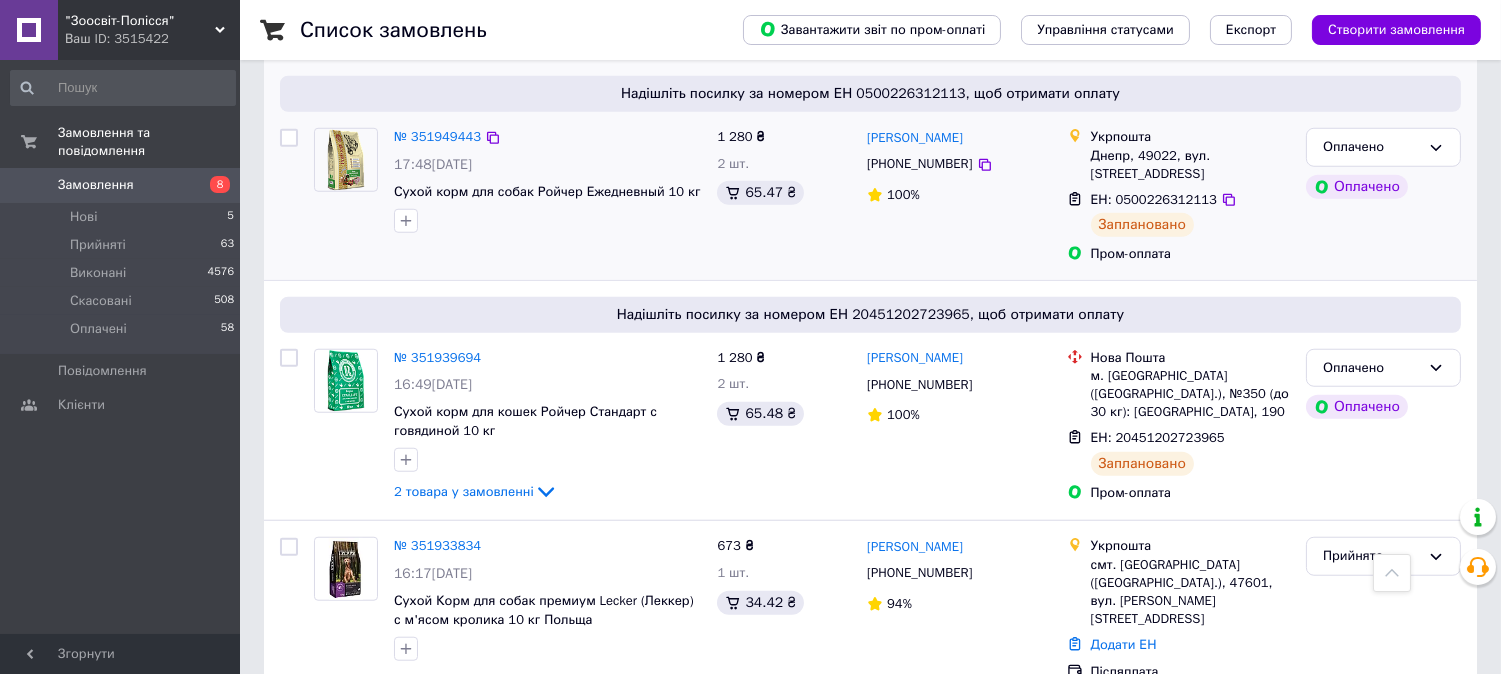 scroll, scrollTop: 3333, scrollLeft: 0, axis: vertical 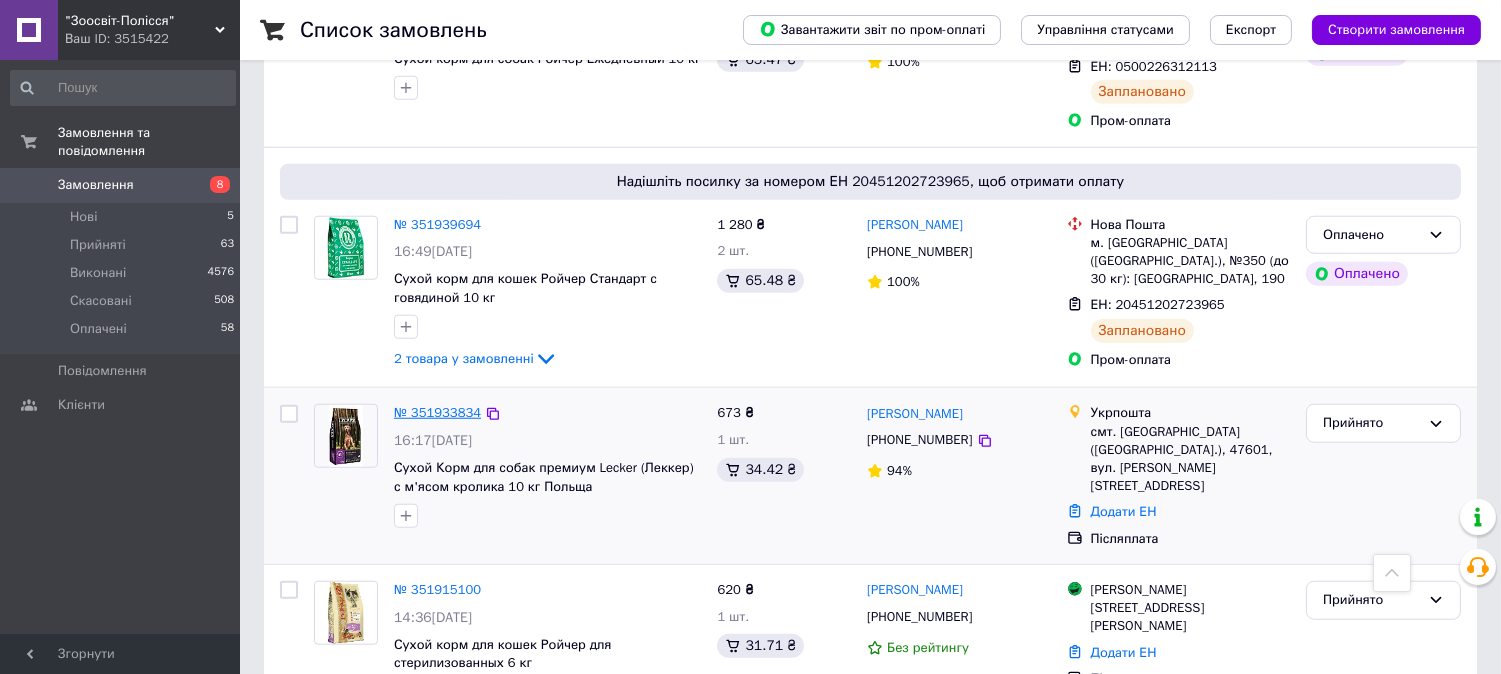 click on "№ 351933834" at bounding box center (437, 412) 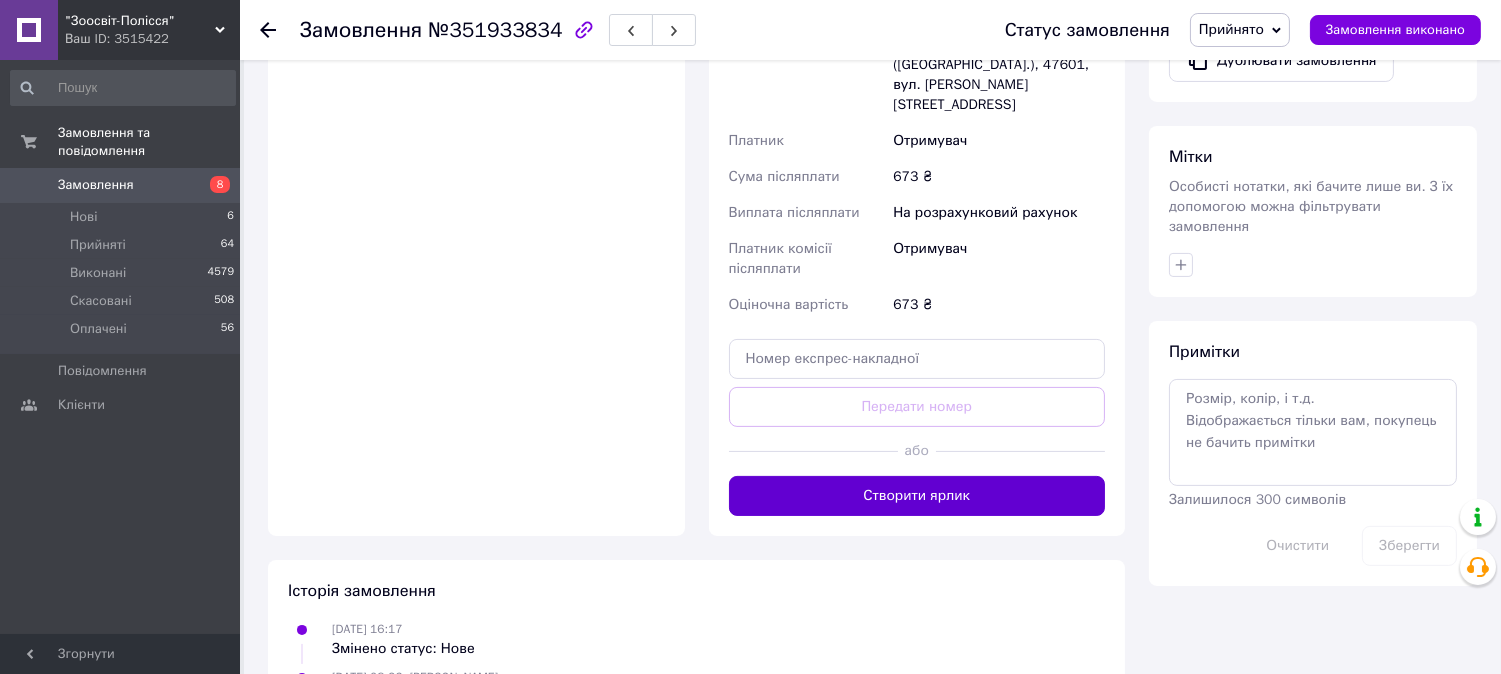 scroll, scrollTop: 882, scrollLeft: 0, axis: vertical 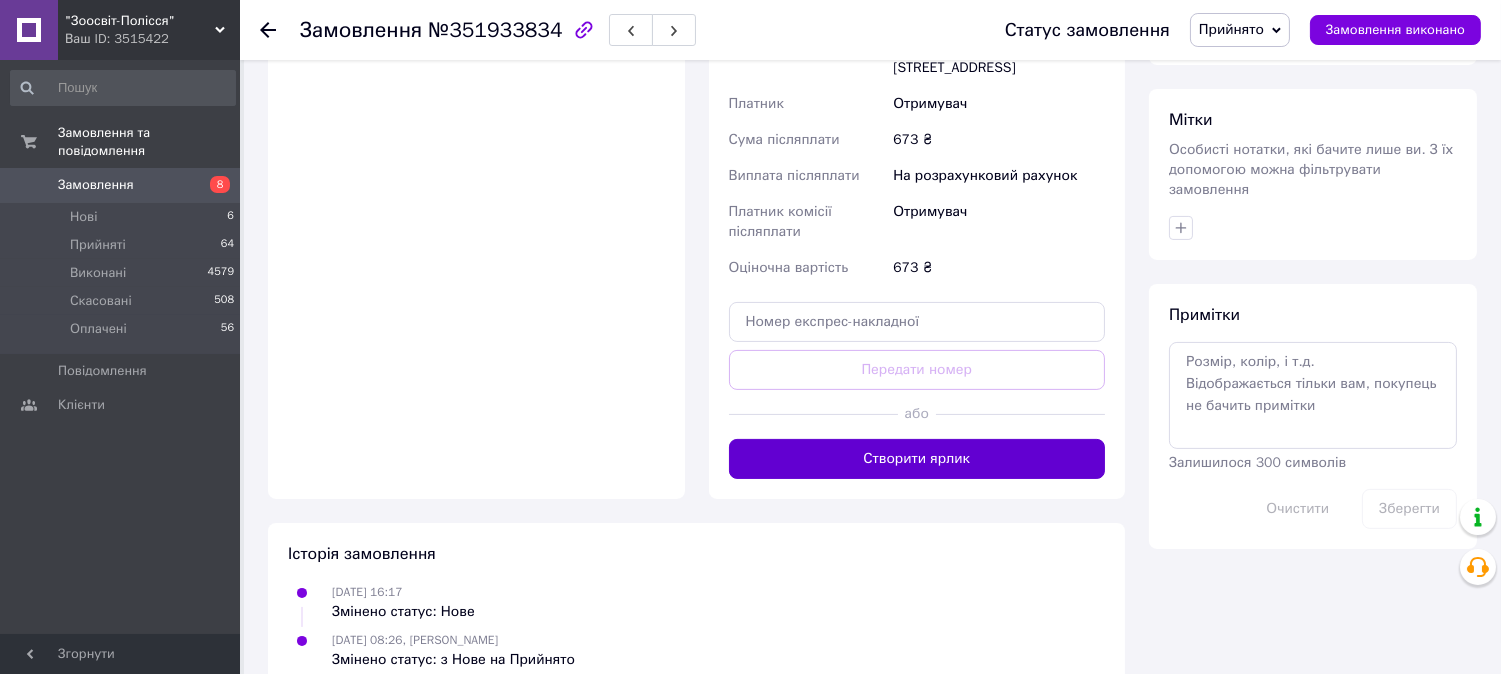 click on "Створити ярлик" at bounding box center [917, 459] 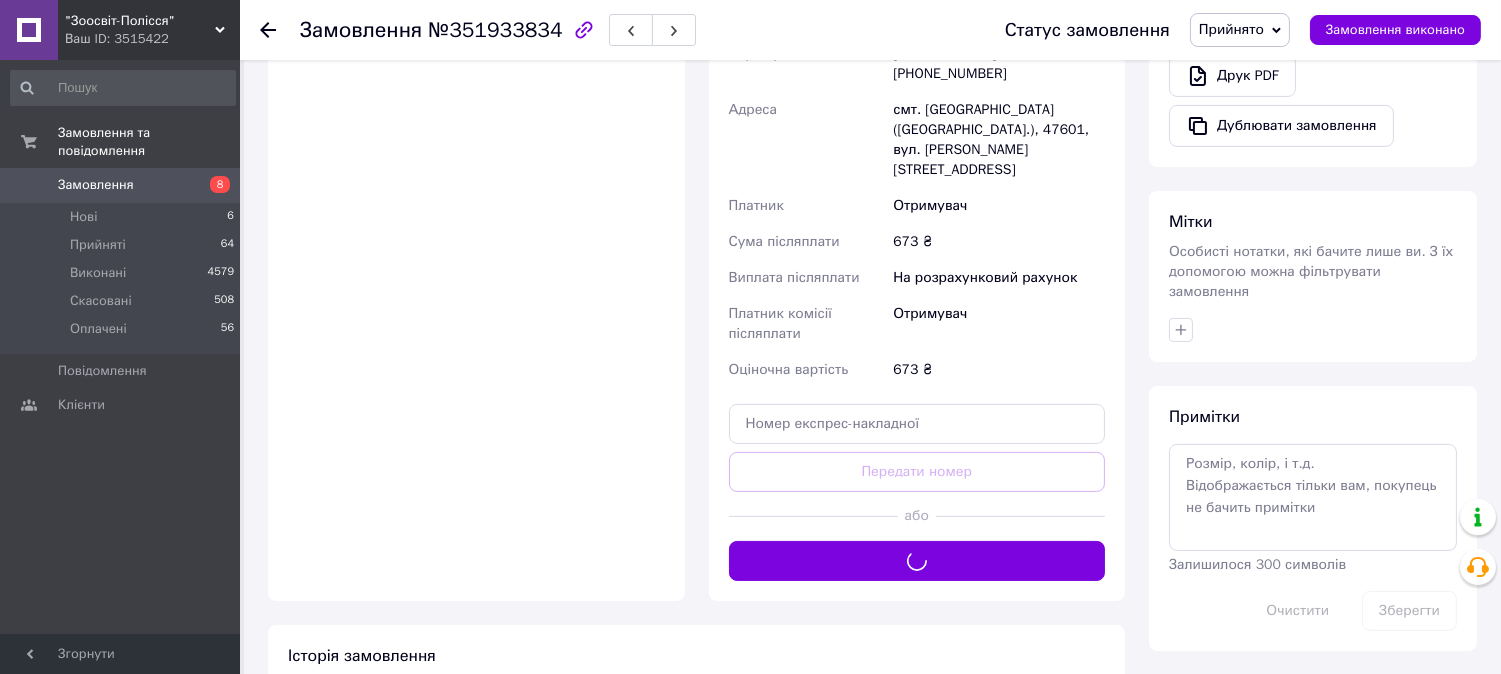 scroll, scrollTop: 856, scrollLeft: 0, axis: vertical 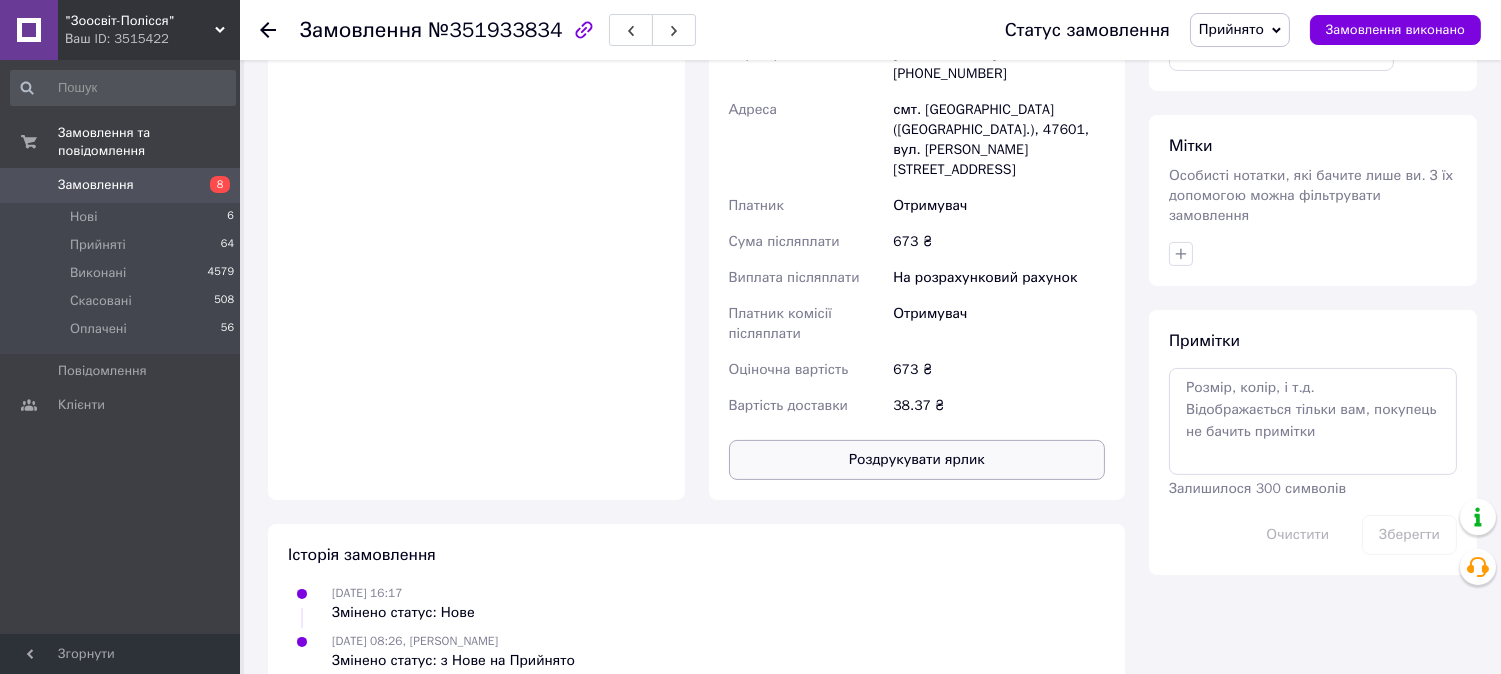 click on "Роздрукувати ярлик" at bounding box center [917, 460] 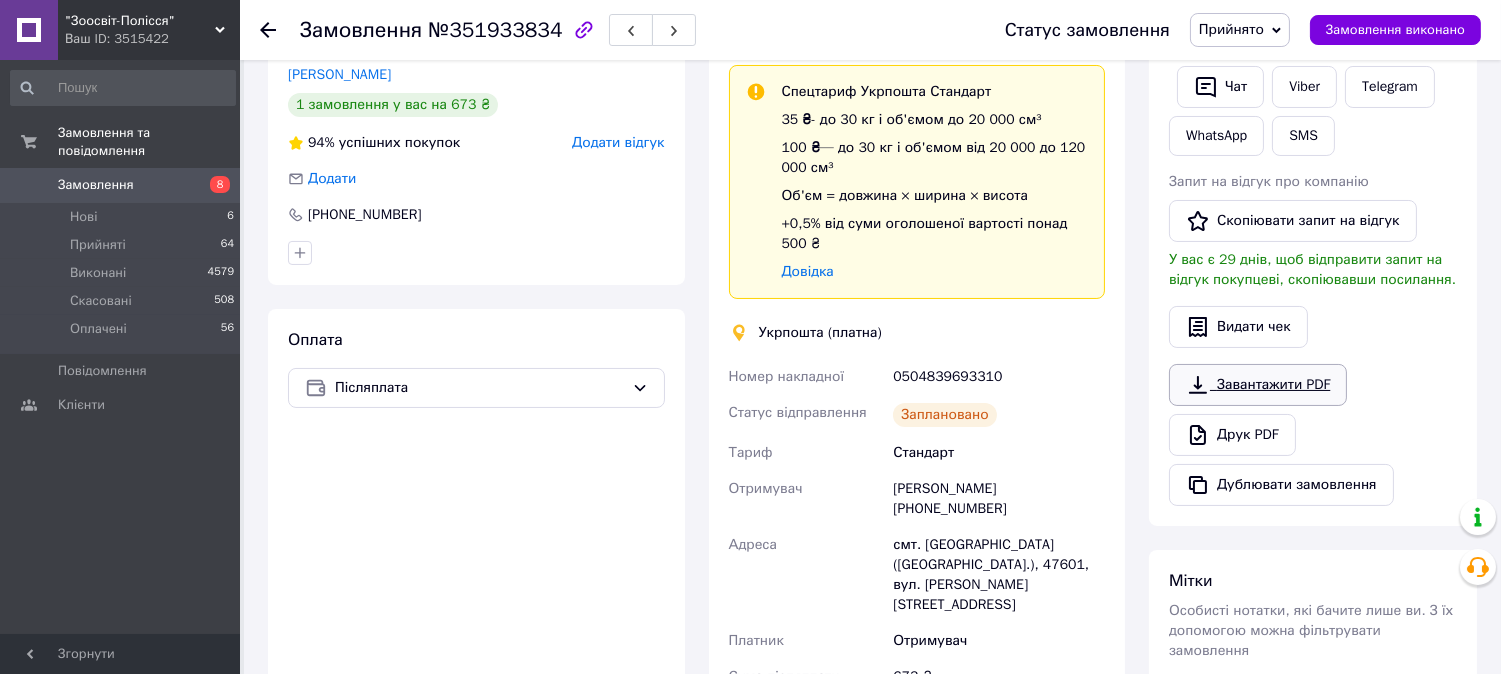 scroll, scrollTop: 412, scrollLeft: 0, axis: vertical 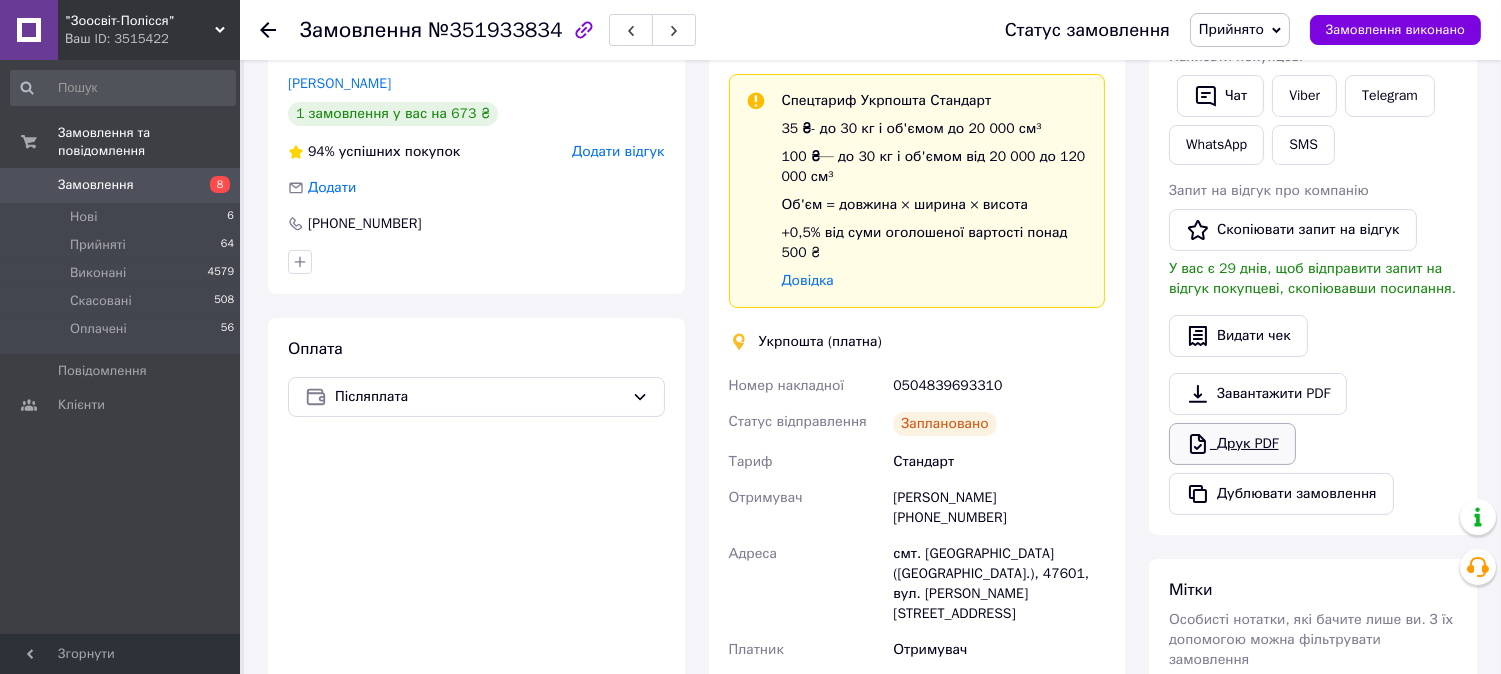click on "Друк PDF" at bounding box center [1232, 444] 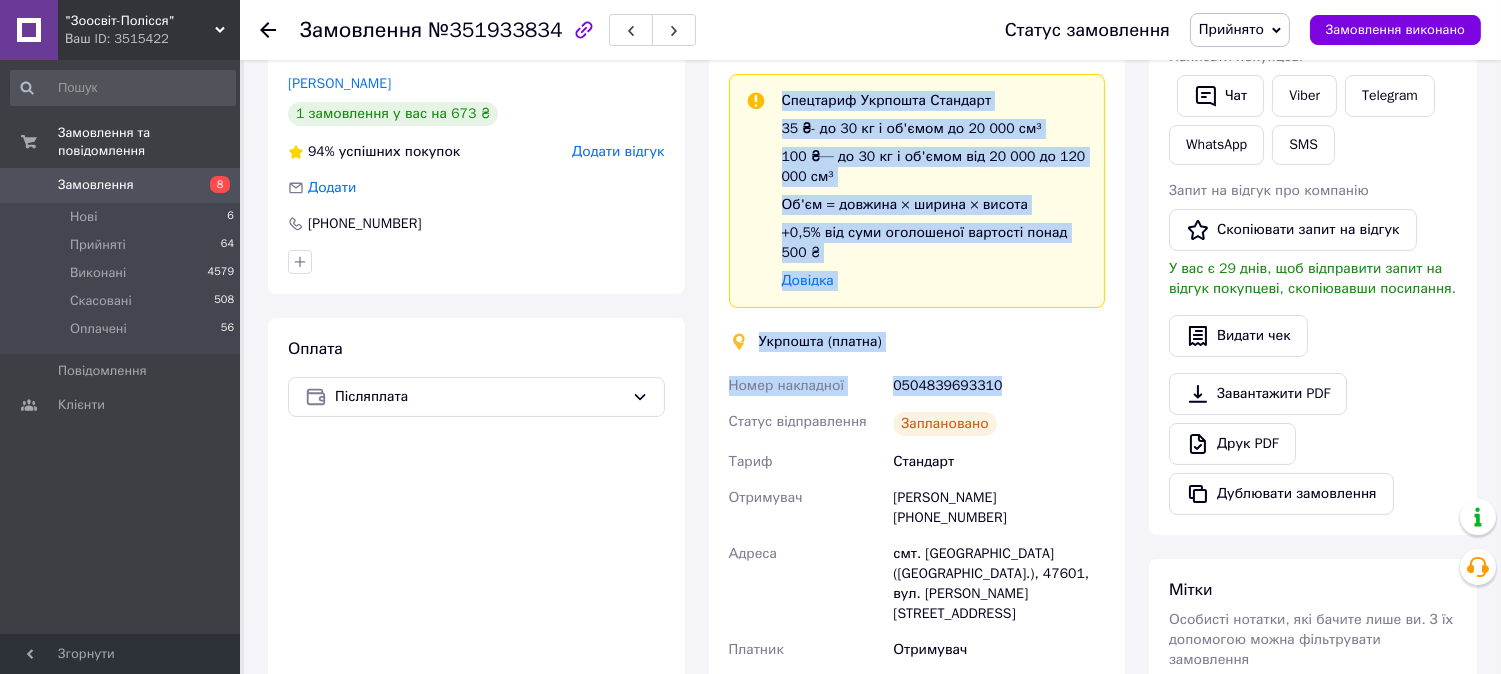 drag, startPoint x: 688, startPoint y: 388, endPoint x: 1028, endPoint y: 374, distance: 340.28812 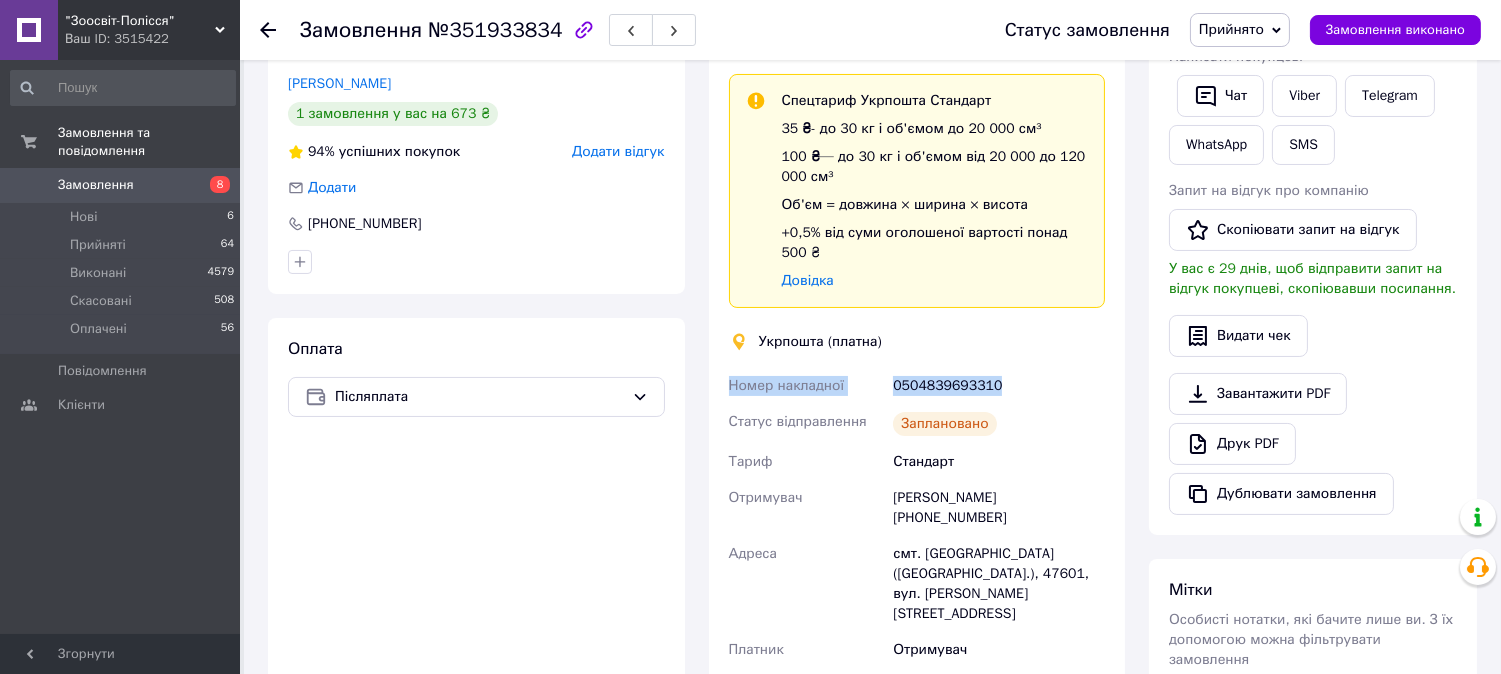 drag, startPoint x: 726, startPoint y: 394, endPoint x: 1060, endPoint y: 382, distance: 334.21548 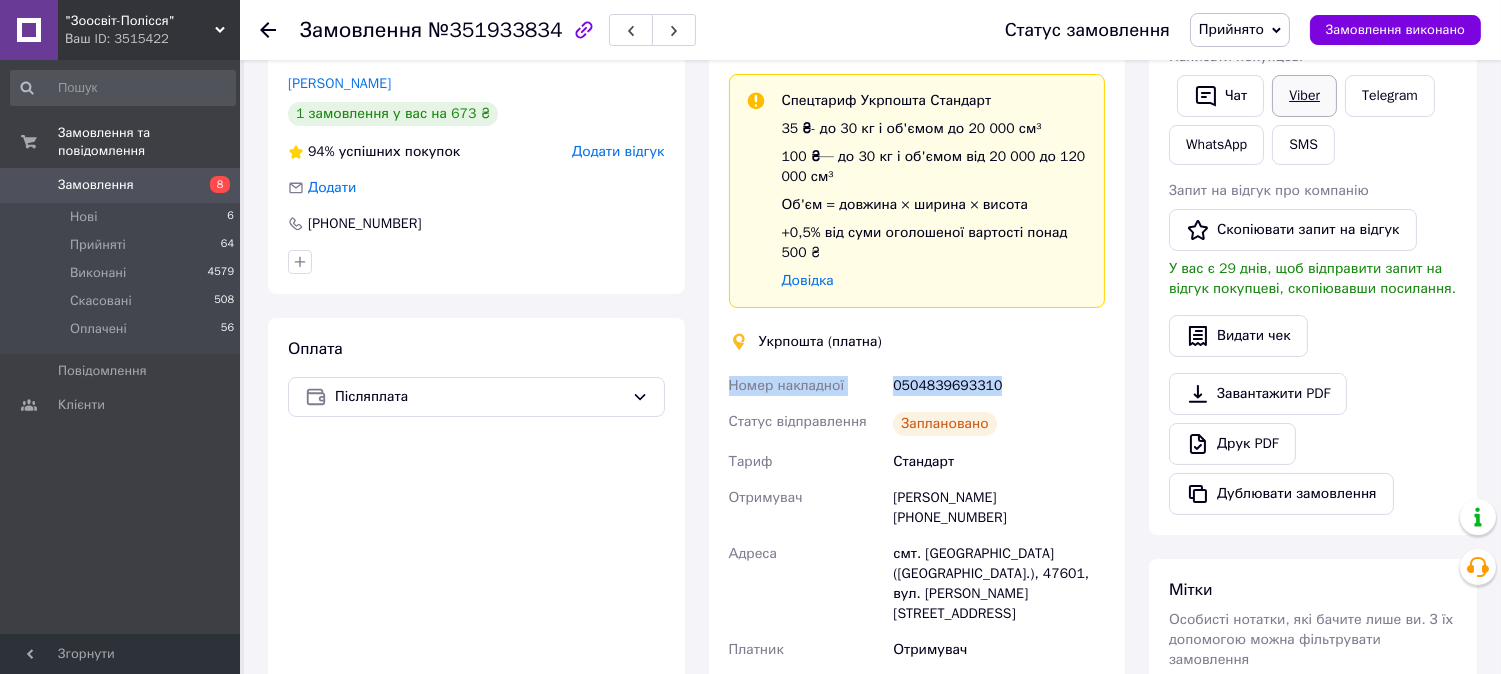 click on "Viber" at bounding box center [1304, 96] 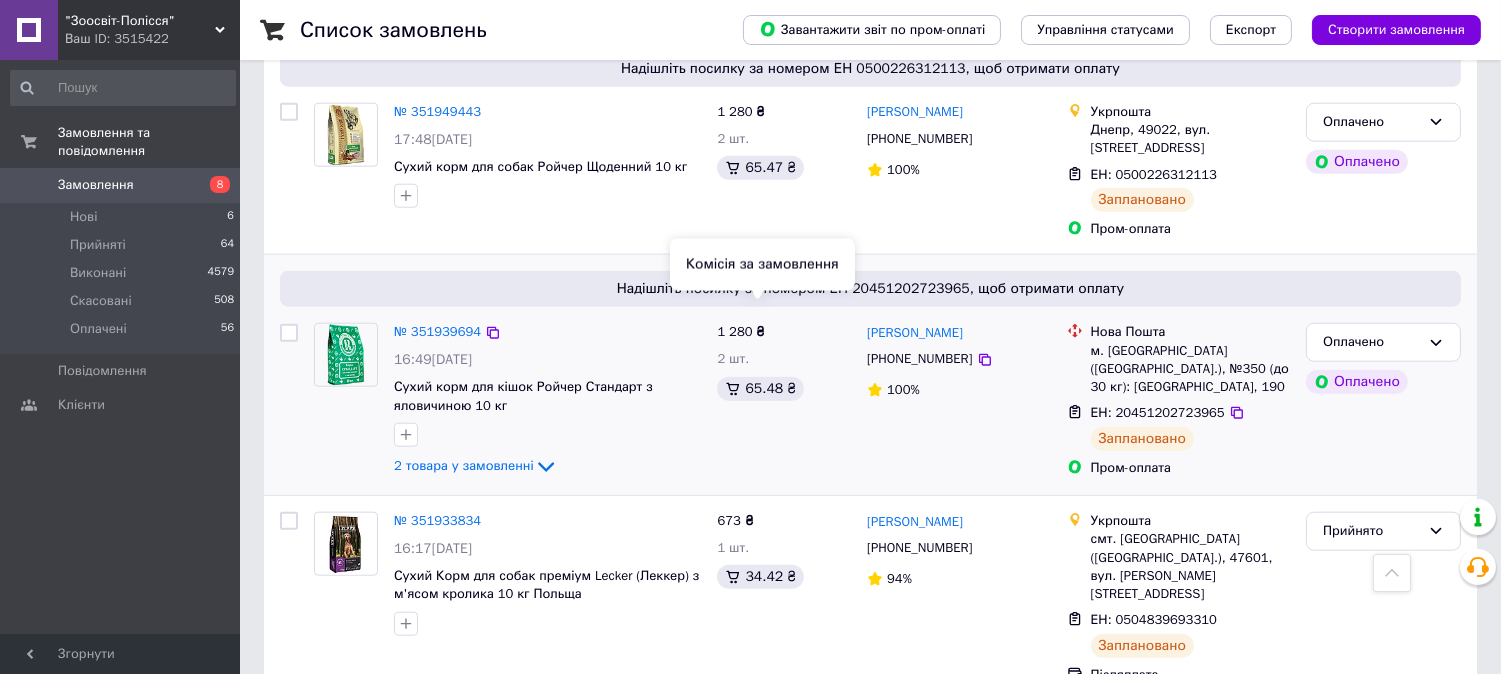 scroll, scrollTop: 3814, scrollLeft: 0, axis: vertical 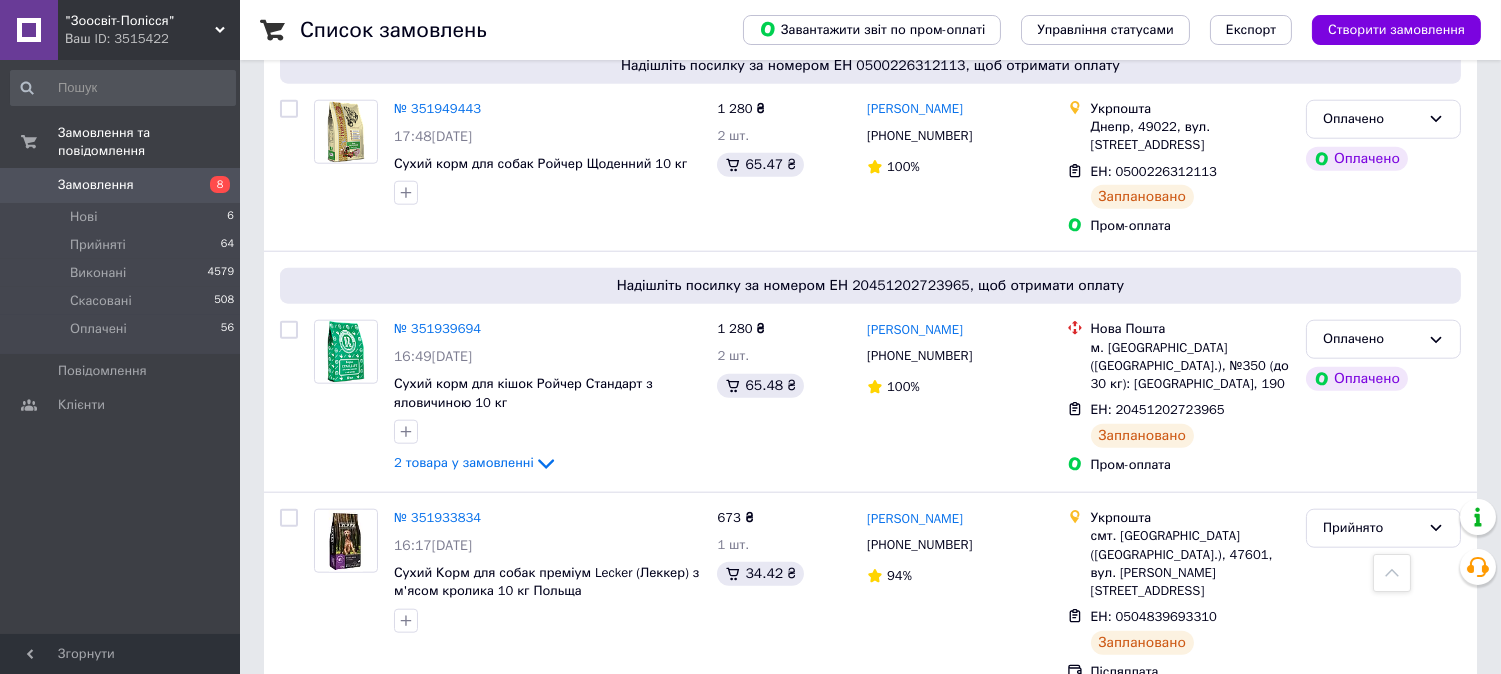 click on "2" at bounding box center [327, 742] 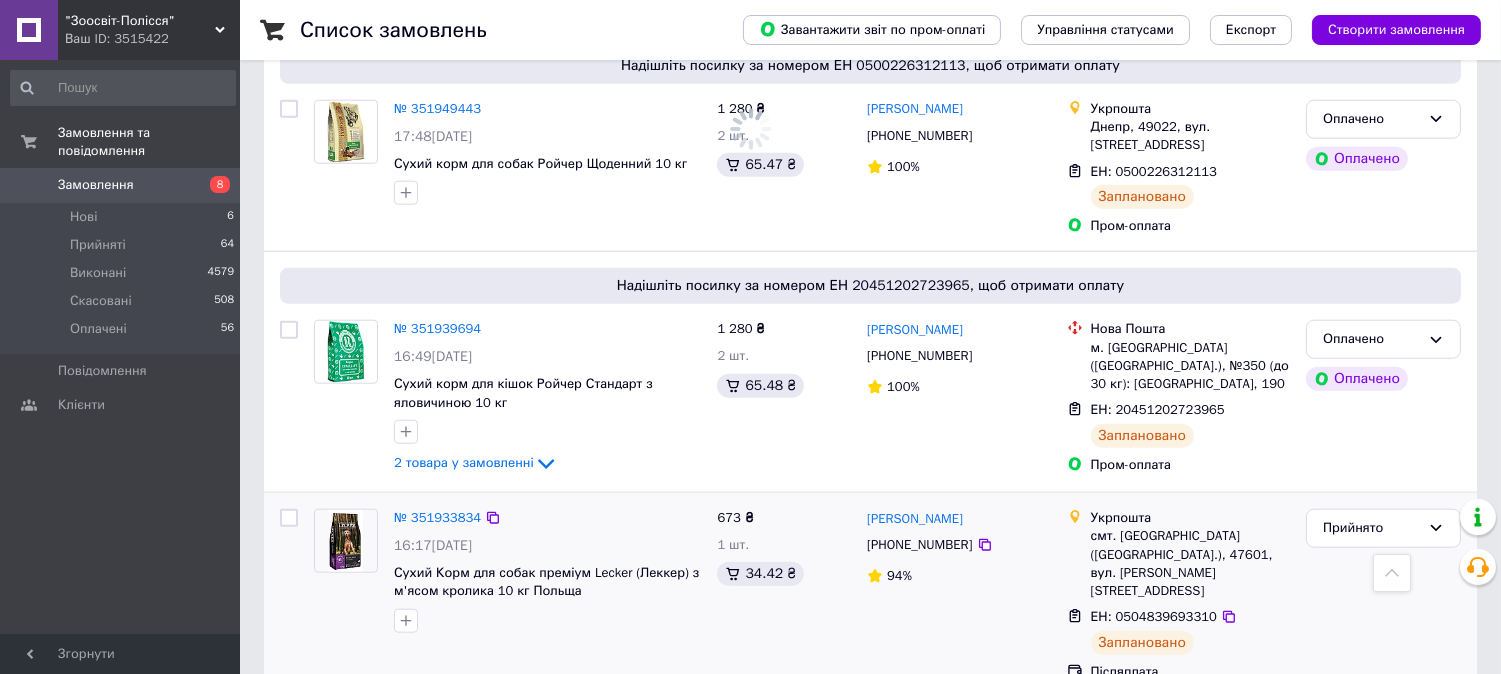 scroll, scrollTop: 0, scrollLeft: 0, axis: both 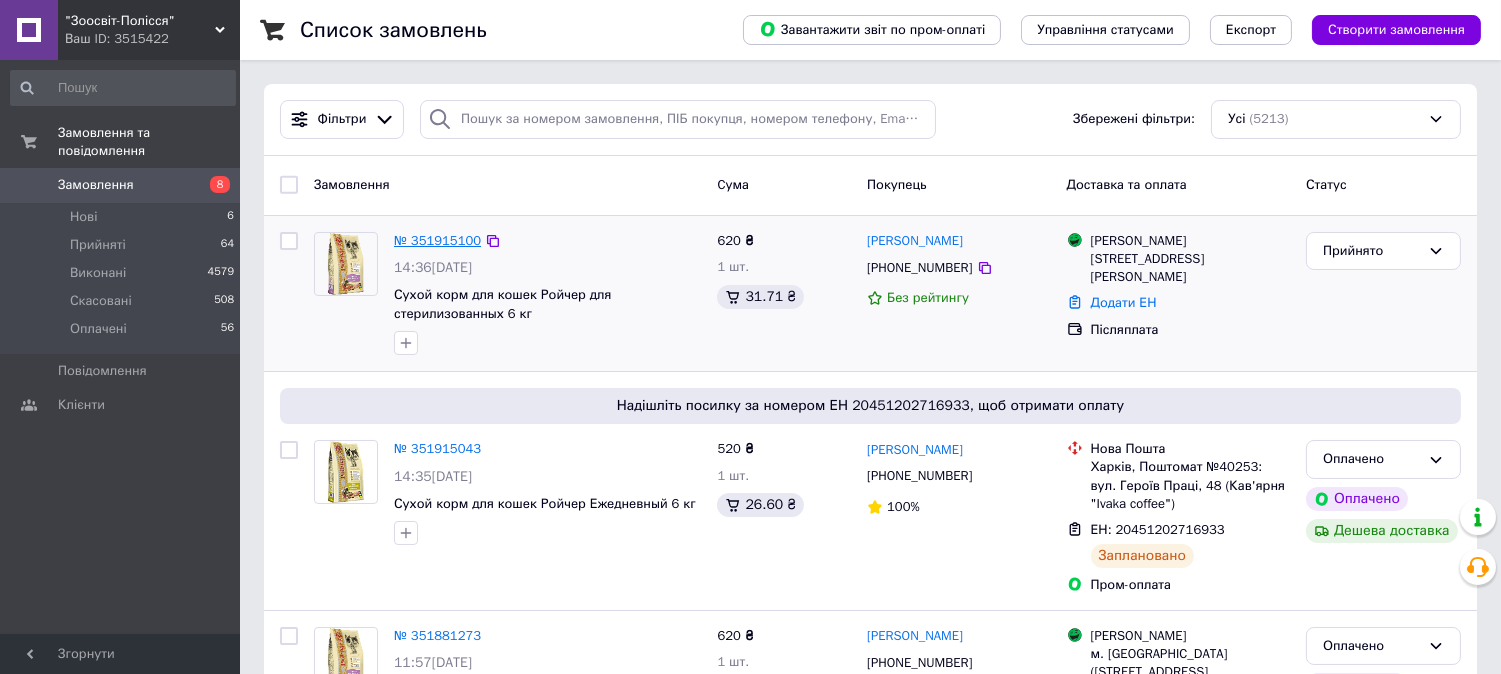 click on "№ 351915100" at bounding box center [437, 240] 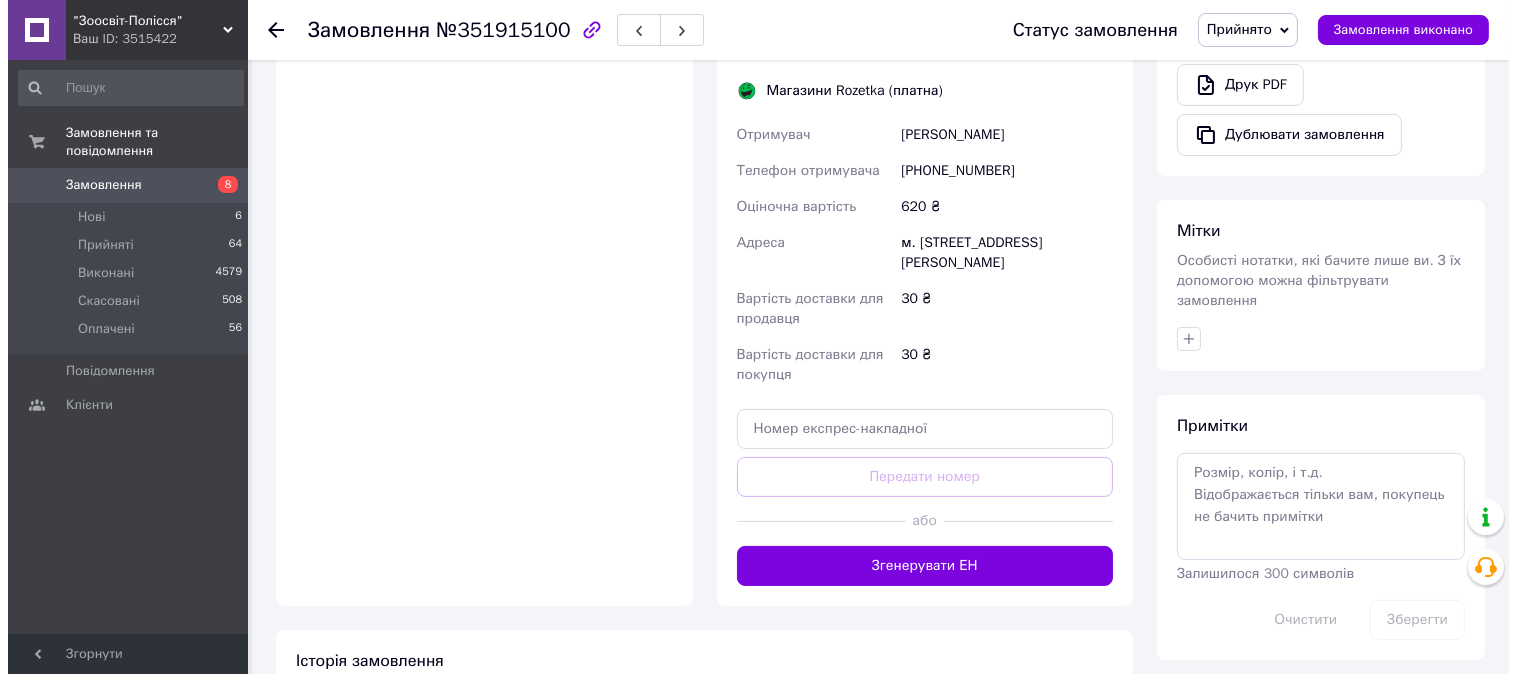 scroll, scrollTop: 888, scrollLeft: 0, axis: vertical 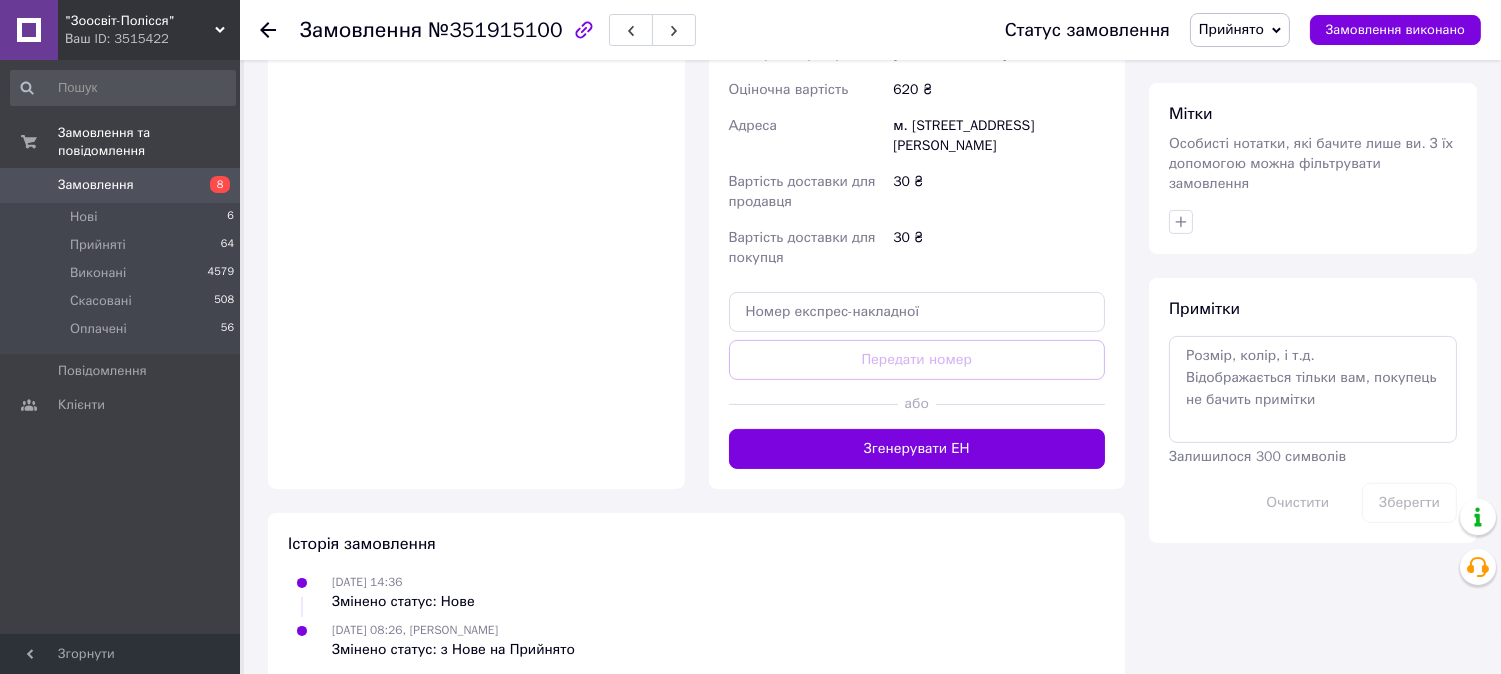 click on "Доставка Редагувати Доставка до магазинів Rozetka Для продавця 30 ₴   (згідно з умовами акції) — списуються з вашого Балансу. Для покупця безкоштовно   за умови підписки: для замовлень від 100 ₴ вагою до 15 кг,
об'ємною вагою до 30 кг
і довжиною до 120 см оплата замовлення Пром-оплатою або при отриманні якщо посилку не заберуть — повернення безкоштовно Без підписки для покупця - 30 ₴ Обов'язково роздрукуйте та наклейте ЕН на посилку Довідка та умови Акції Магазини Rozetka (платна) Отримувач [PERSON_NAME] отримувача [PHONE_NUMBER] Оціночна вартість 620 ₴ Адреса 30 ₴" at bounding box center (917, 4) 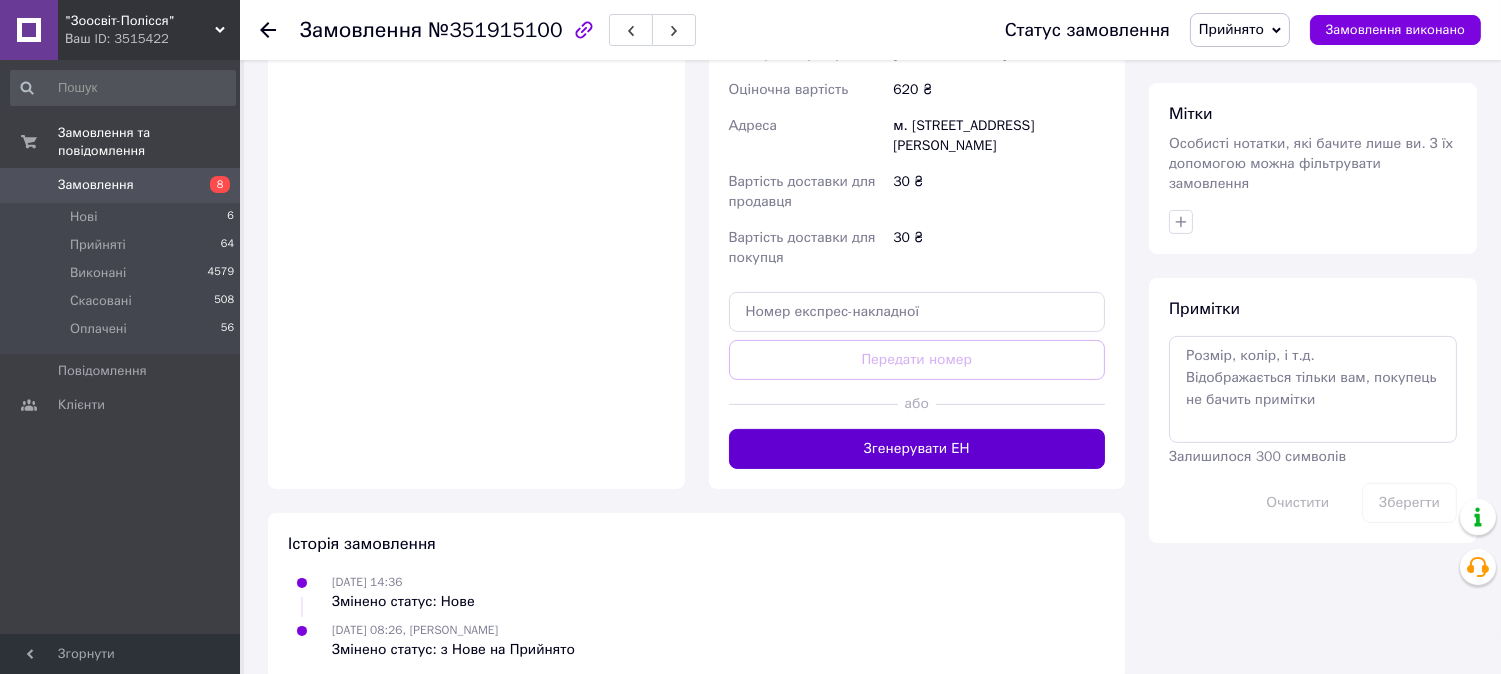 click on "Згенерувати ЕН" at bounding box center [917, 449] 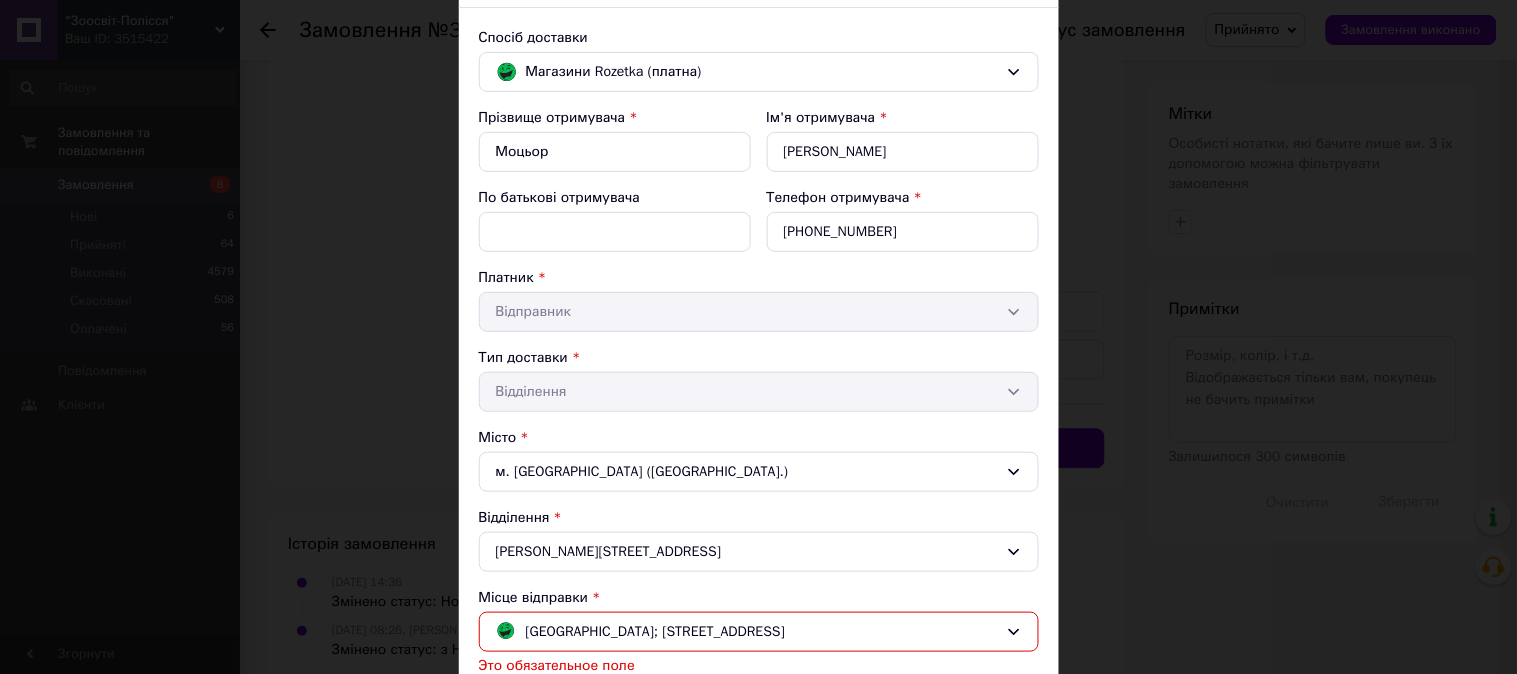 scroll, scrollTop: 222, scrollLeft: 0, axis: vertical 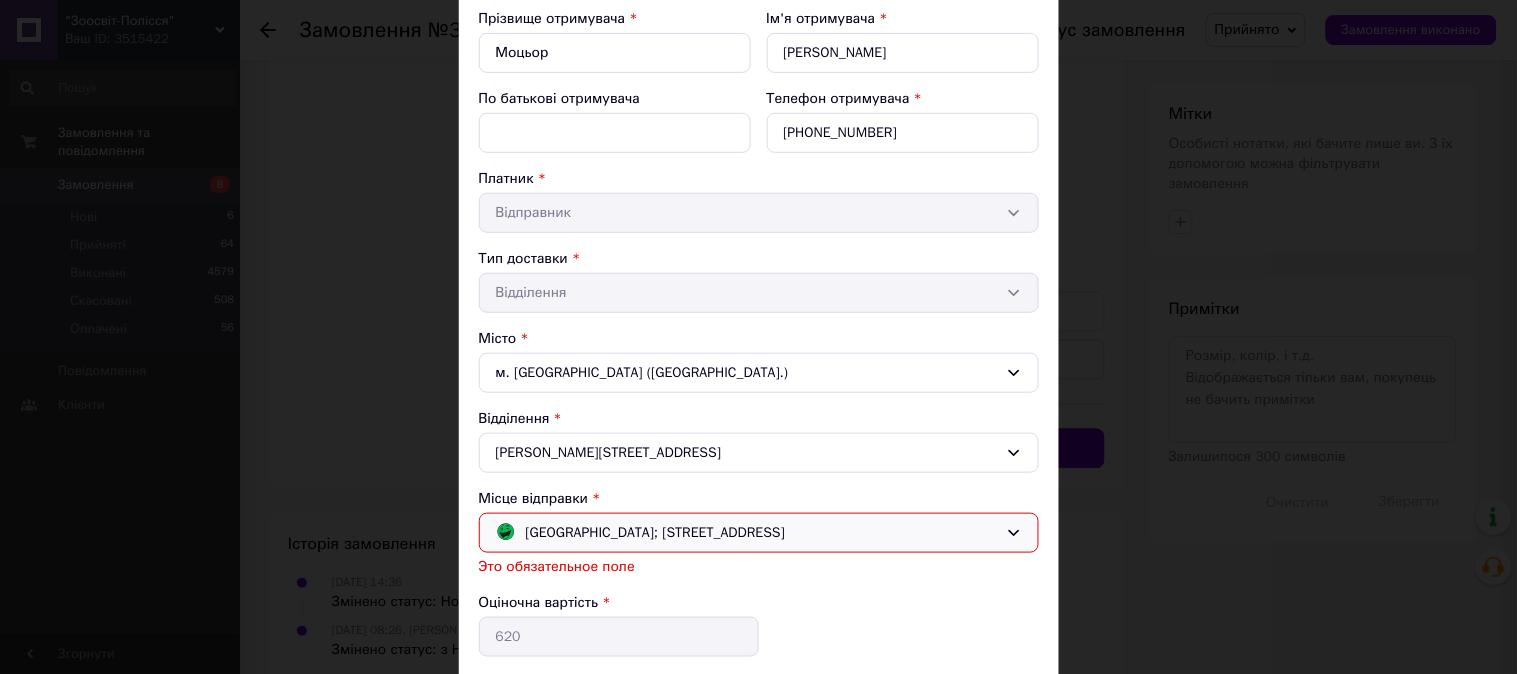 click on "[GEOGRAPHIC_DATA]; [STREET_ADDRESS]" at bounding box center (656, 533) 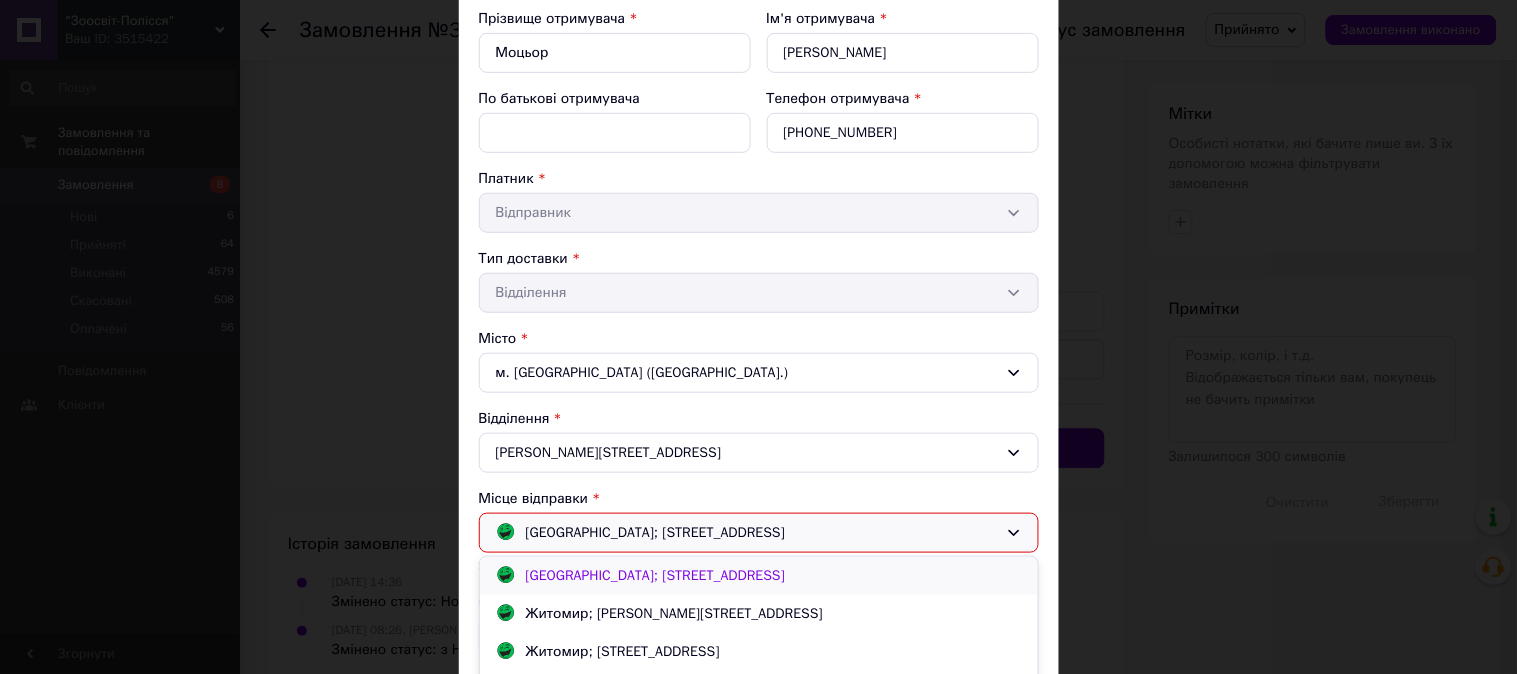 click on "[GEOGRAPHIC_DATA]; [STREET_ADDRESS]" at bounding box center (656, 575) 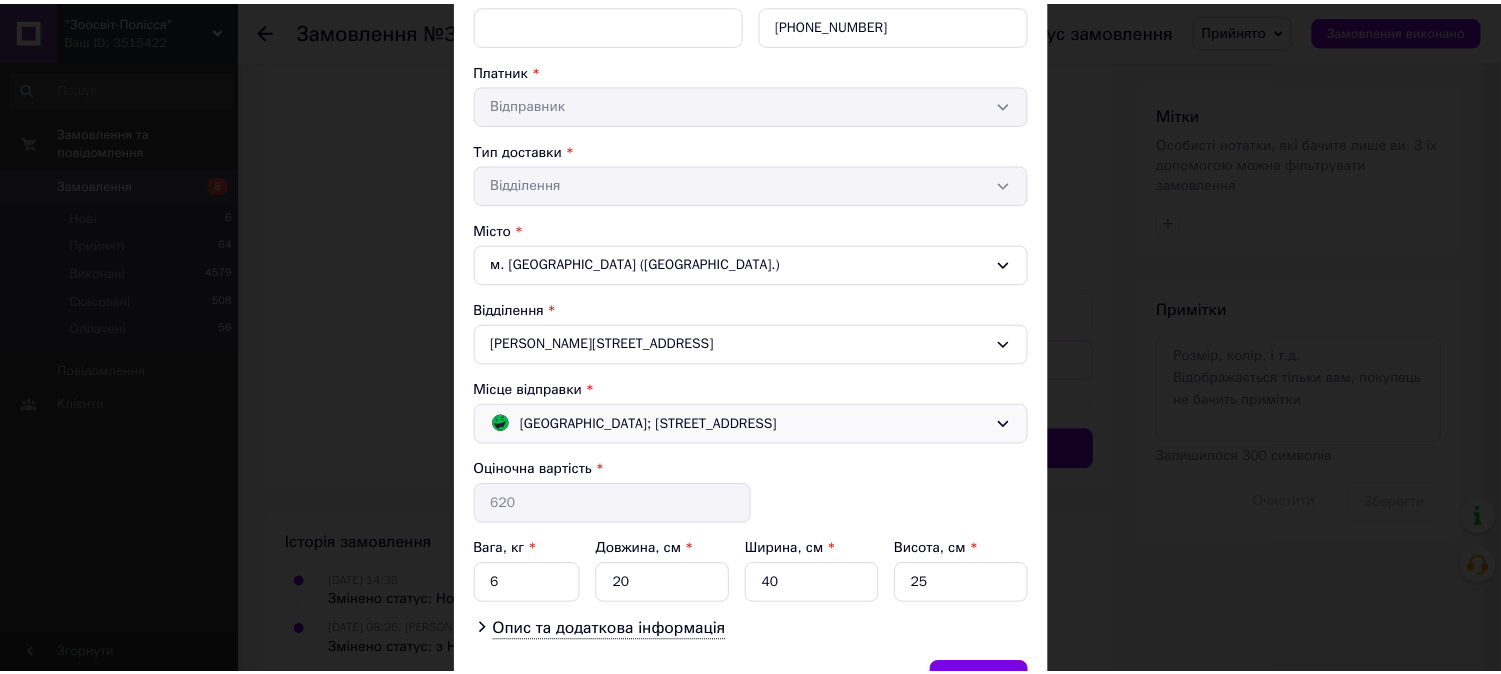 scroll, scrollTop: 451, scrollLeft: 0, axis: vertical 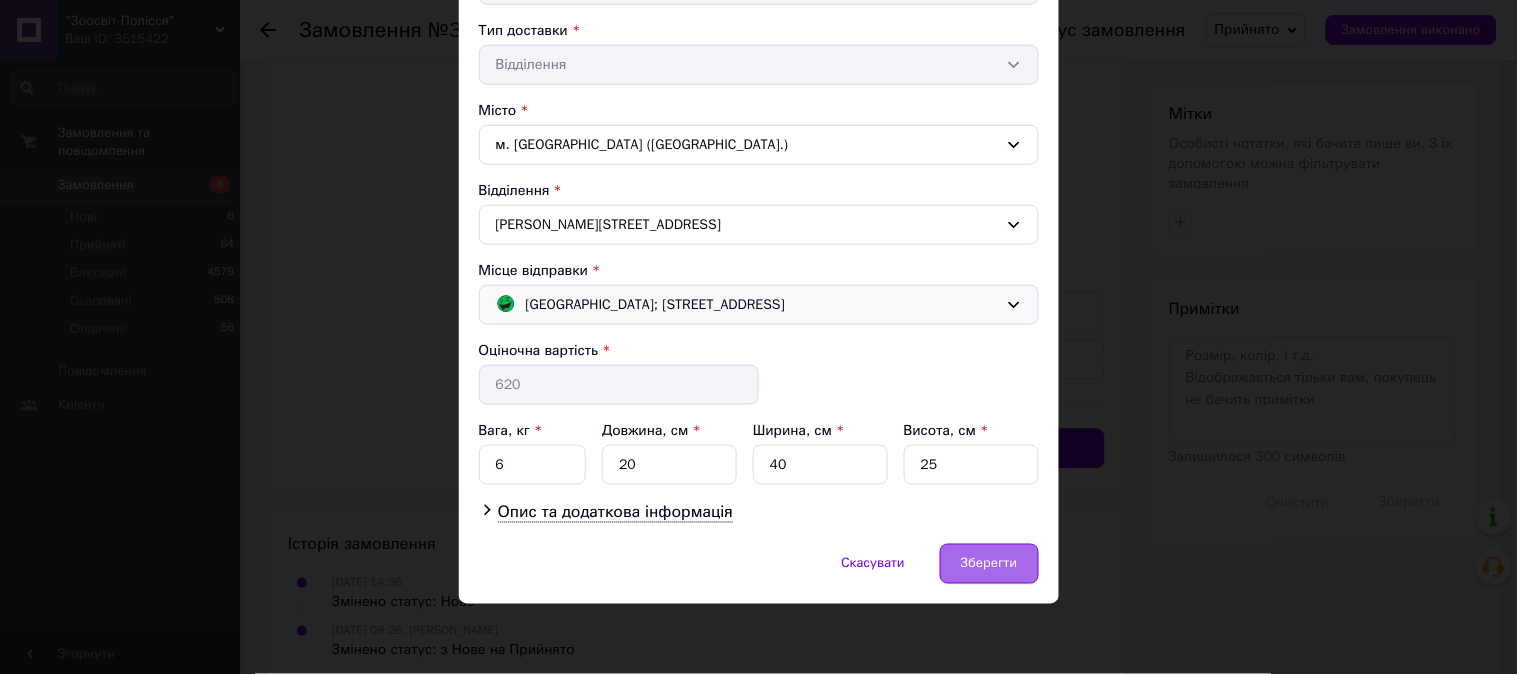 drag, startPoint x: 982, startPoint y: 577, endPoint x: 972, endPoint y: 565, distance: 15.6205 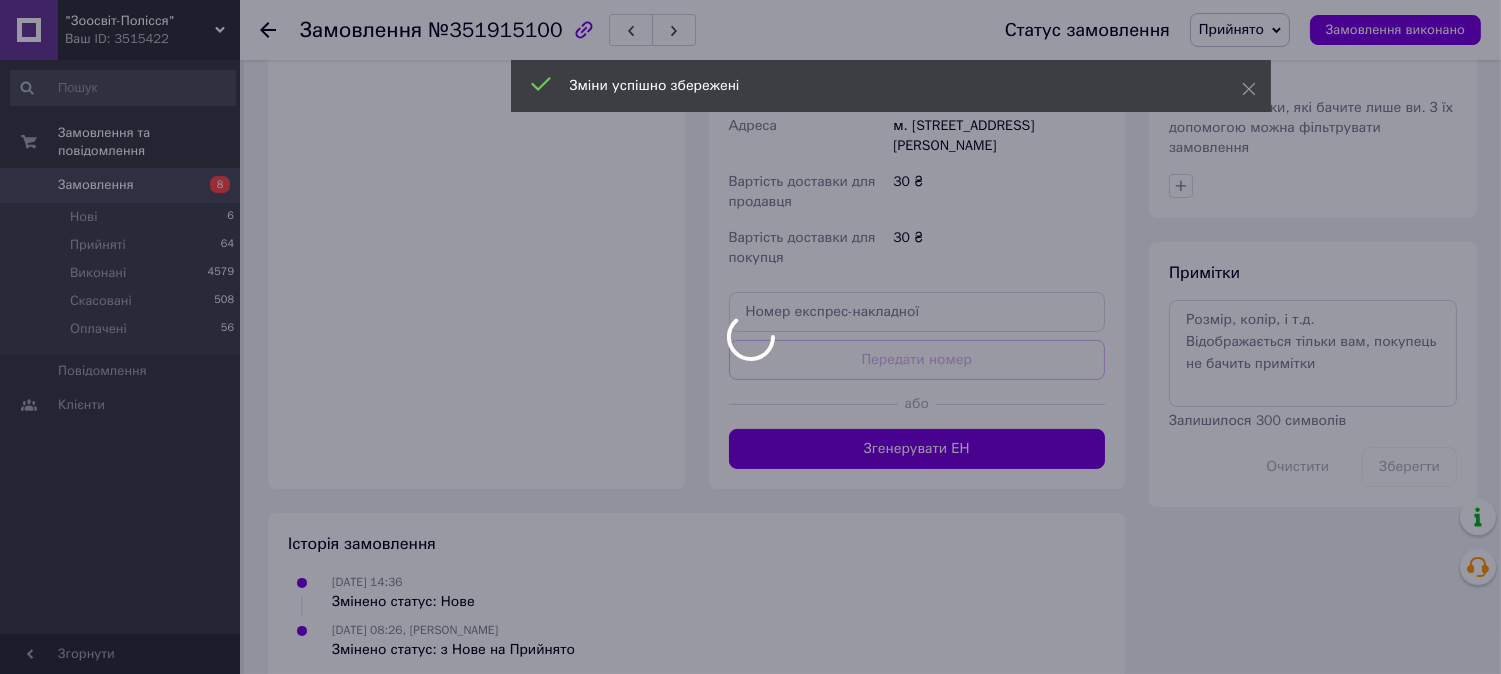 click at bounding box center (750, 337) 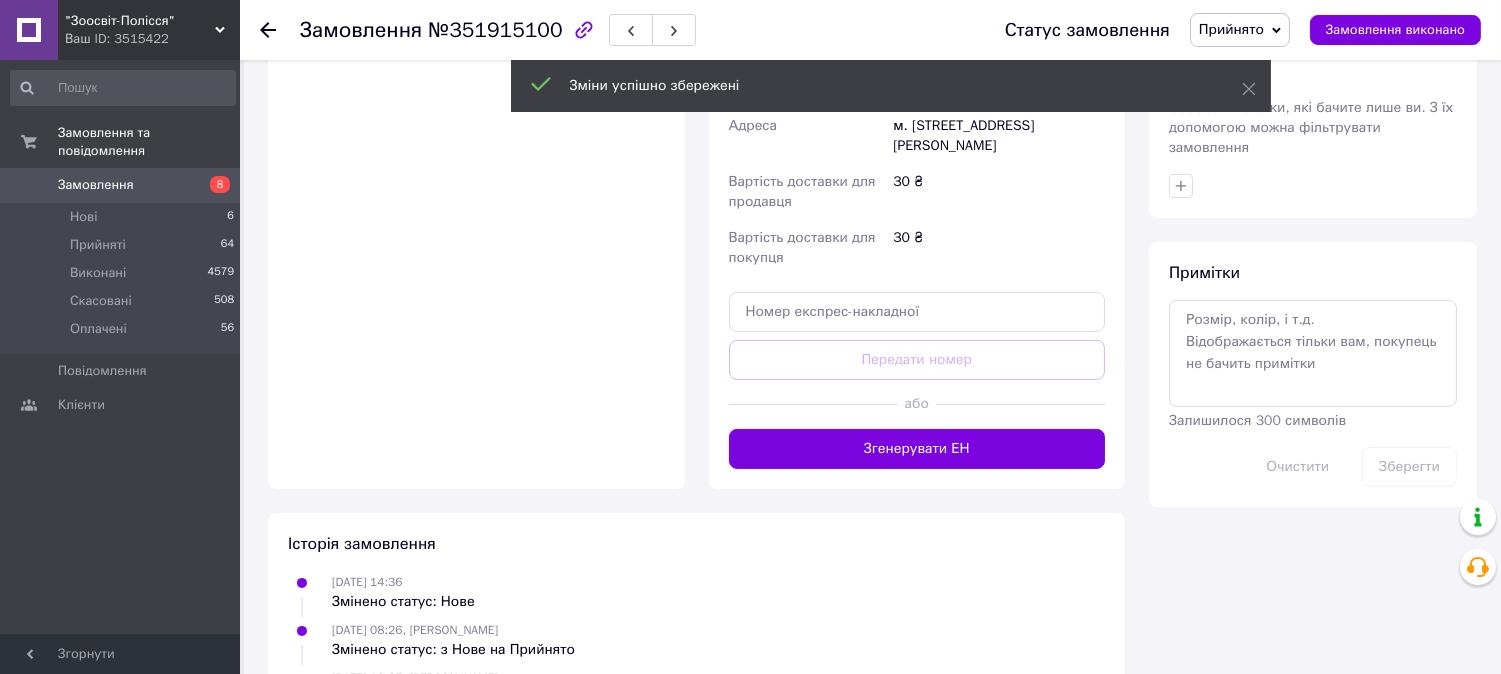 click on "Згенерувати ЕН" at bounding box center [917, 449] 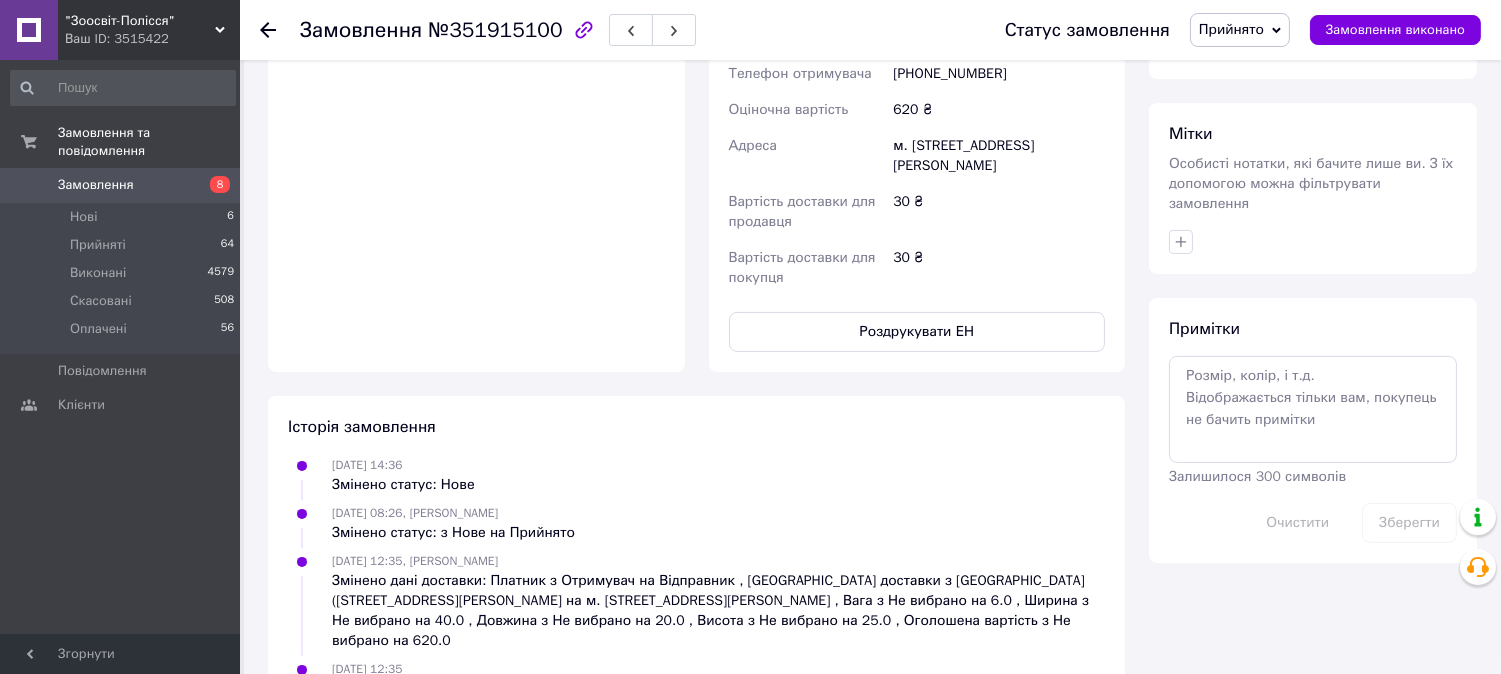 scroll, scrollTop: 888, scrollLeft: 0, axis: vertical 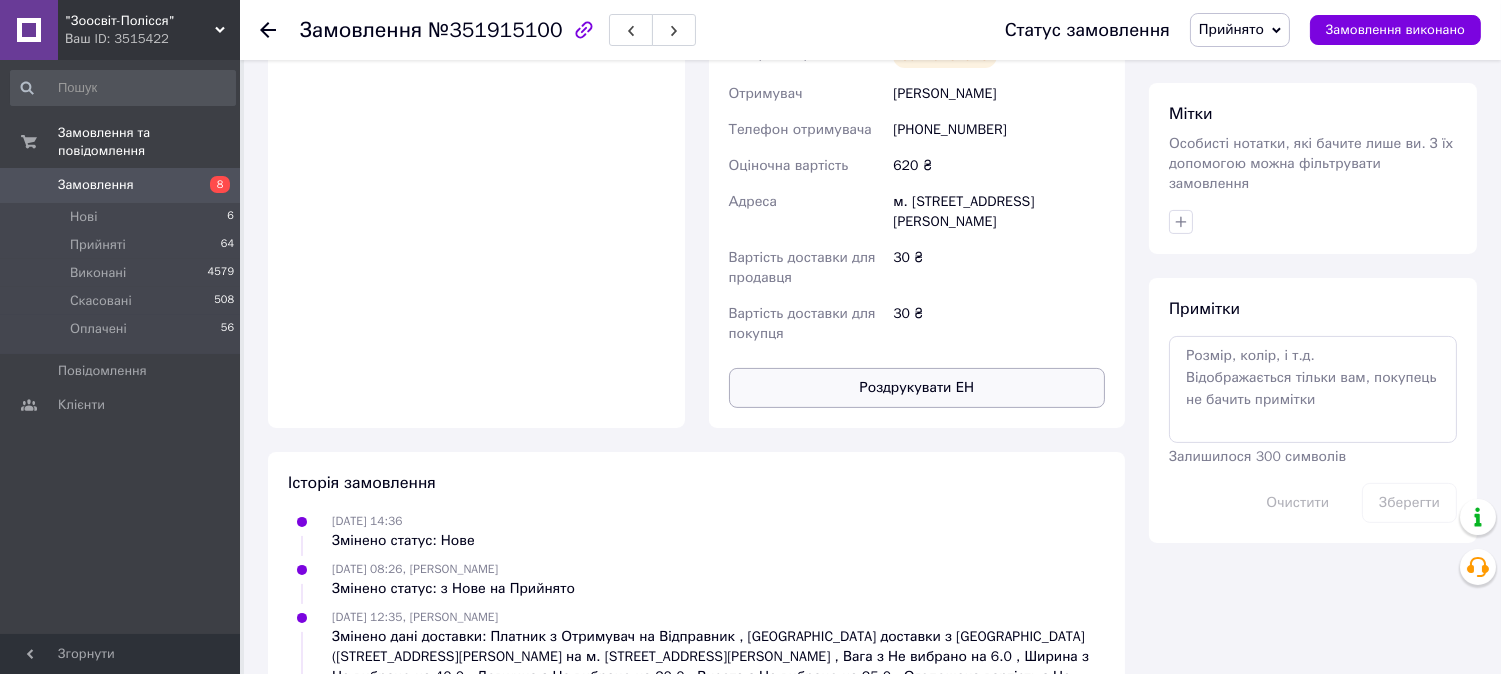 click on "Роздрукувати ЕН" at bounding box center (917, 388) 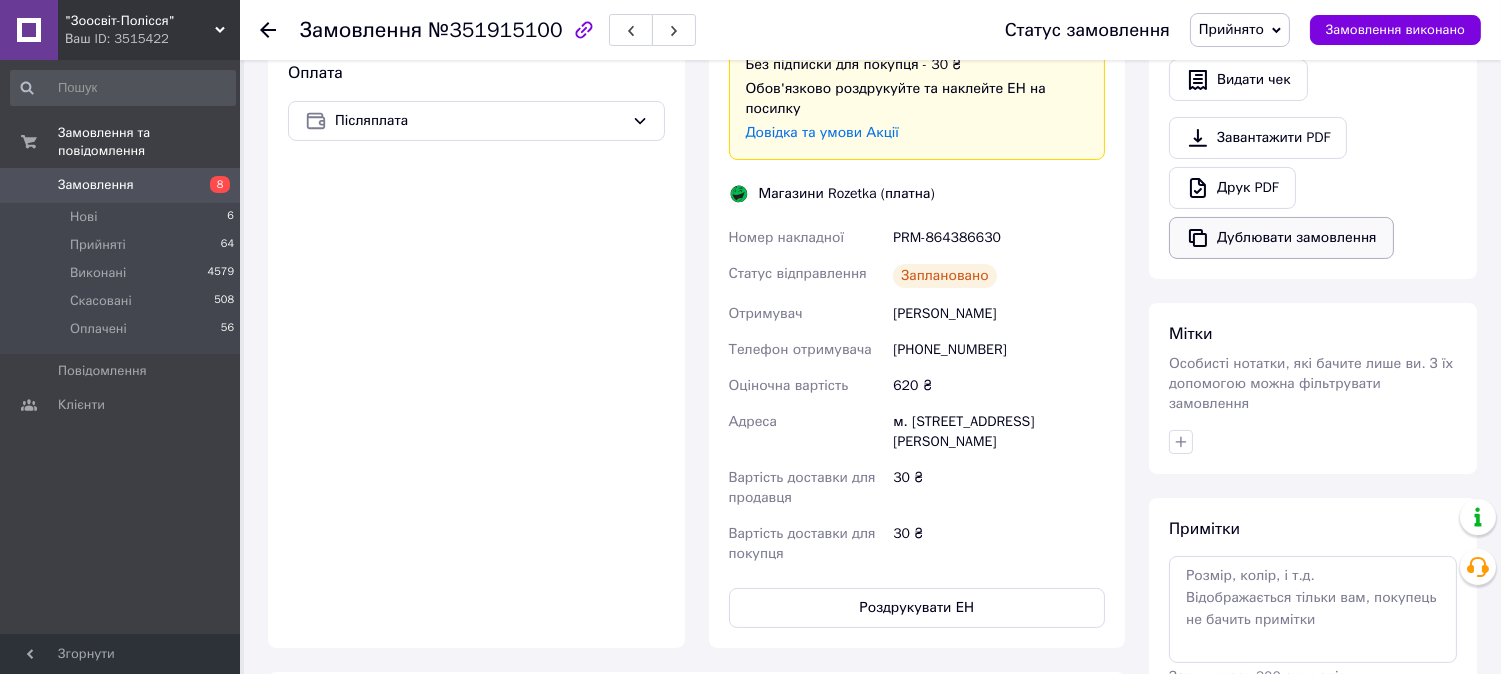 scroll, scrollTop: 666, scrollLeft: 0, axis: vertical 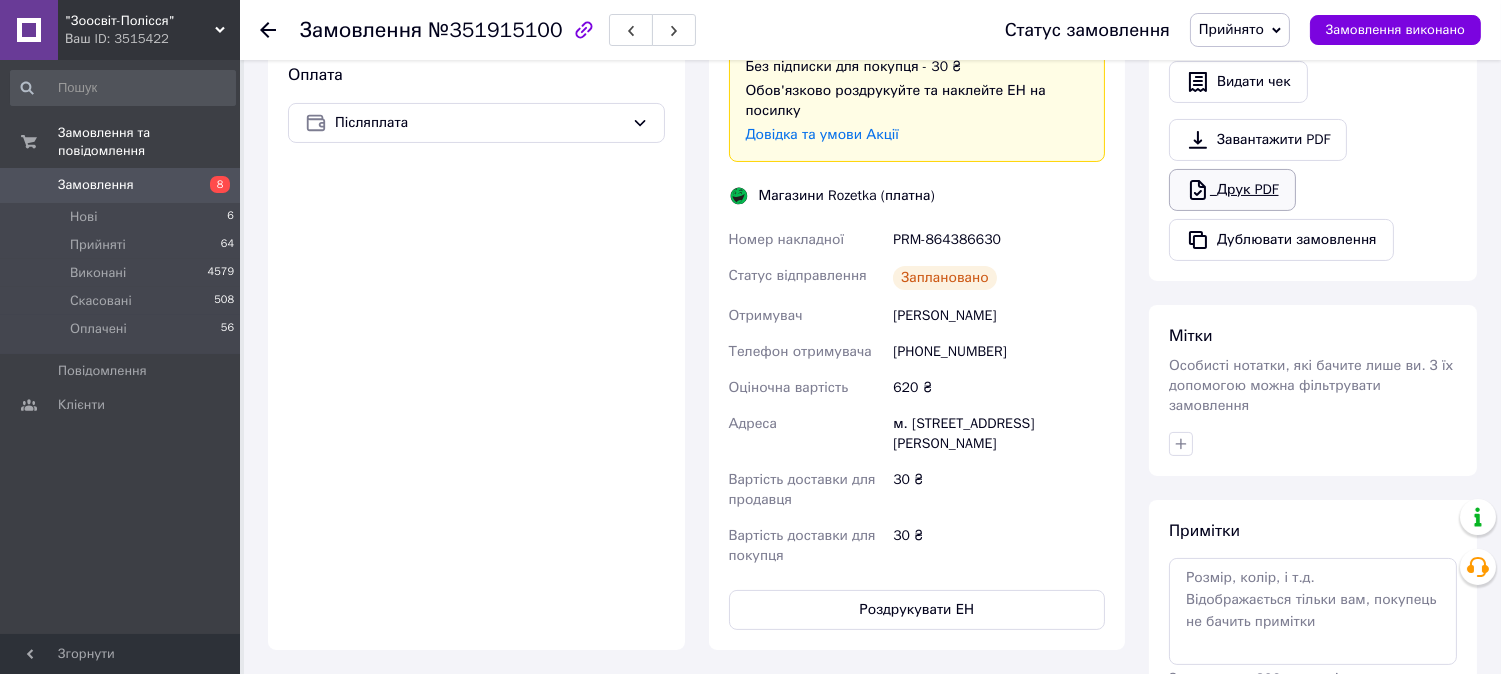 click on "Друк PDF" at bounding box center [1232, 190] 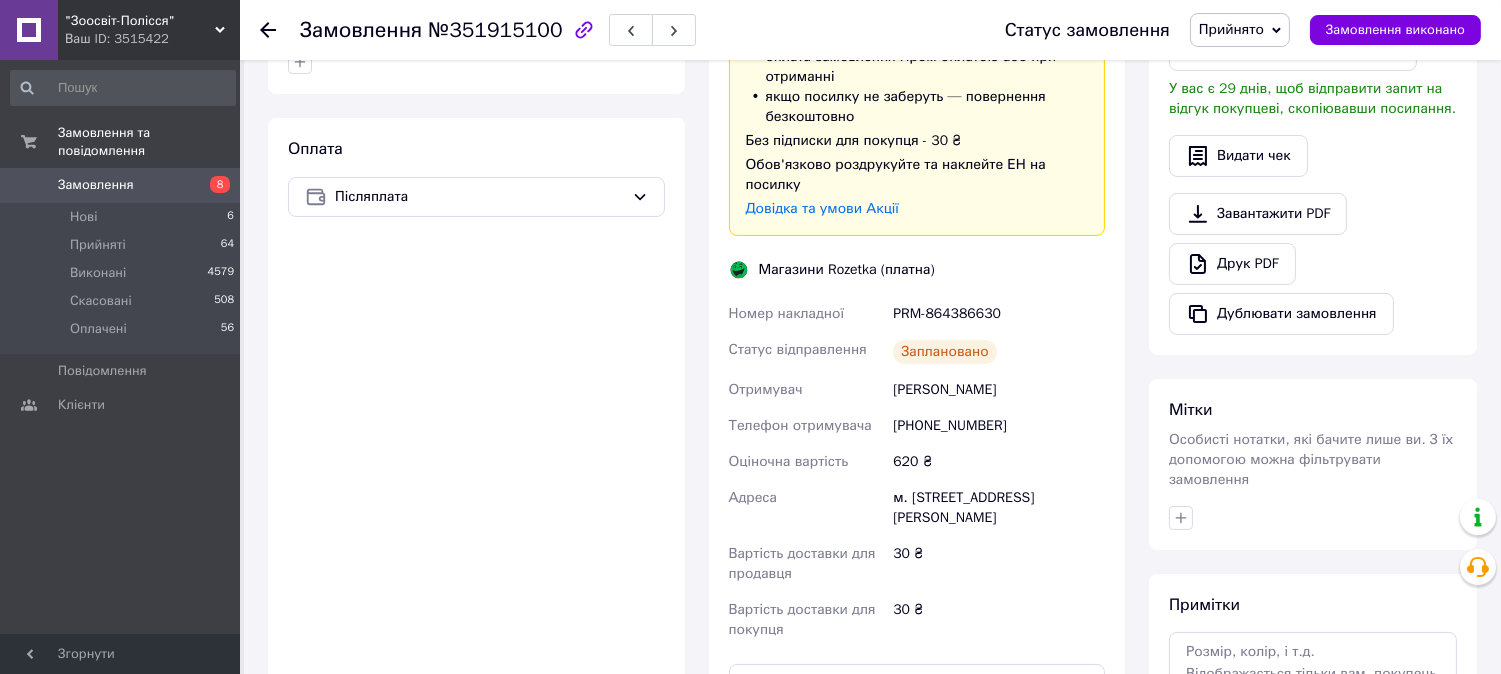 scroll, scrollTop: 555, scrollLeft: 0, axis: vertical 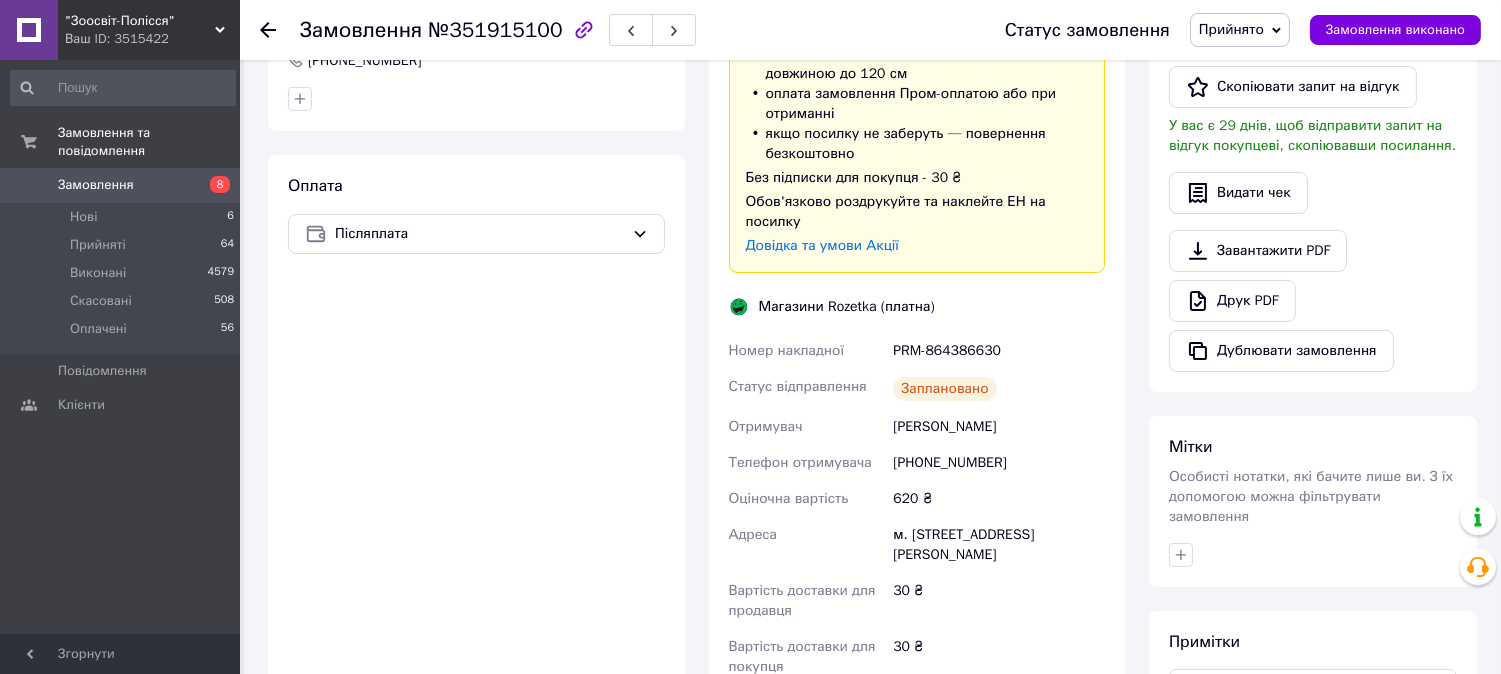 drag, startPoint x: 721, startPoint y: 322, endPoint x: 1082, endPoint y: 287, distance: 362.69272 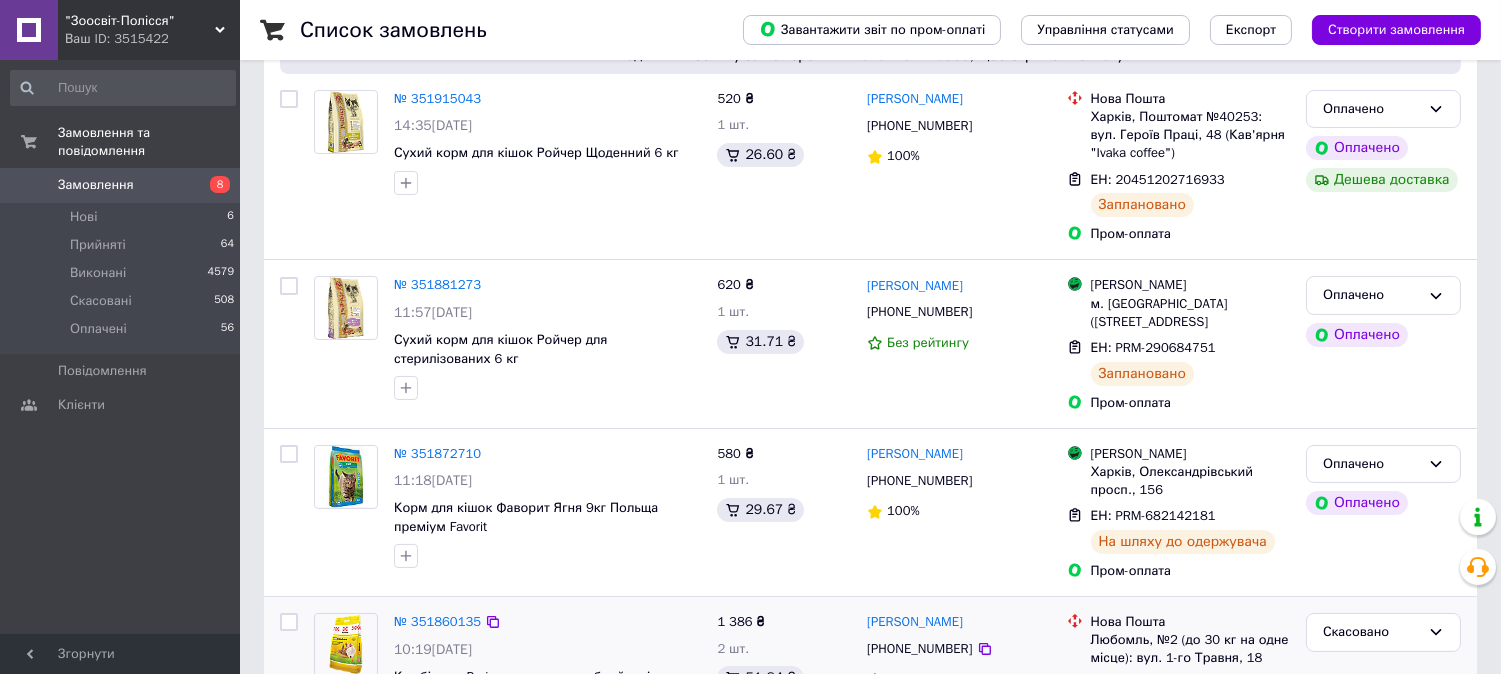 scroll, scrollTop: 555, scrollLeft: 0, axis: vertical 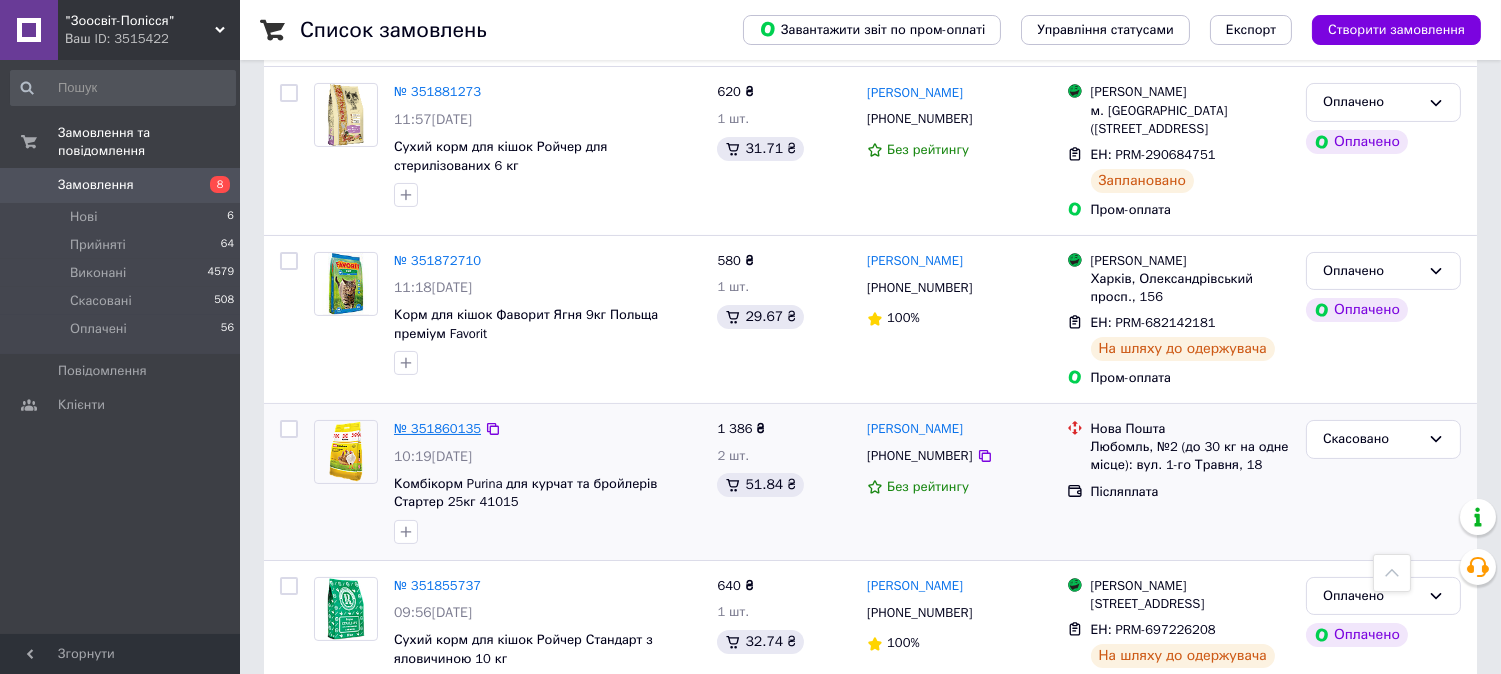 click on "№ 351860135" at bounding box center (437, 428) 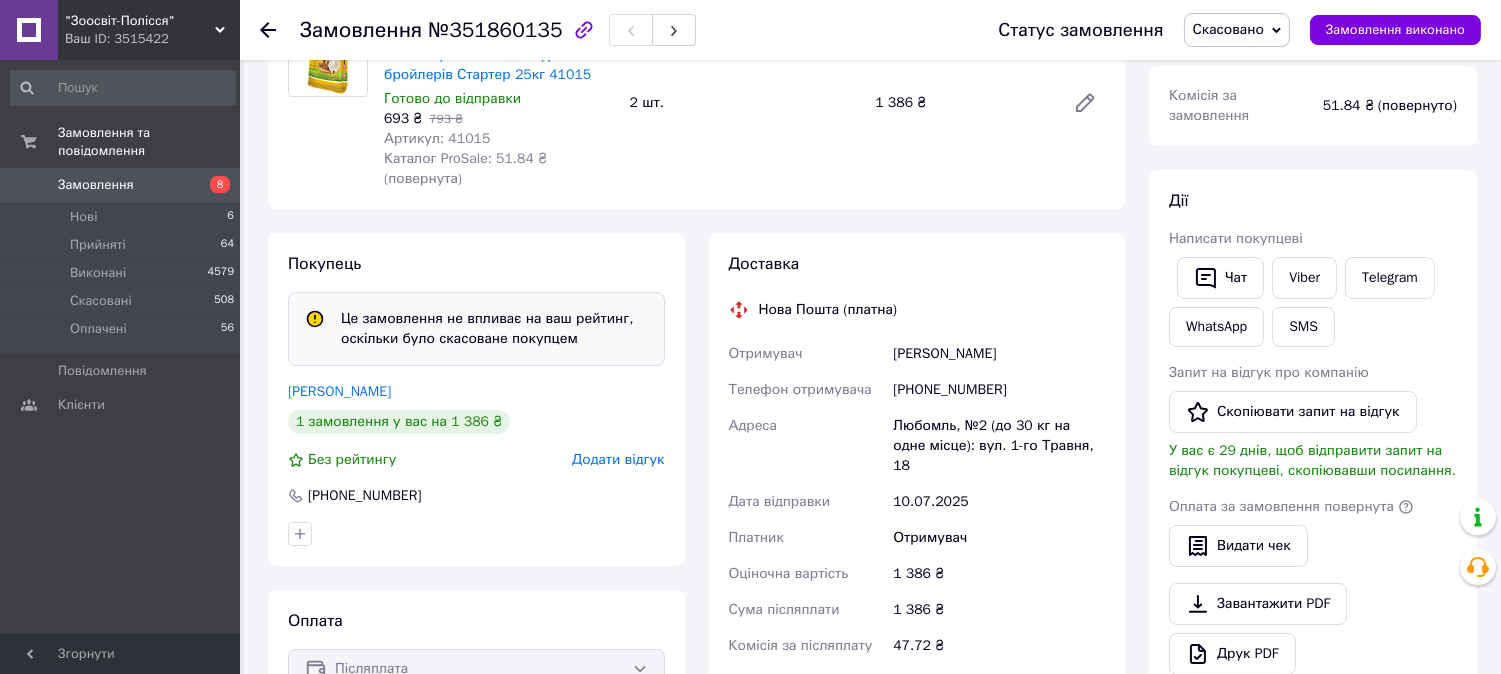 scroll, scrollTop: 233, scrollLeft: 0, axis: vertical 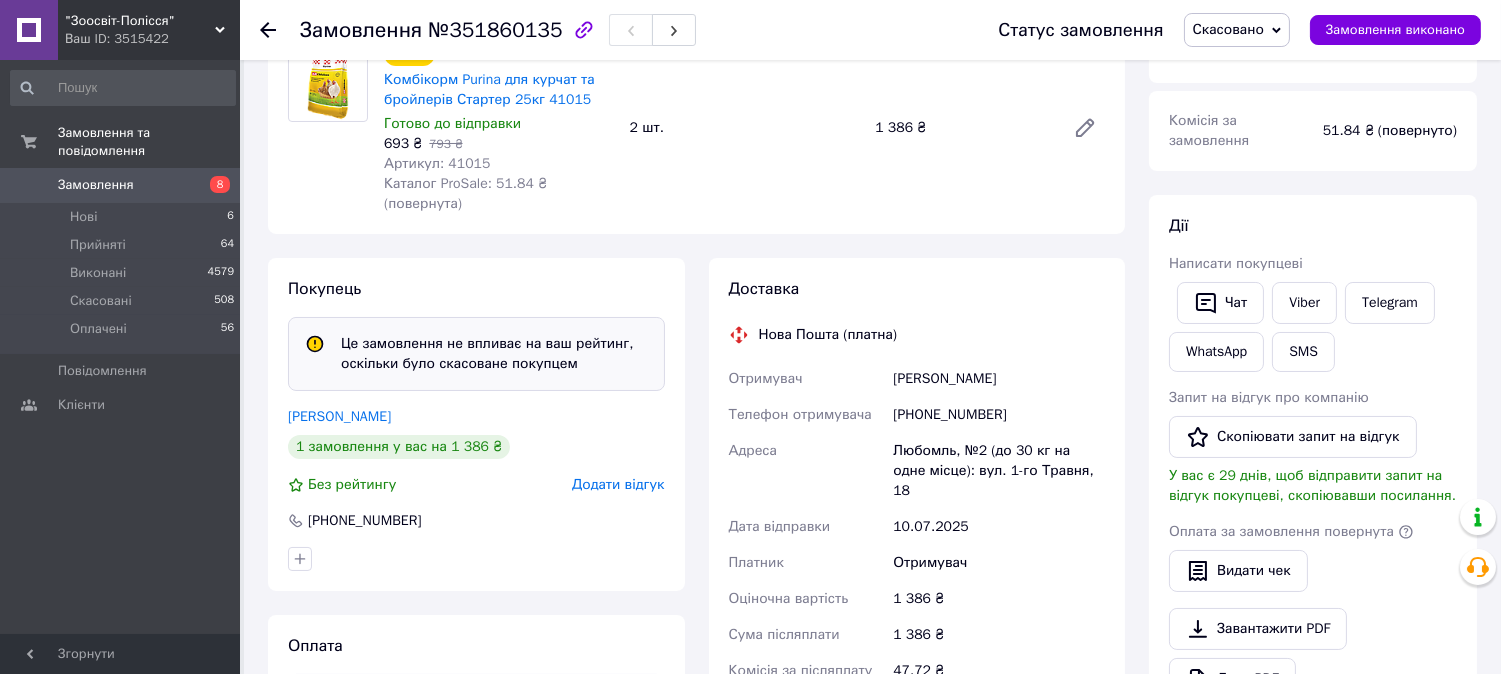 click on "1 386 ₴" at bounding box center (962, 128) 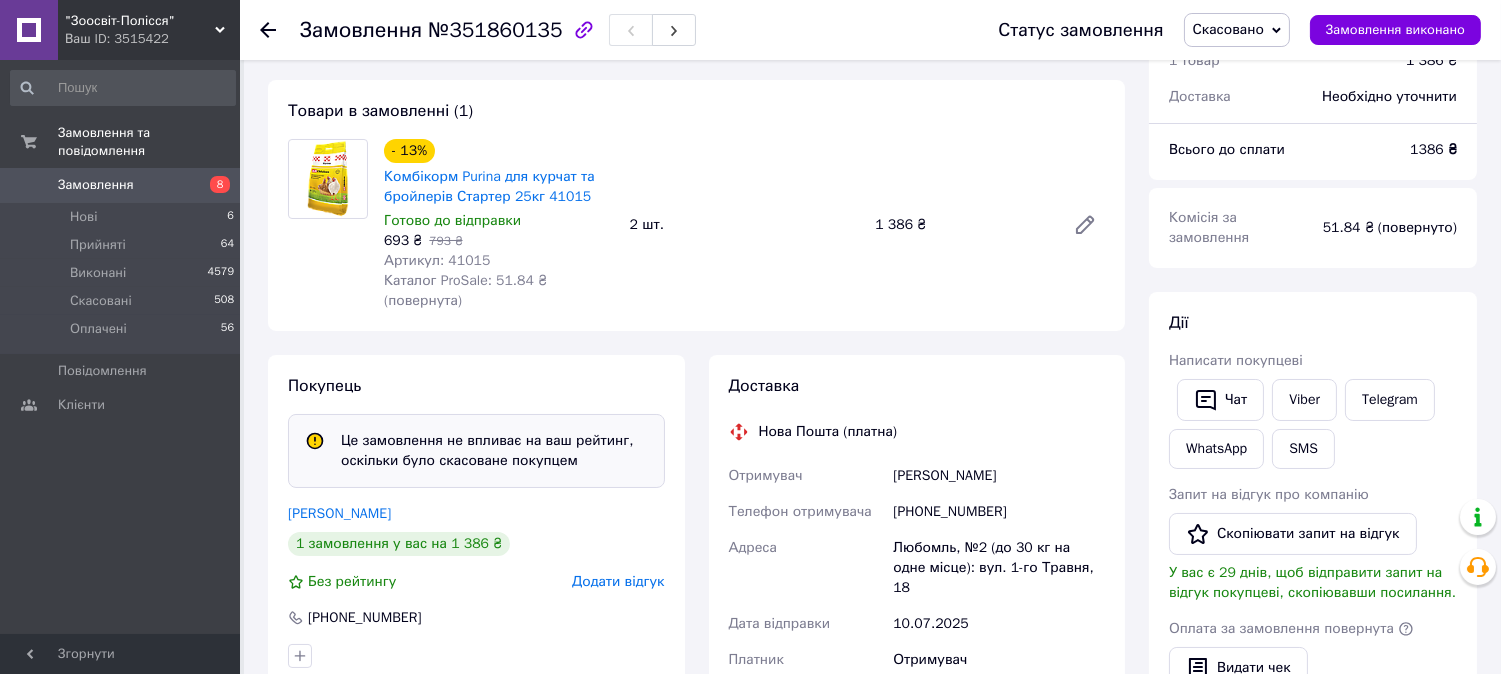 scroll, scrollTop: 122, scrollLeft: 0, axis: vertical 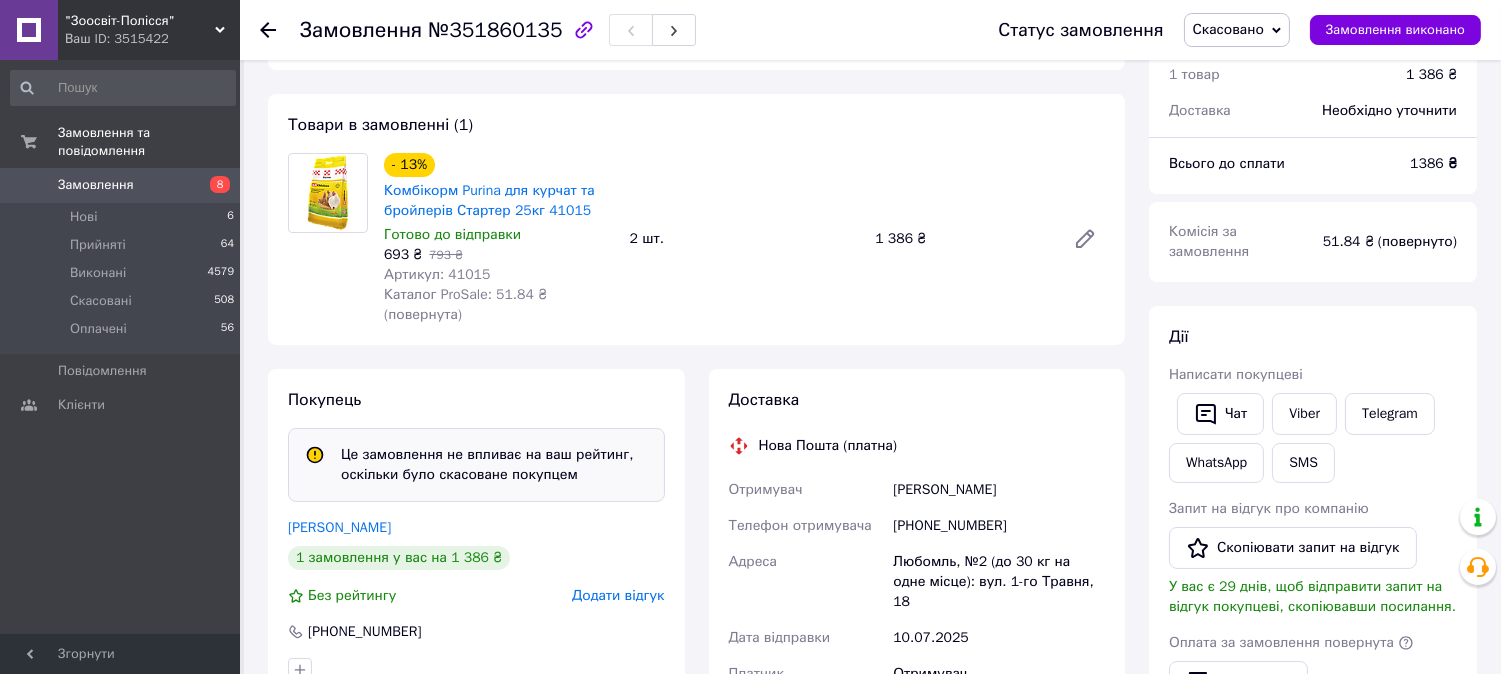 click on "1 386 ₴" at bounding box center (962, 239) 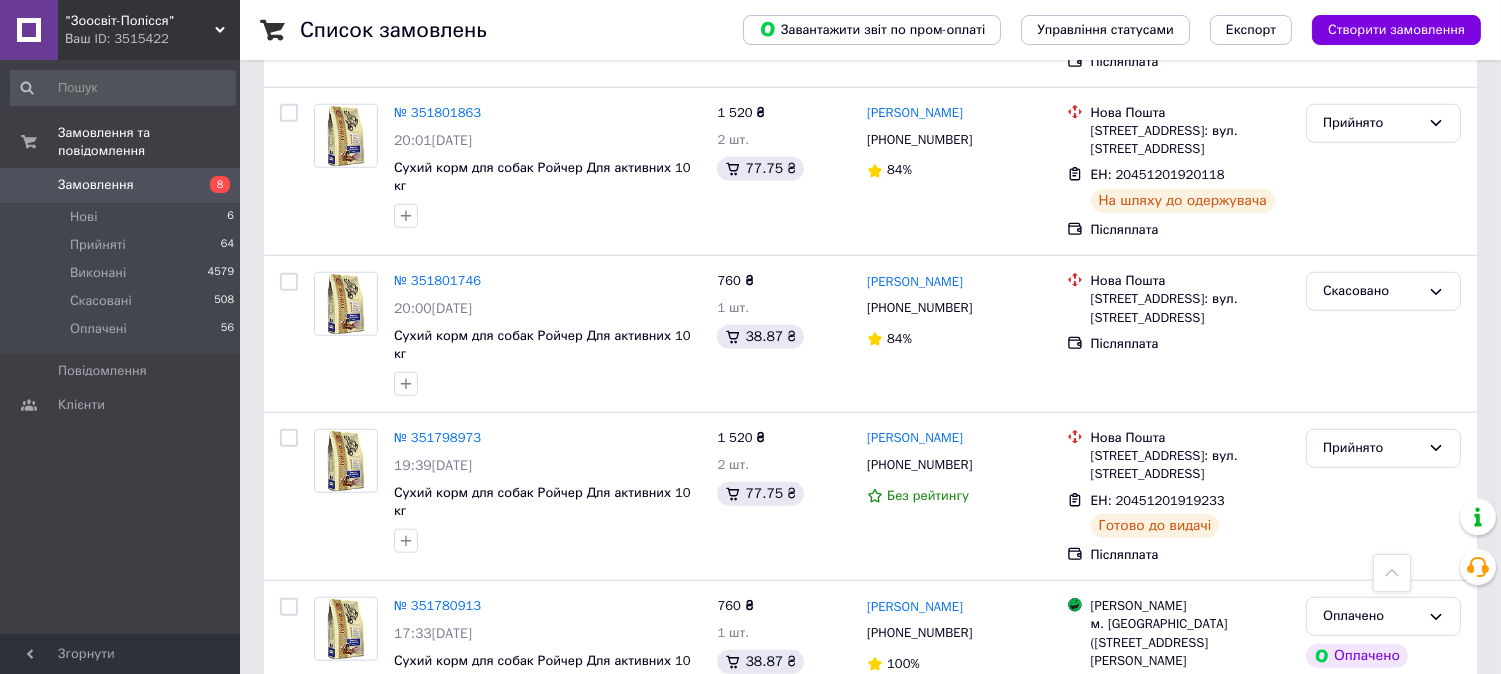 scroll, scrollTop: 3094, scrollLeft: 0, axis: vertical 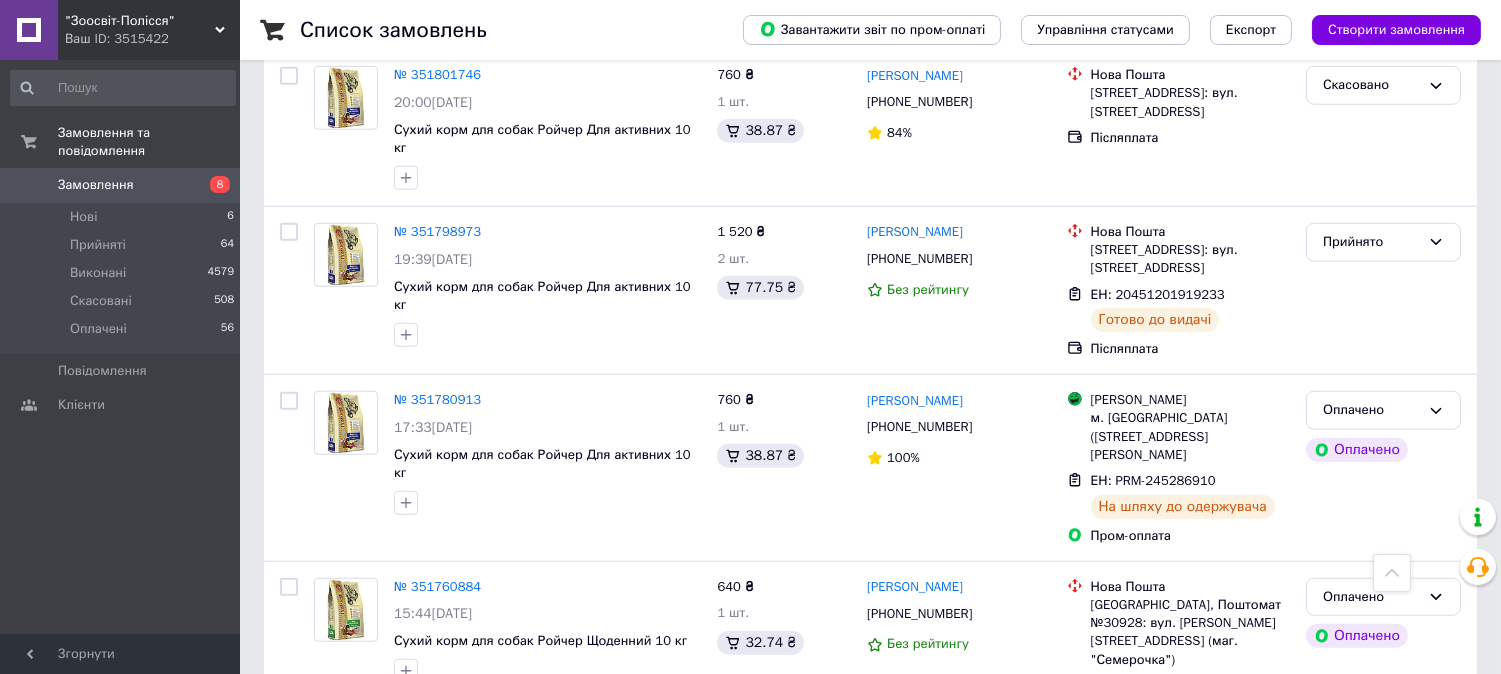 click on "1" at bounding box center [404, 811] 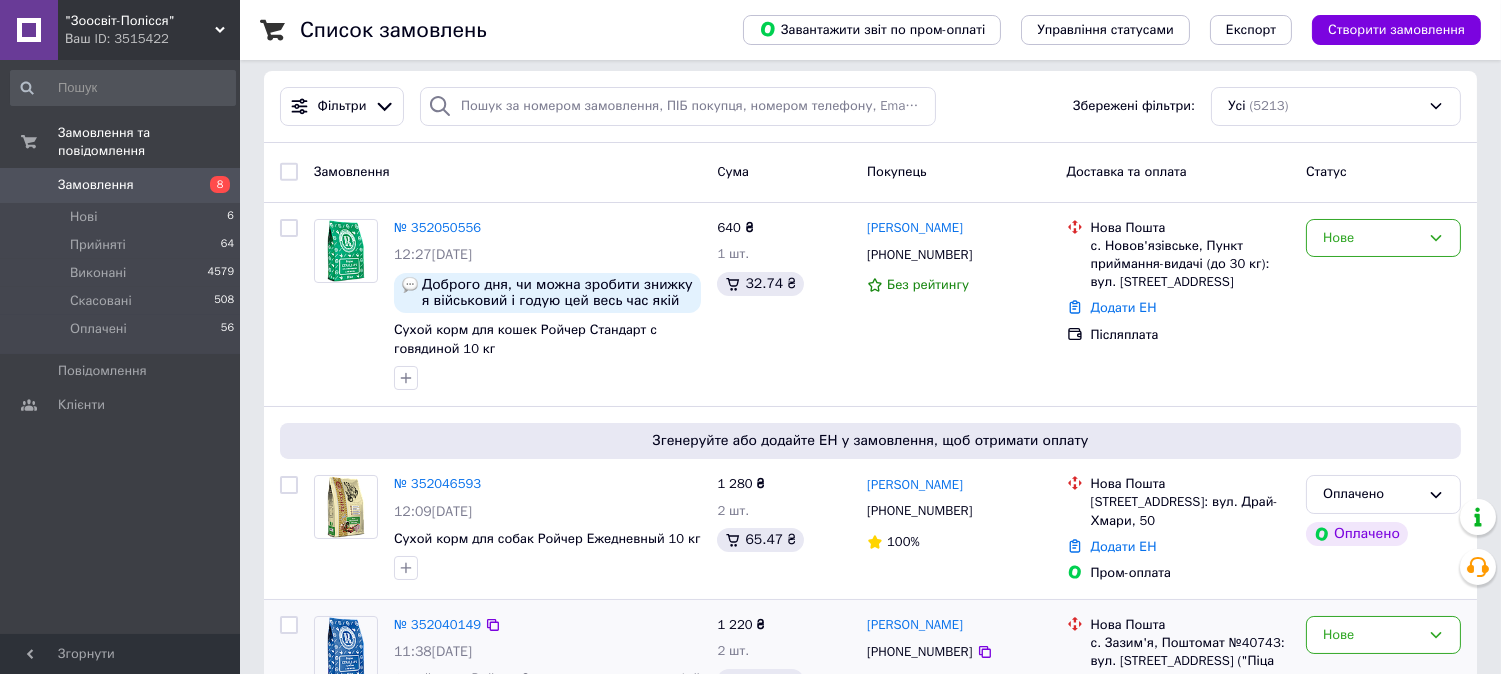 scroll, scrollTop: 0, scrollLeft: 0, axis: both 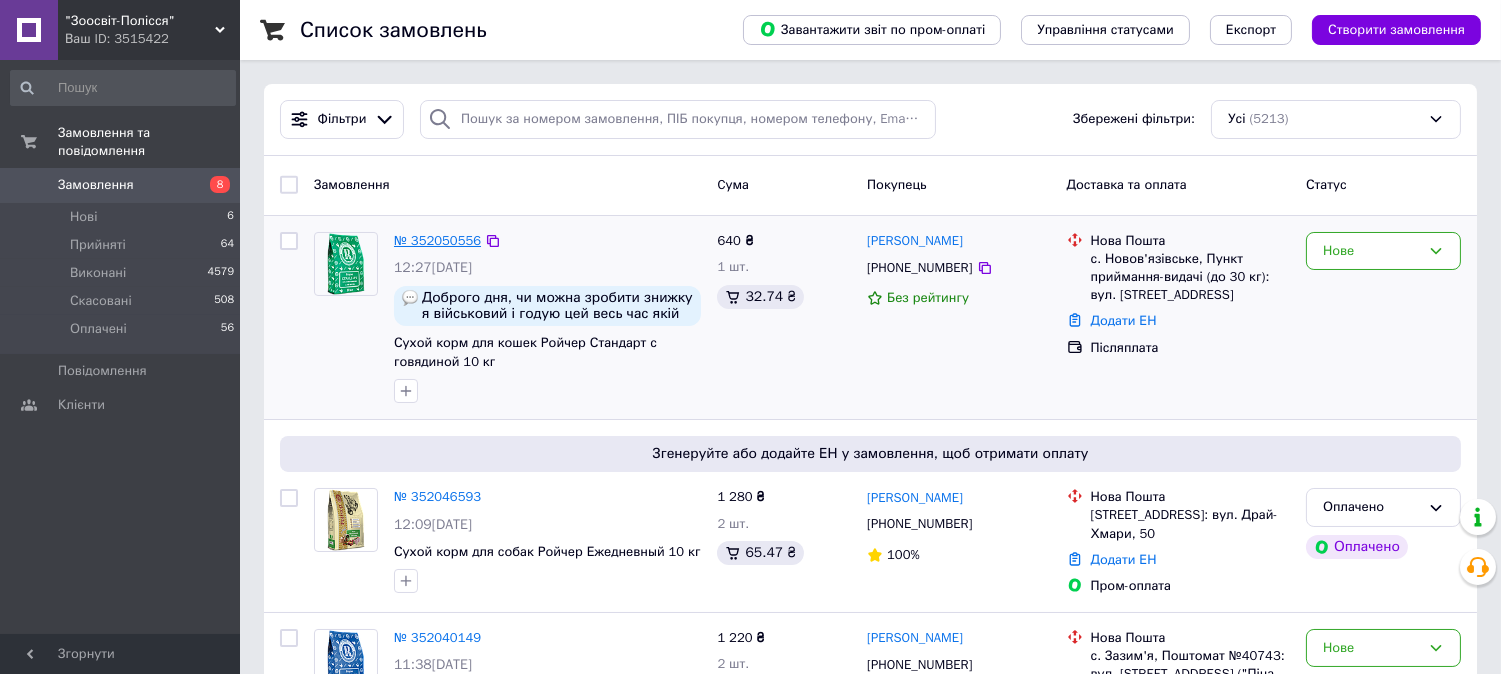 click on "№ 352050556" at bounding box center [437, 240] 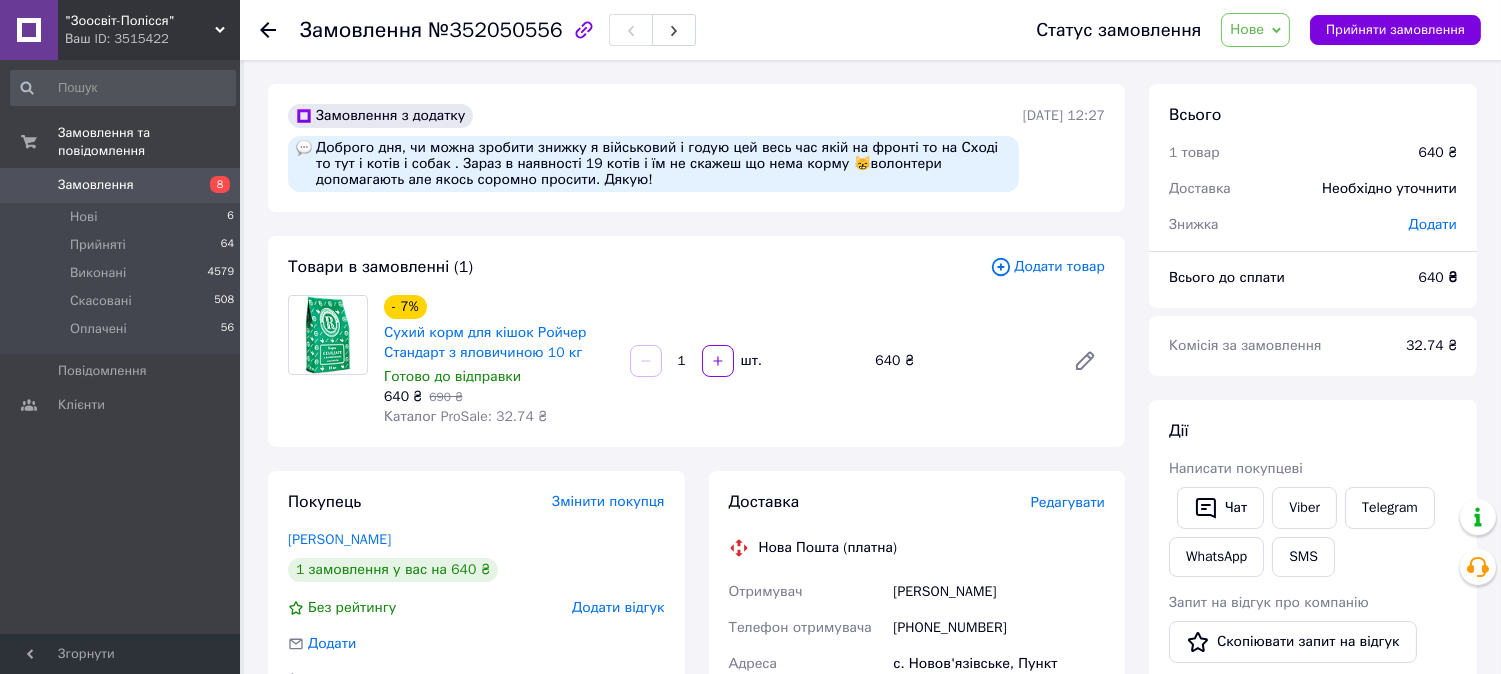 click on "Нове" at bounding box center (1247, 29) 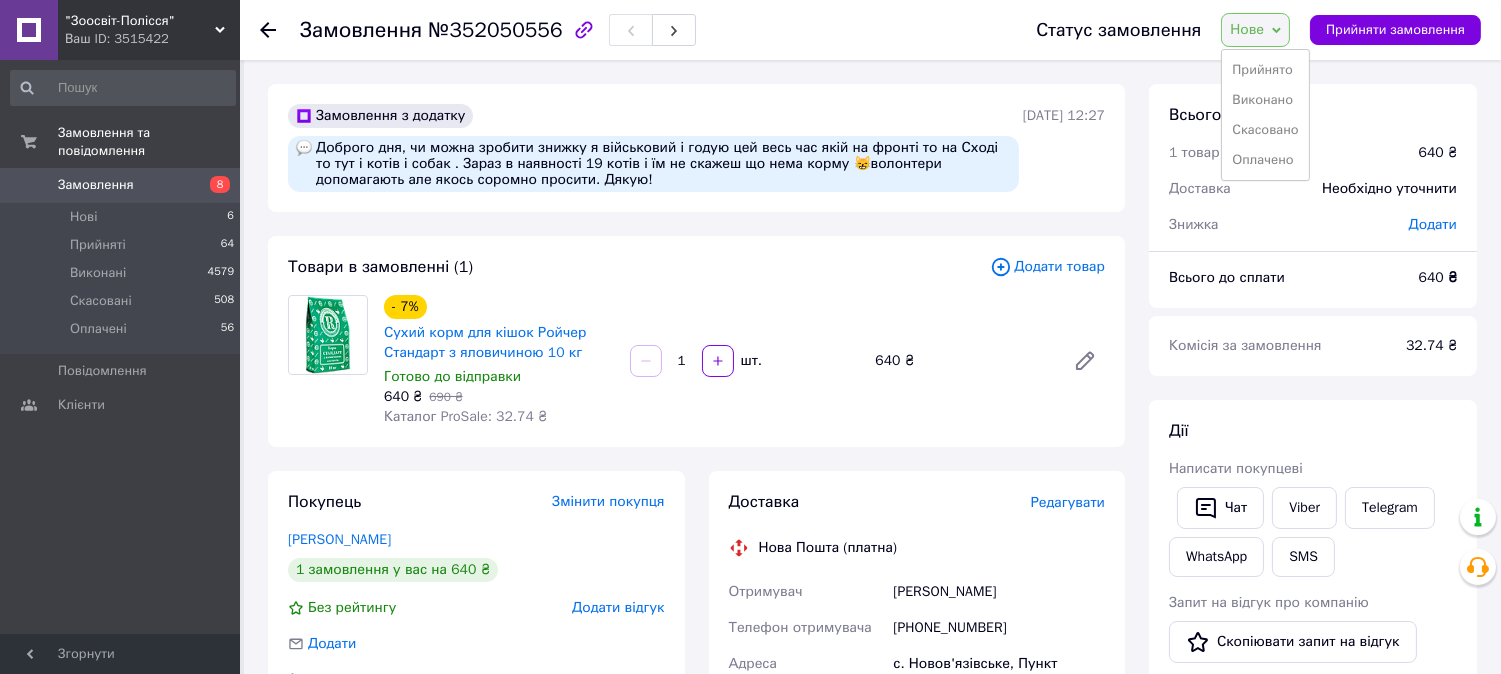 click on "Прийнято" at bounding box center (1265, 70) 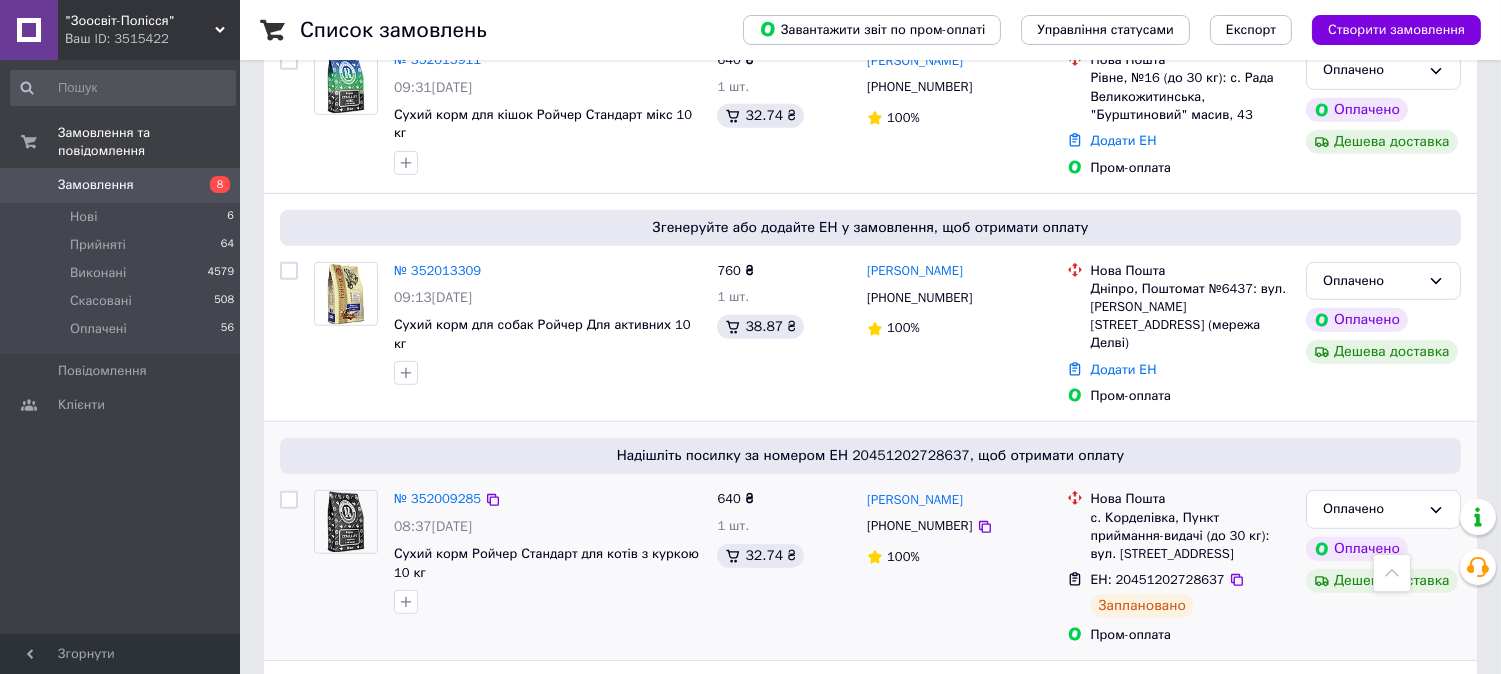 scroll, scrollTop: 1888, scrollLeft: 0, axis: vertical 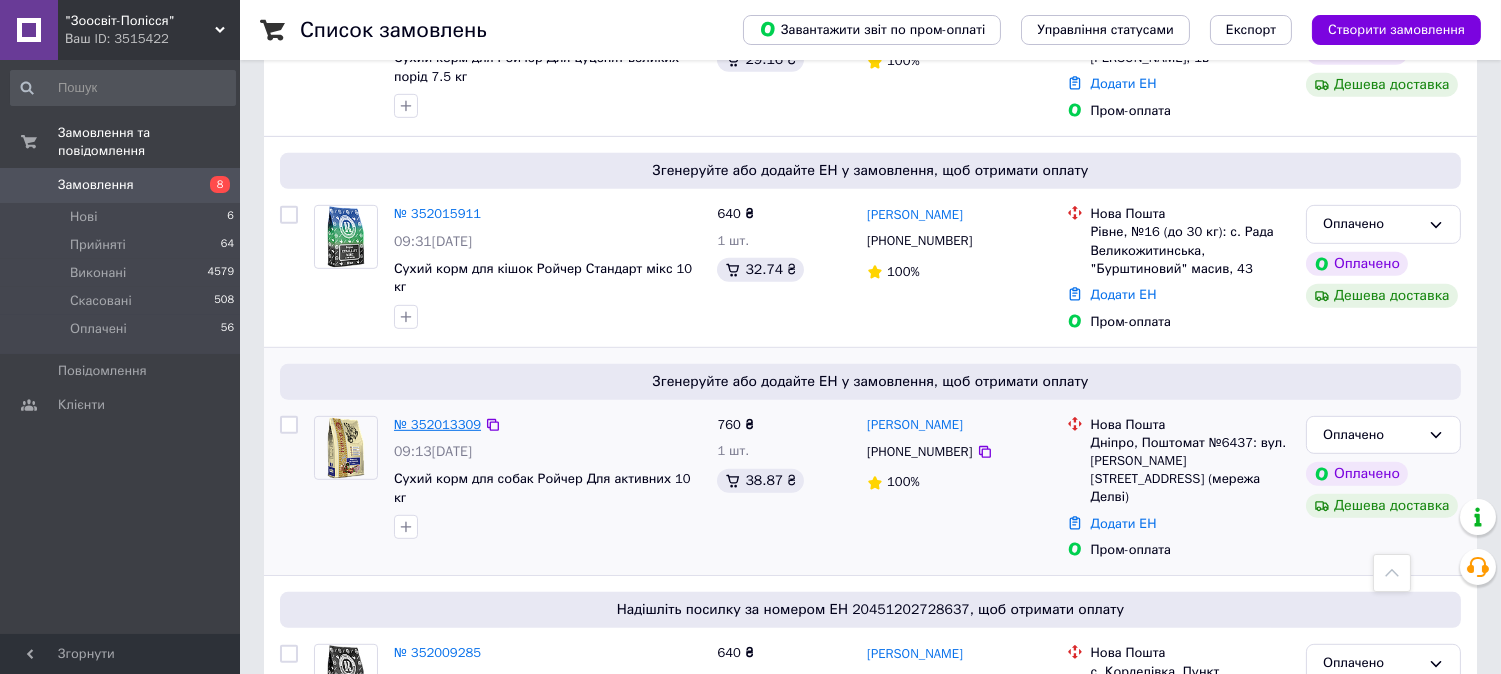 click on "№ 352013309" at bounding box center [437, 424] 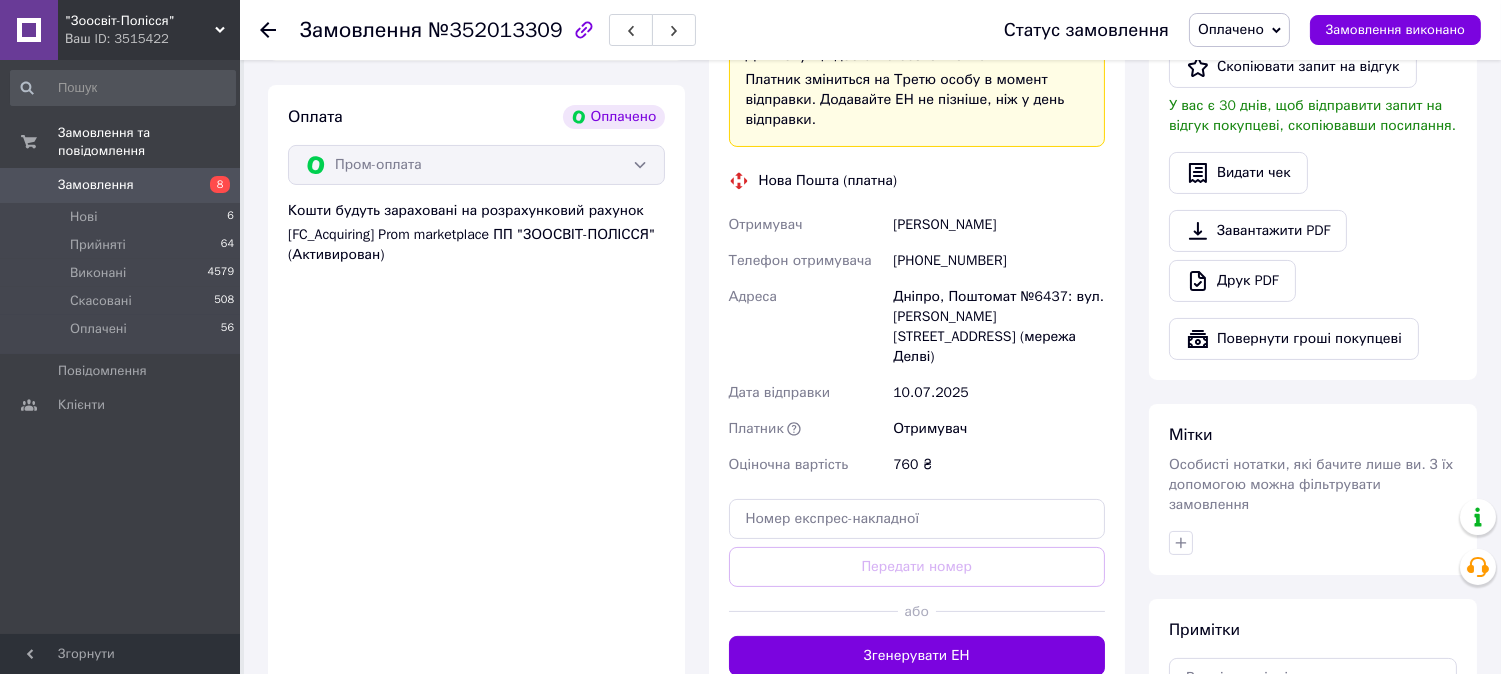scroll, scrollTop: 777, scrollLeft: 0, axis: vertical 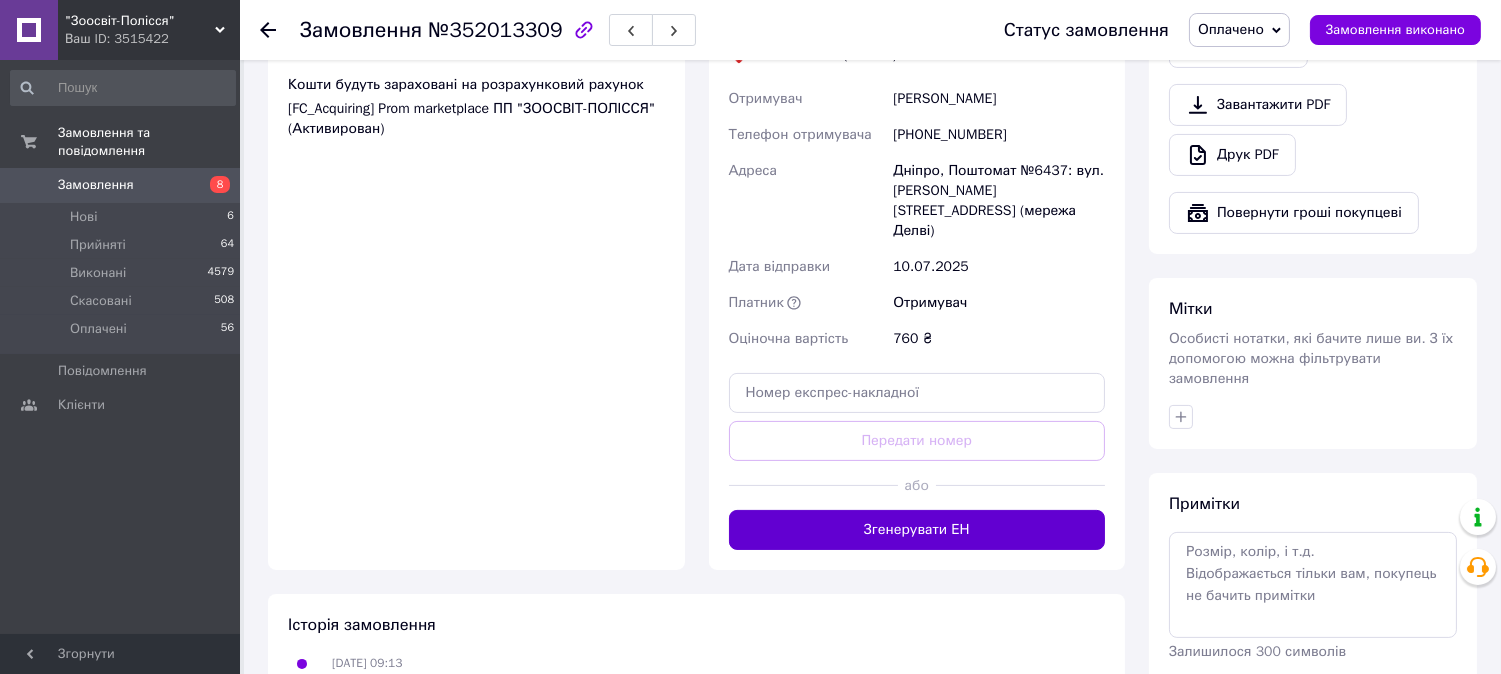 click on "Згенерувати ЕН" at bounding box center [917, 530] 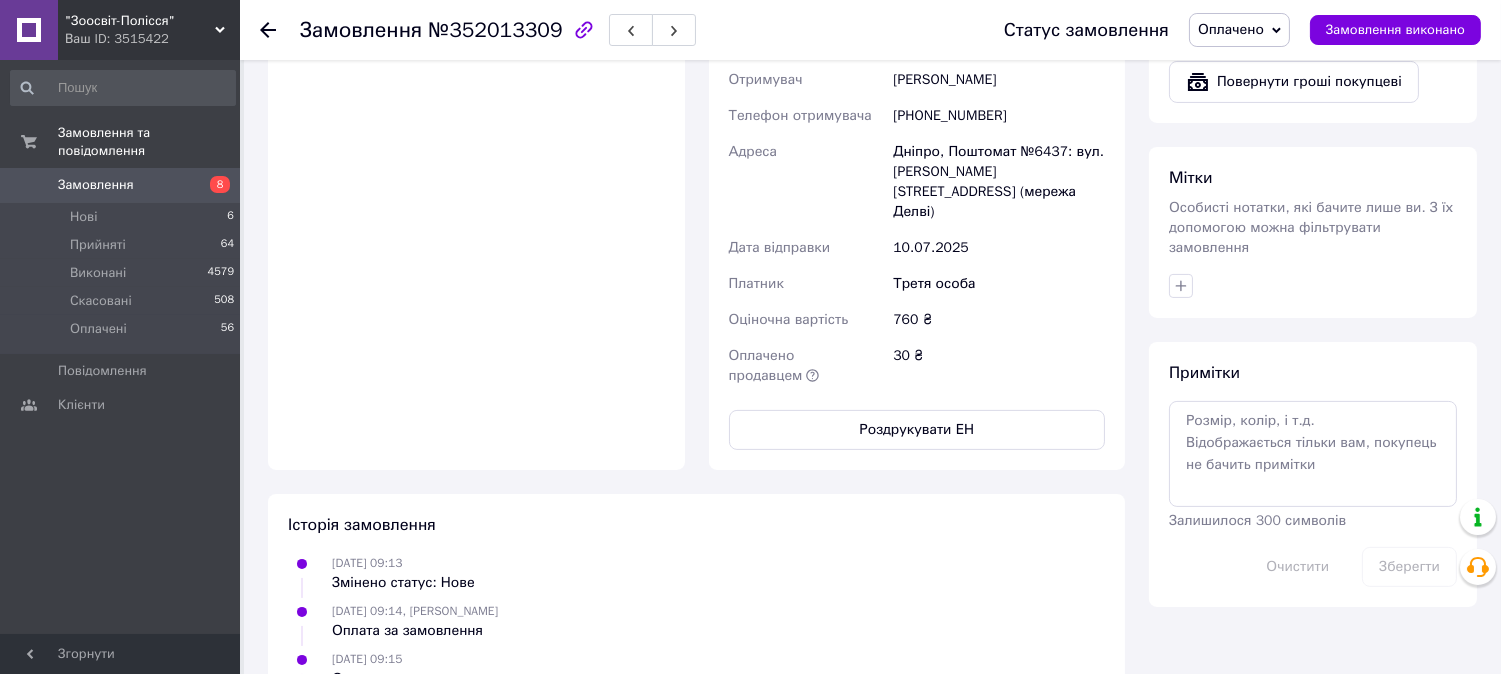 scroll, scrollTop: 1000, scrollLeft: 0, axis: vertical 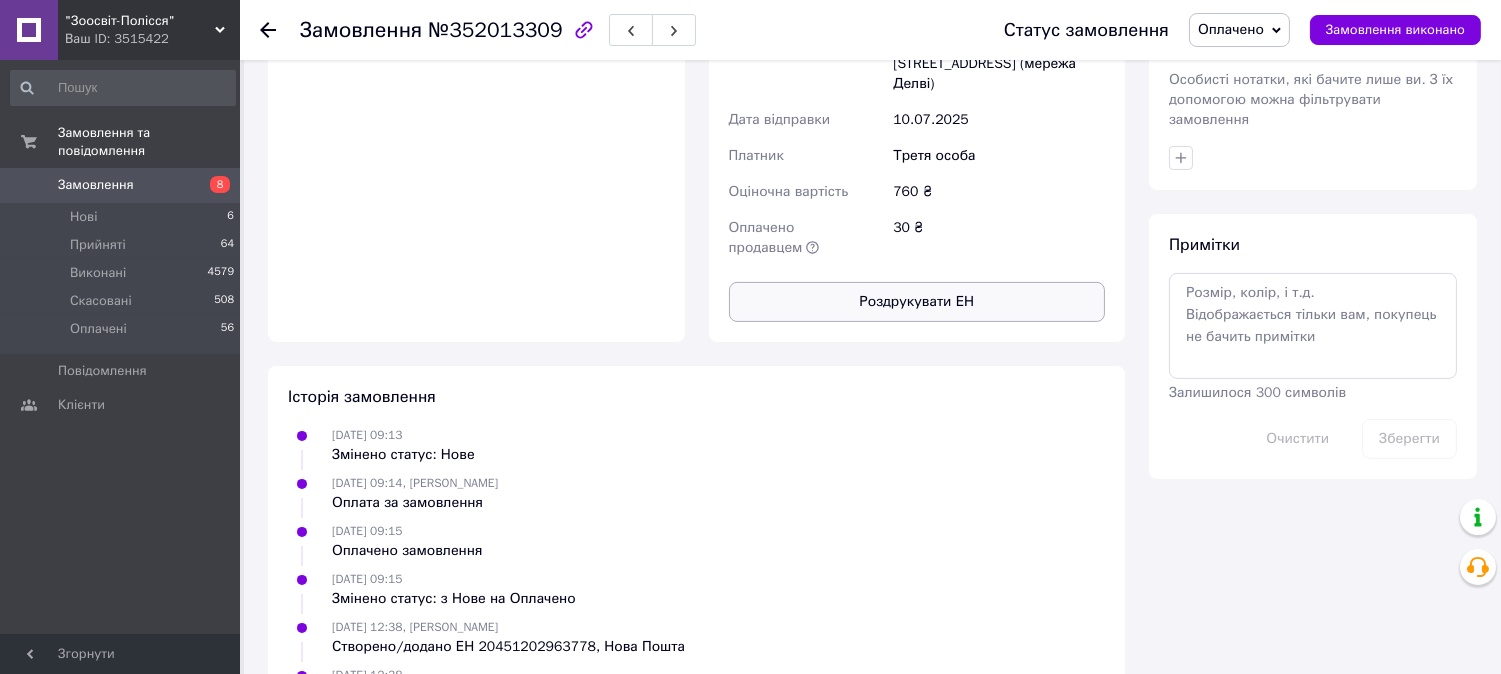 click on "Роздрукувати ЕН" at bounding box center (917, 302) 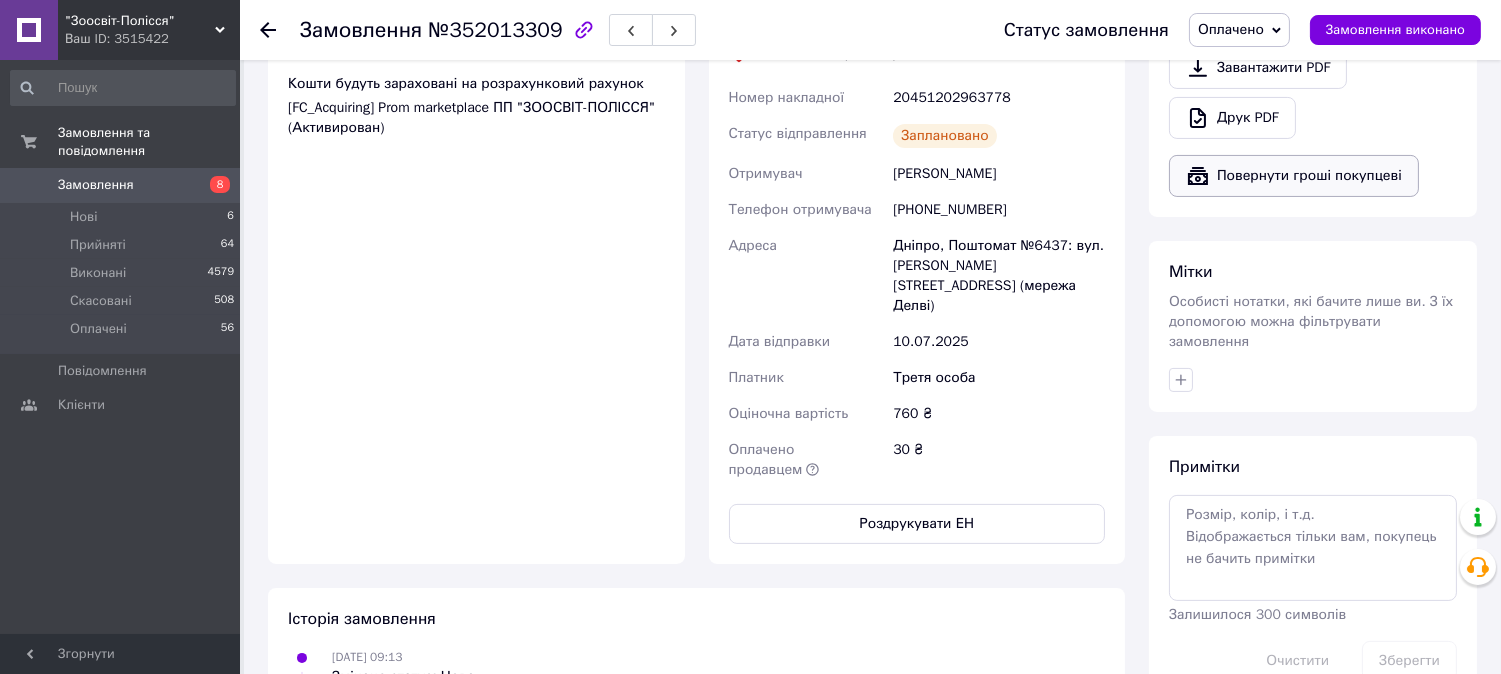 scroll, scrollTop: 777, scrollLeft: 0, axis: vertical 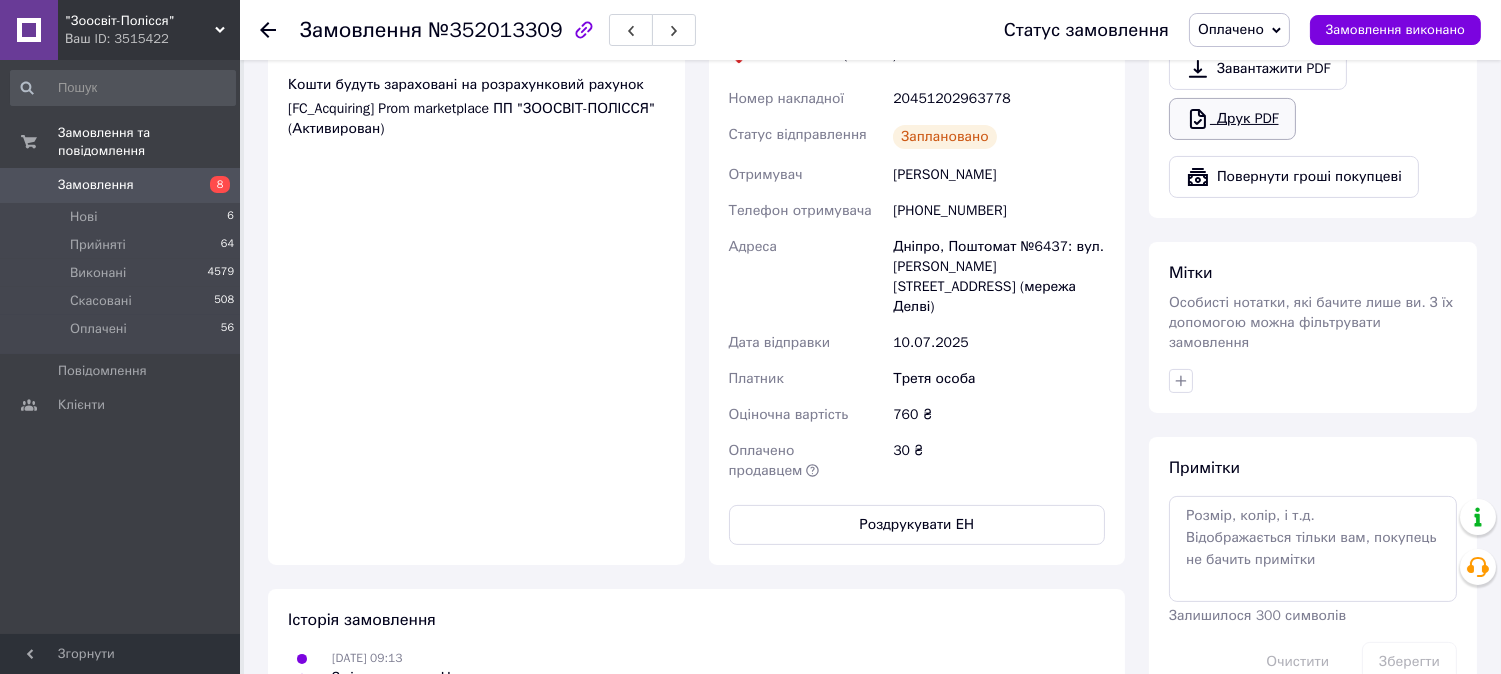 click on "Друк PDF" at bounding box center (1232, 119) 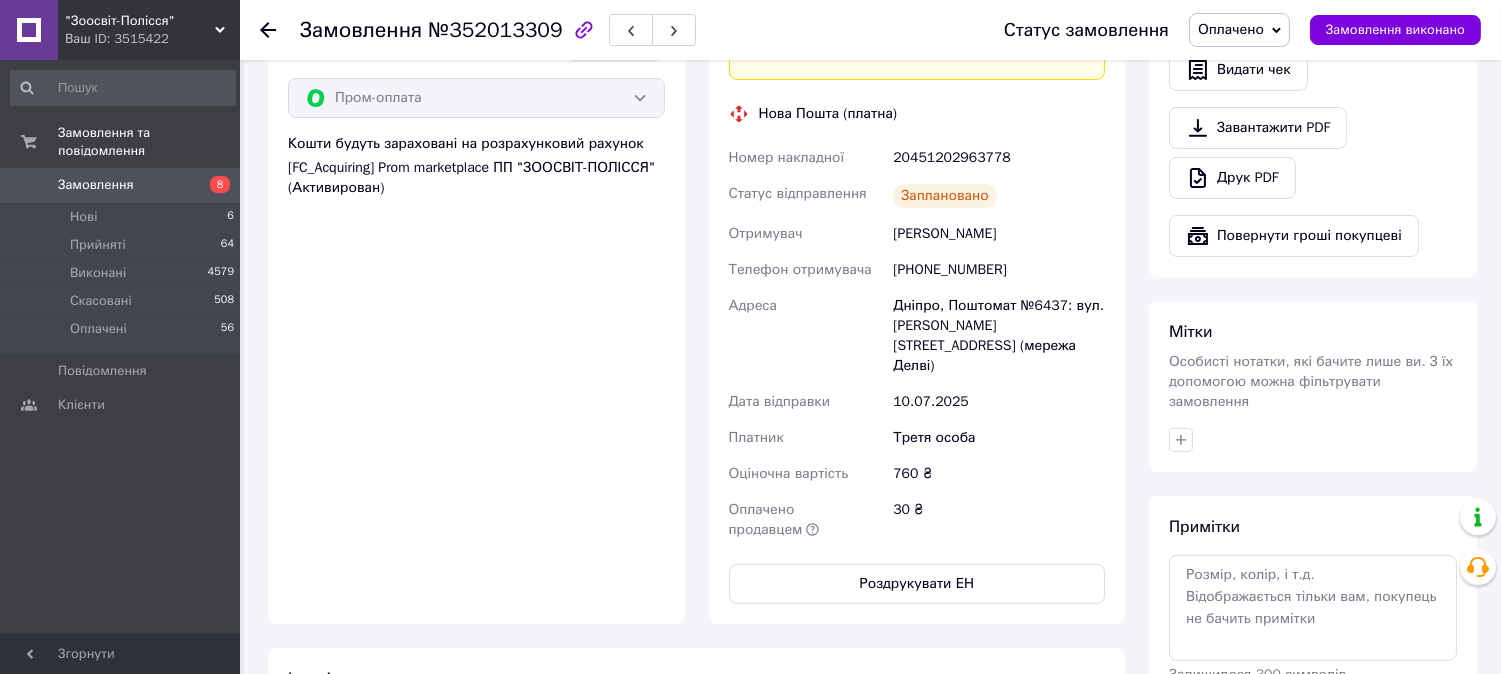 scroll, scrollTop: 555, scrollLeft: 0, axis: vertical 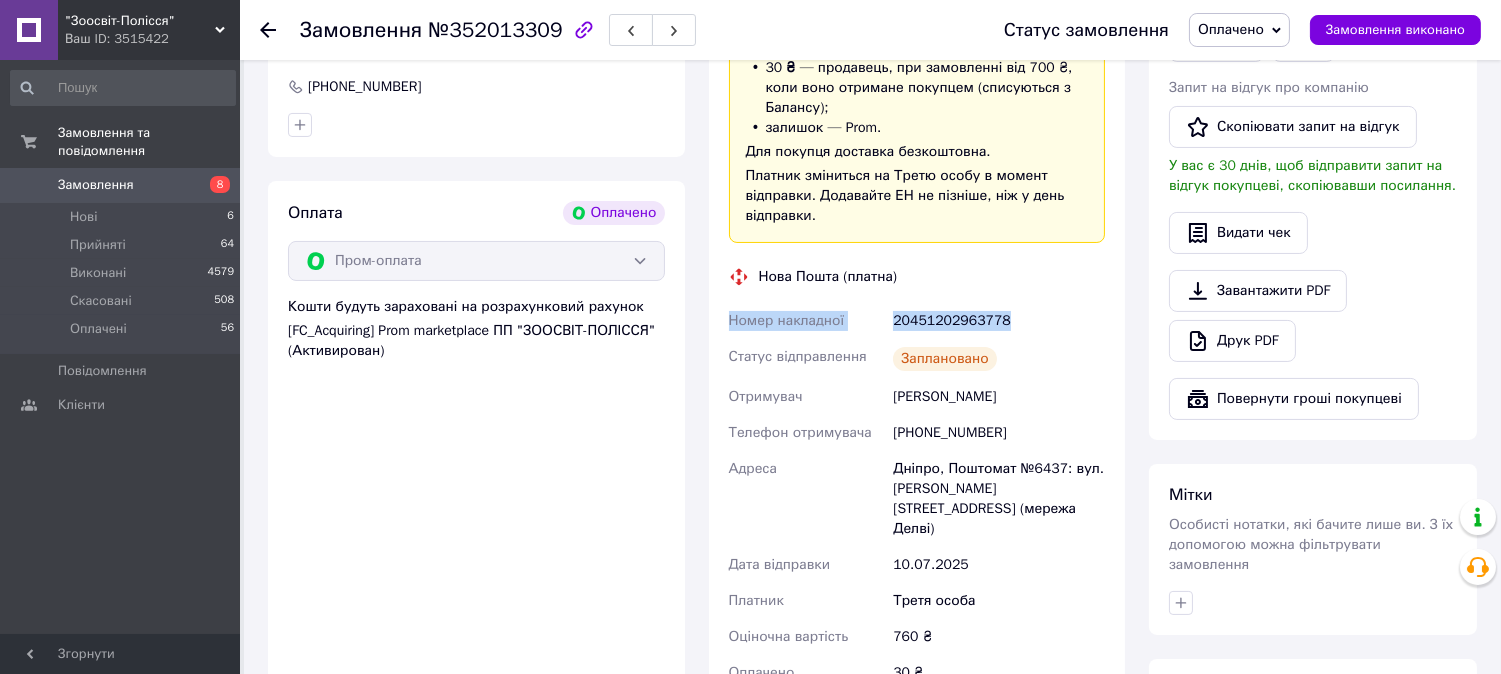 drag, startPoint x: 712, startPoint y: 326, endPoint x: 1057, endPoint y: 321, distance: 345.03622 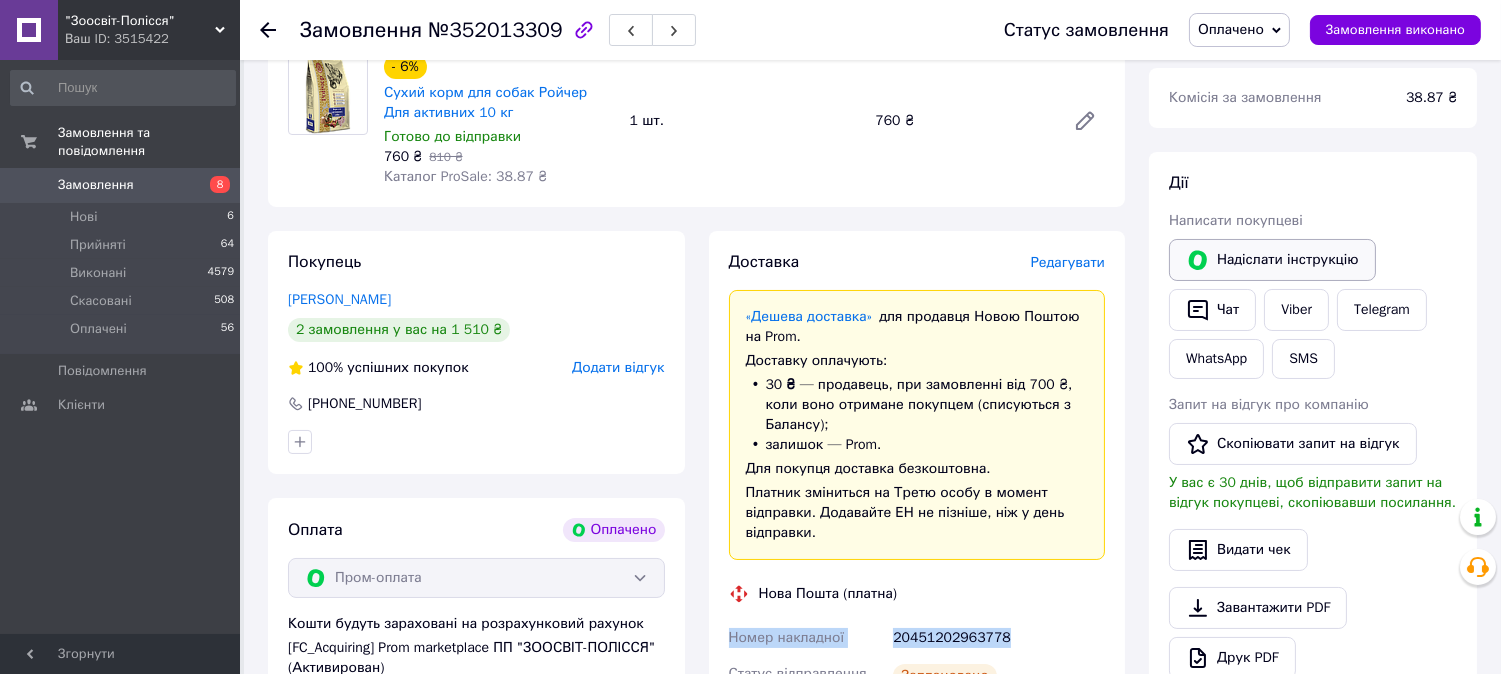scroll, scrollTop: 222, scrollLeft: 0, axis: vertical 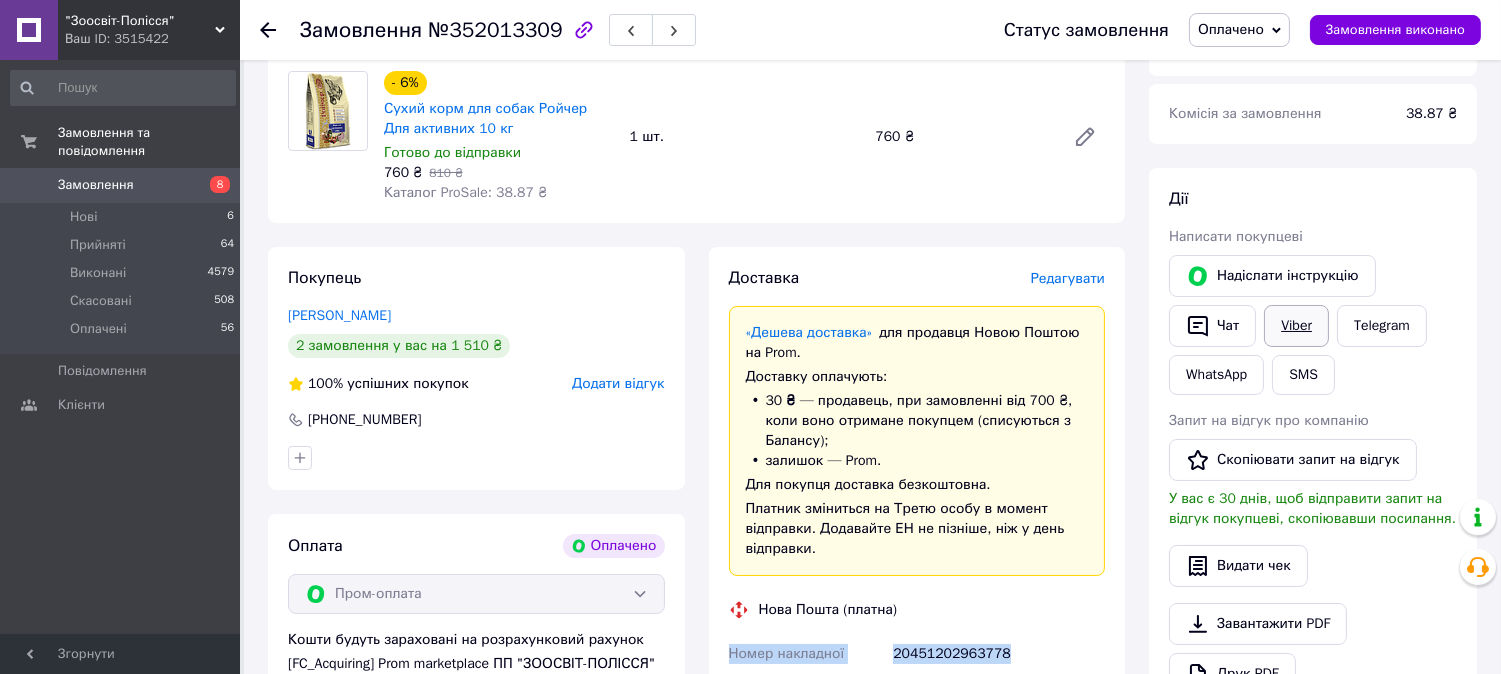 click on "Viber" at bounding box center (1296, 326) 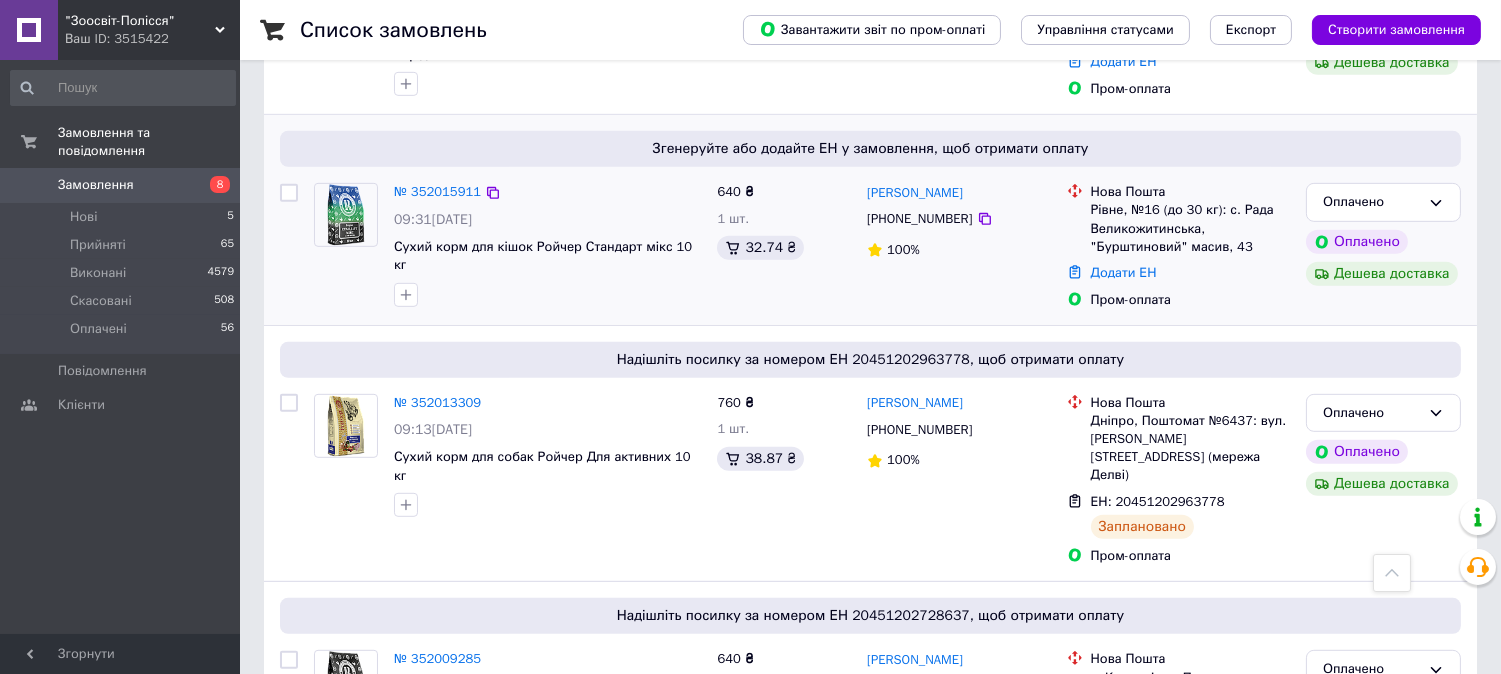 scroll, scrollTop: 1888, scrollLeft: 0, axis: vertical 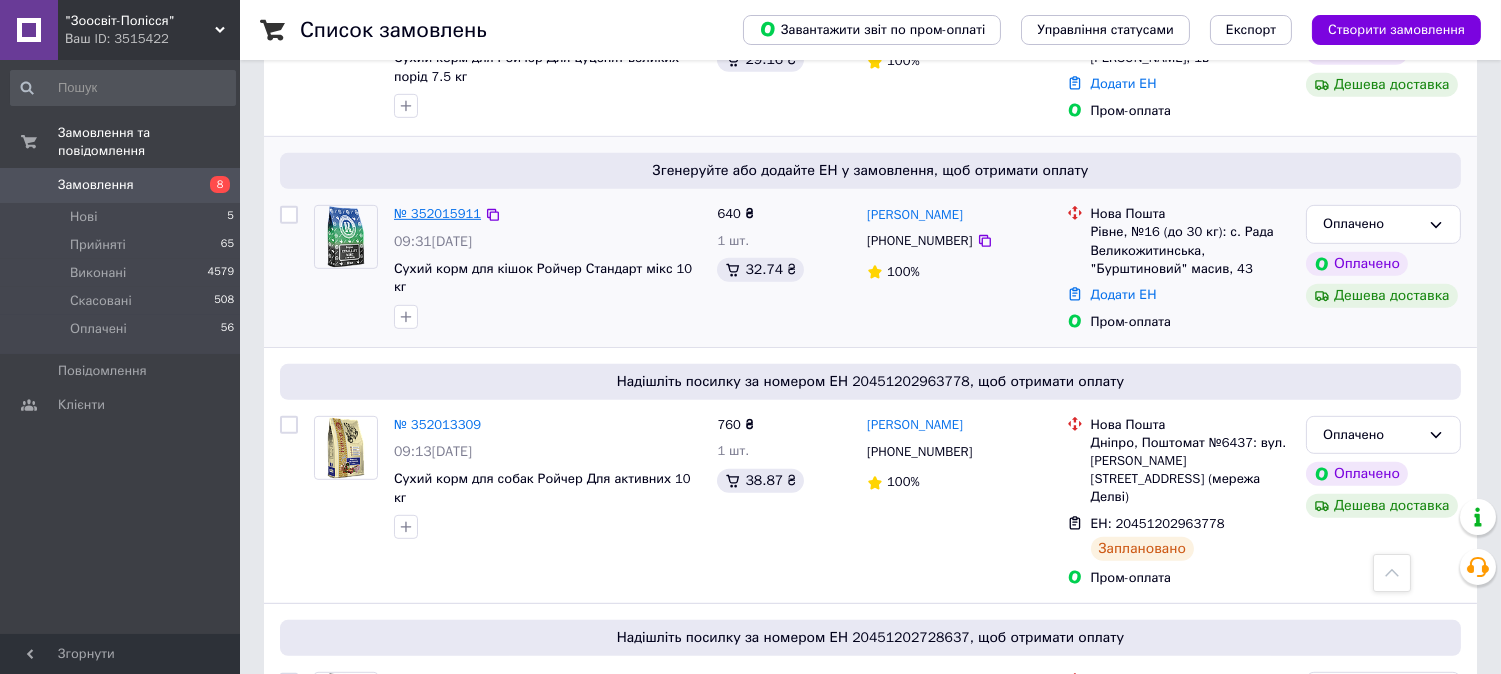 click on "№ 352015911" at bounding box center [437, 213] 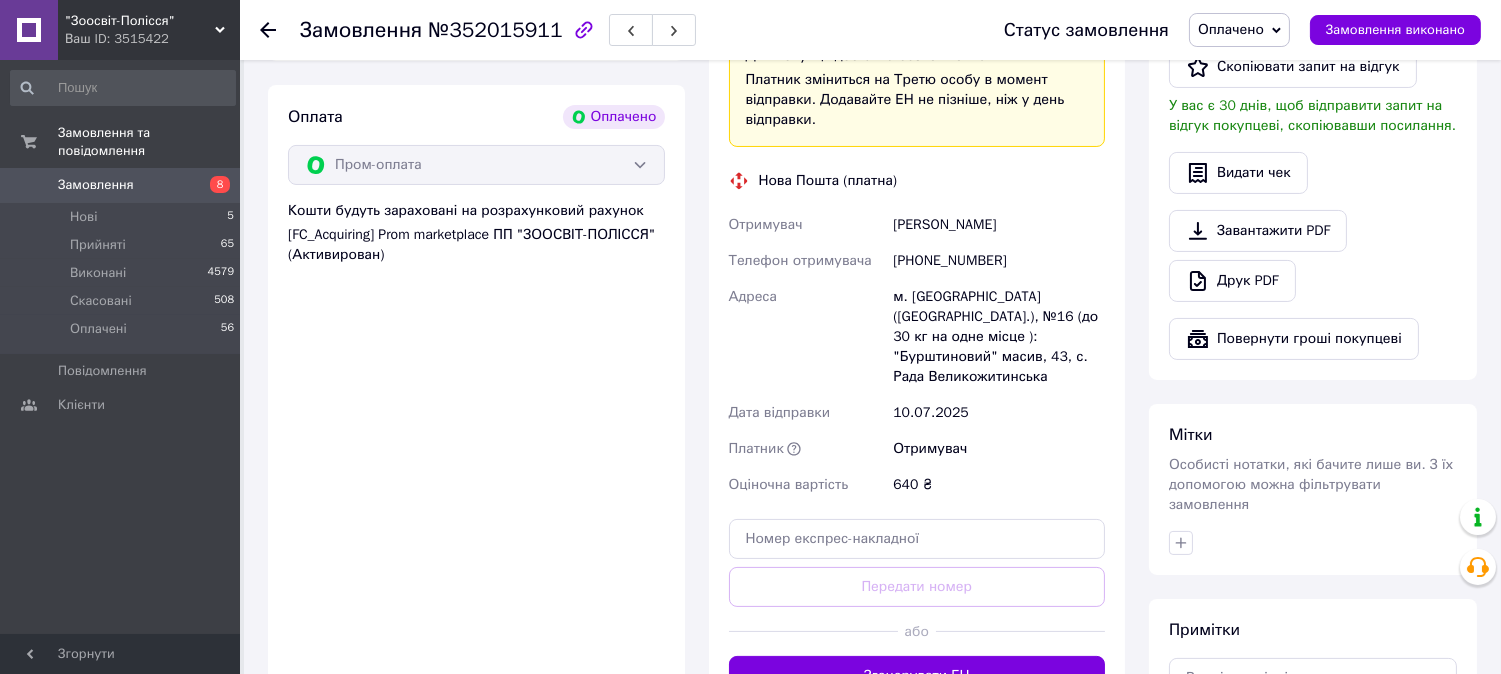 scroll, scrollTop: 777, scrollLeft: 0, axis: vertical 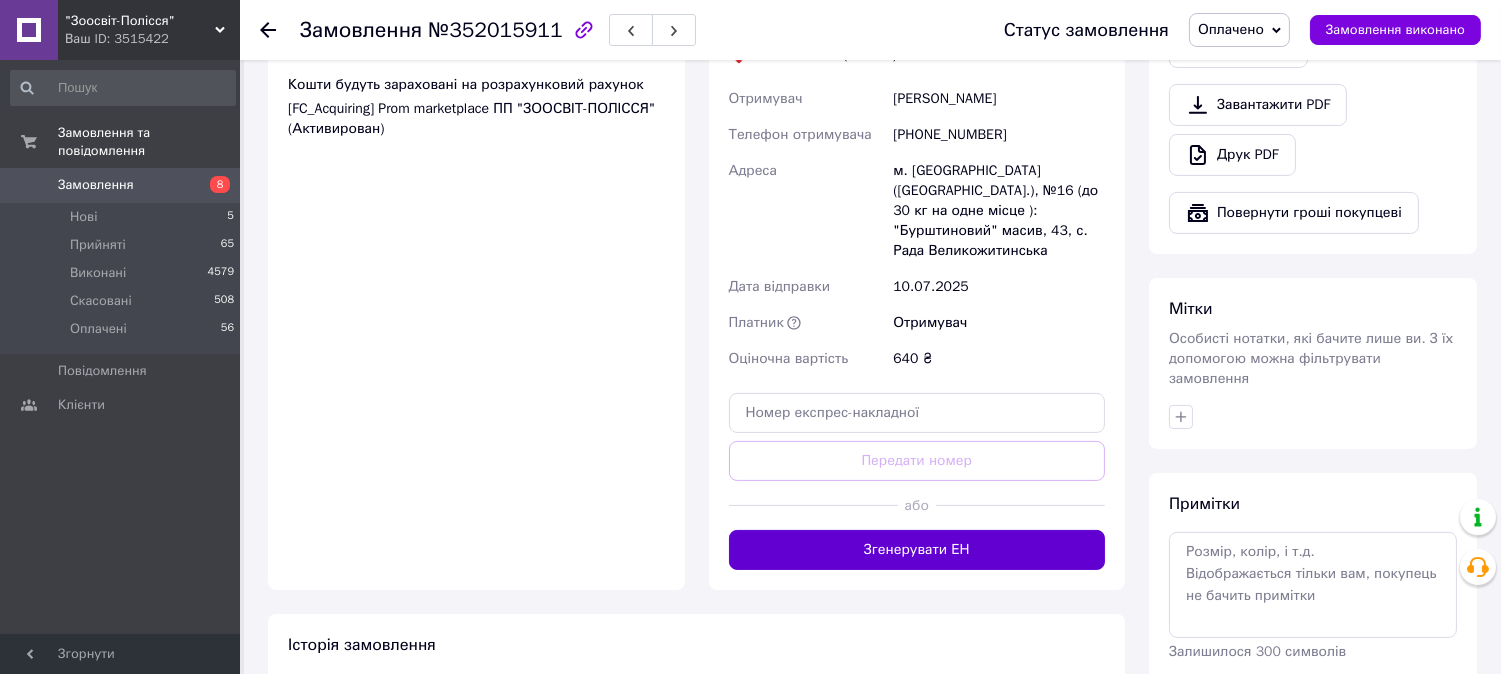 click on "Згенерувати ЕН" at bounding box center [917, 550] 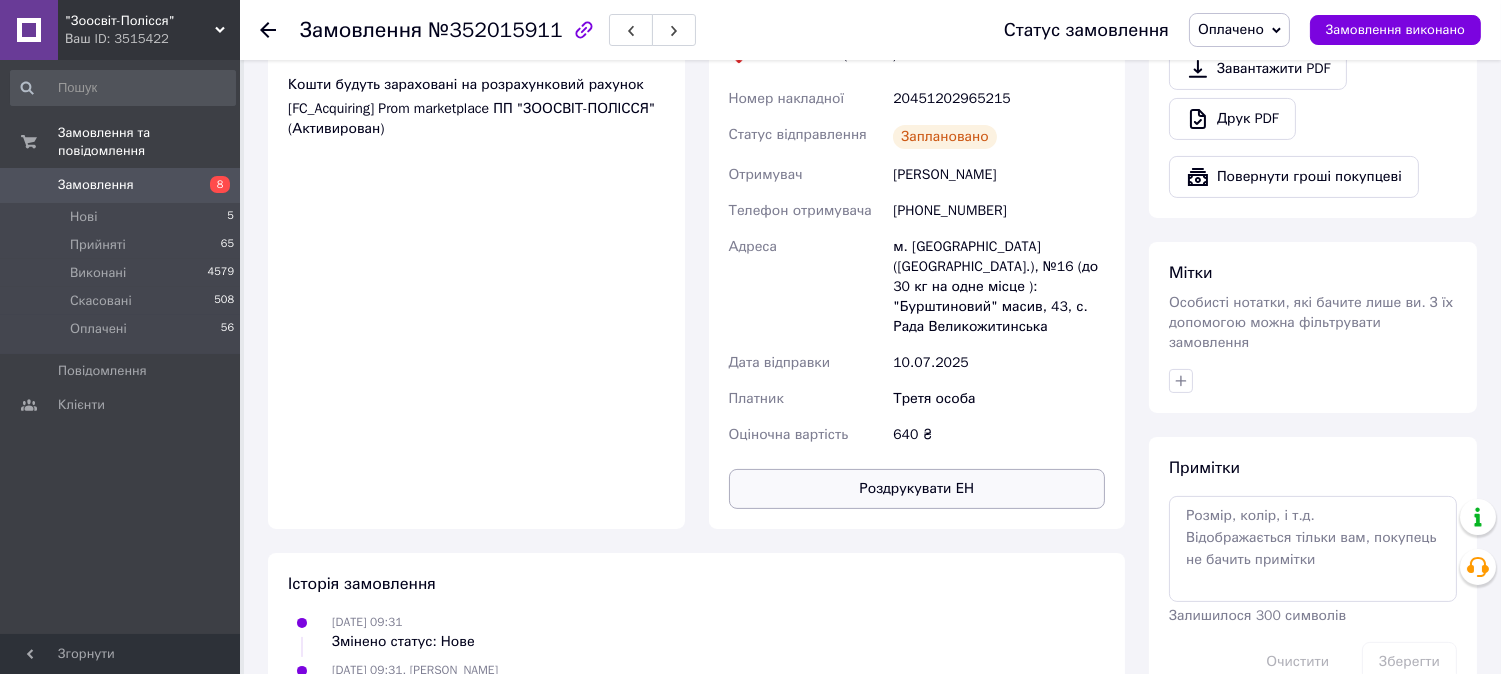 click on "Роздрукувати ЕН" at bounding box center [917, 489] 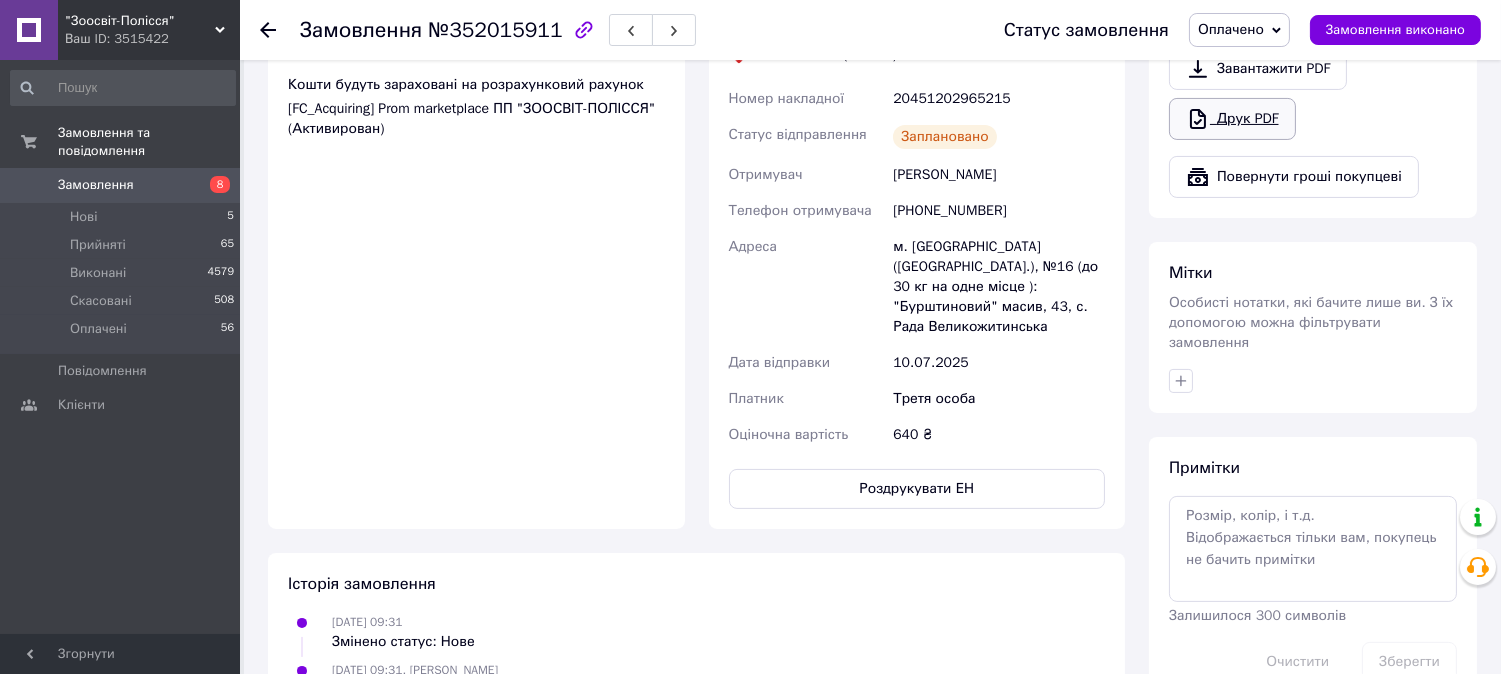 click on "Друк PDF" at bounding box center [1232, 119] 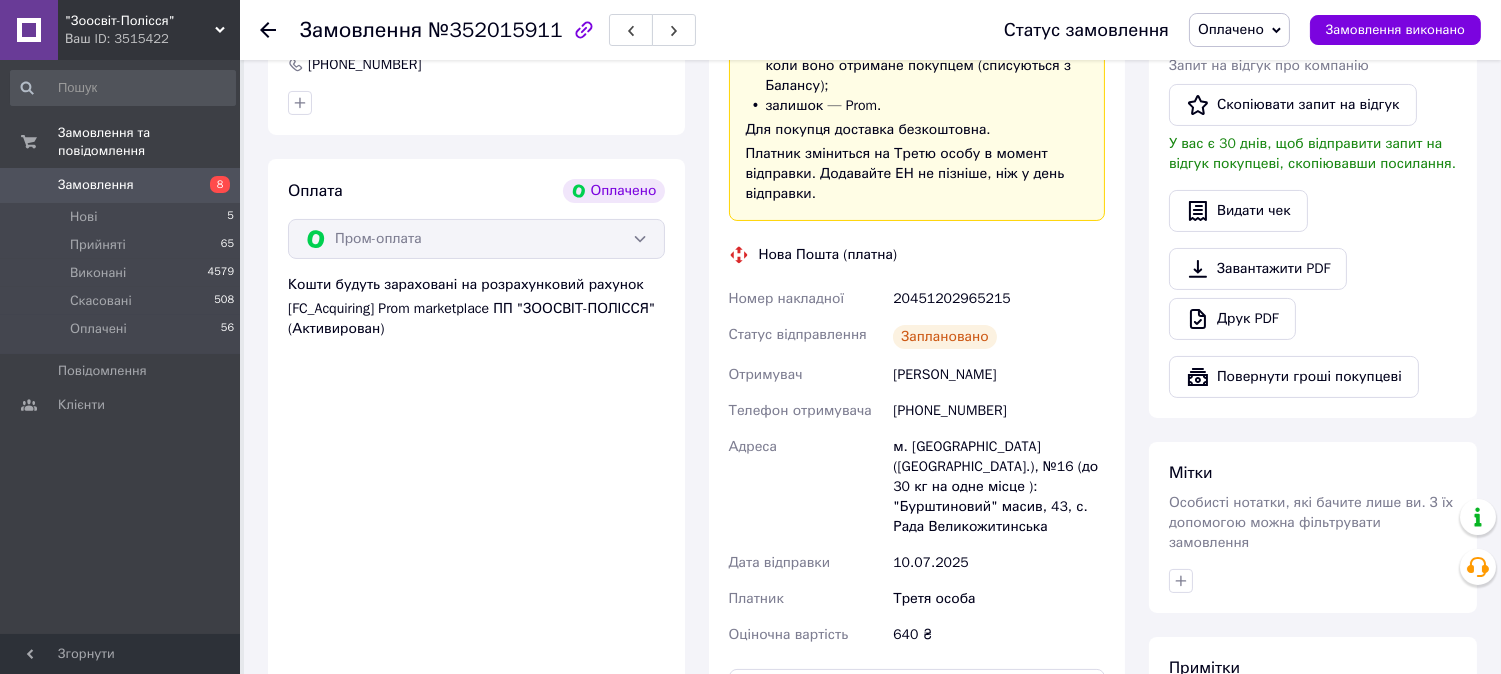 scroll, scrollTop: 555, scrollLeft: 0, axis: vertical 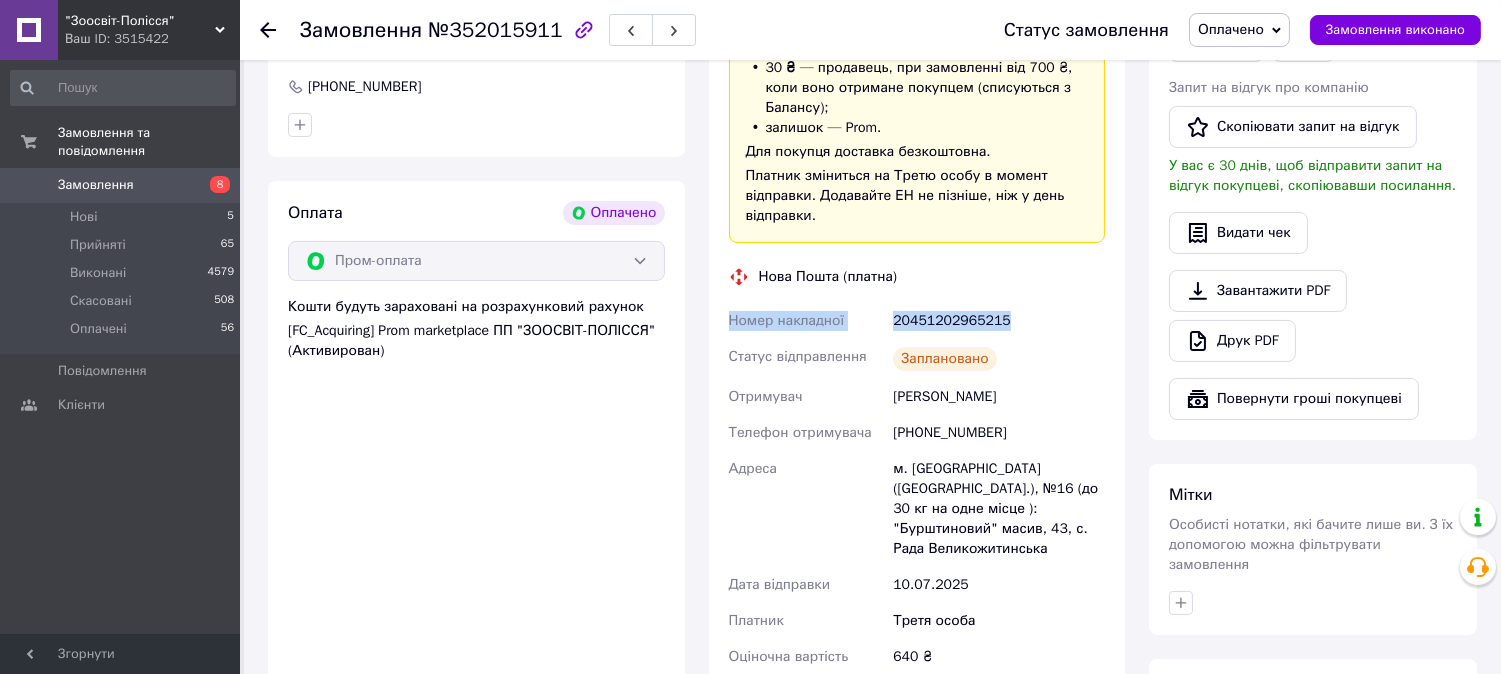drag, startPoint x: 731, startPoint y: 323, endPoint x: 1050, endPoint y: 301, distance: 319.75772 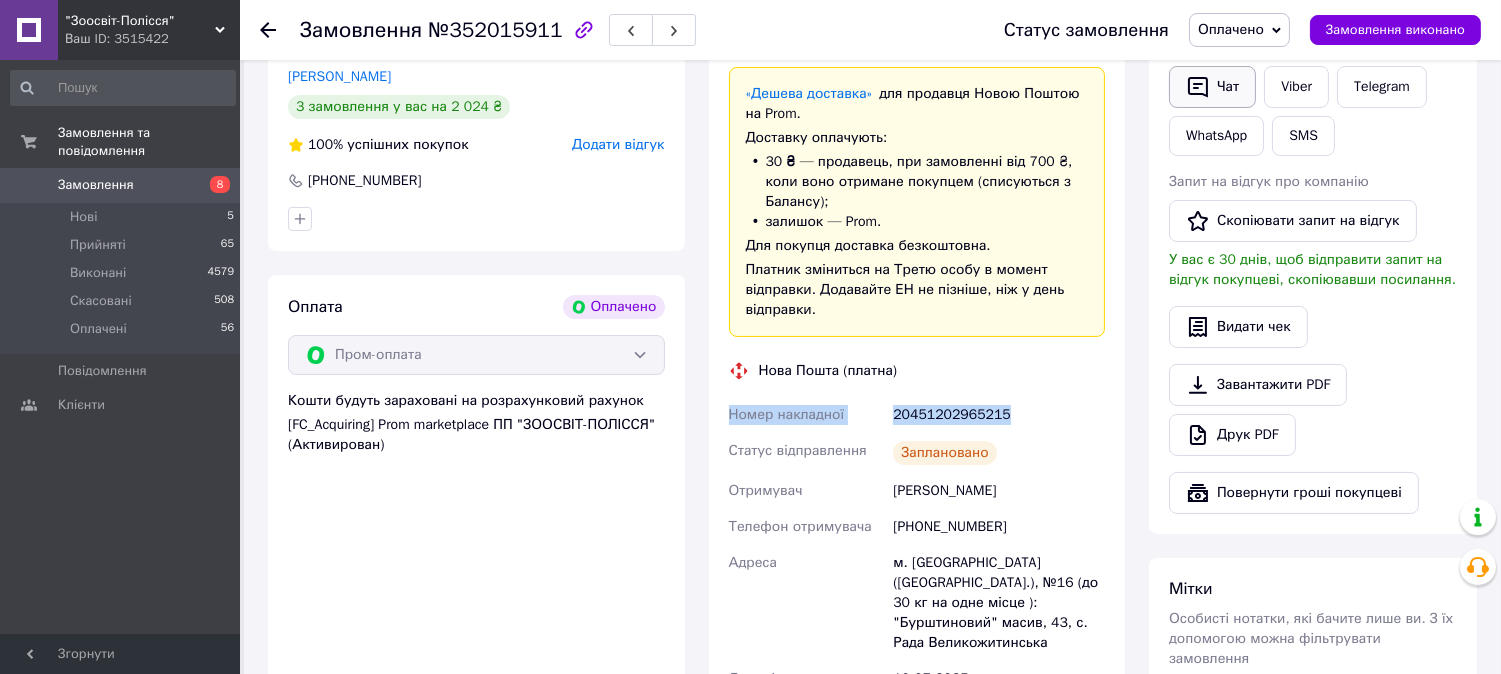 scroll, scrollTop: 333, scrollLeft: 0, axis: vertical 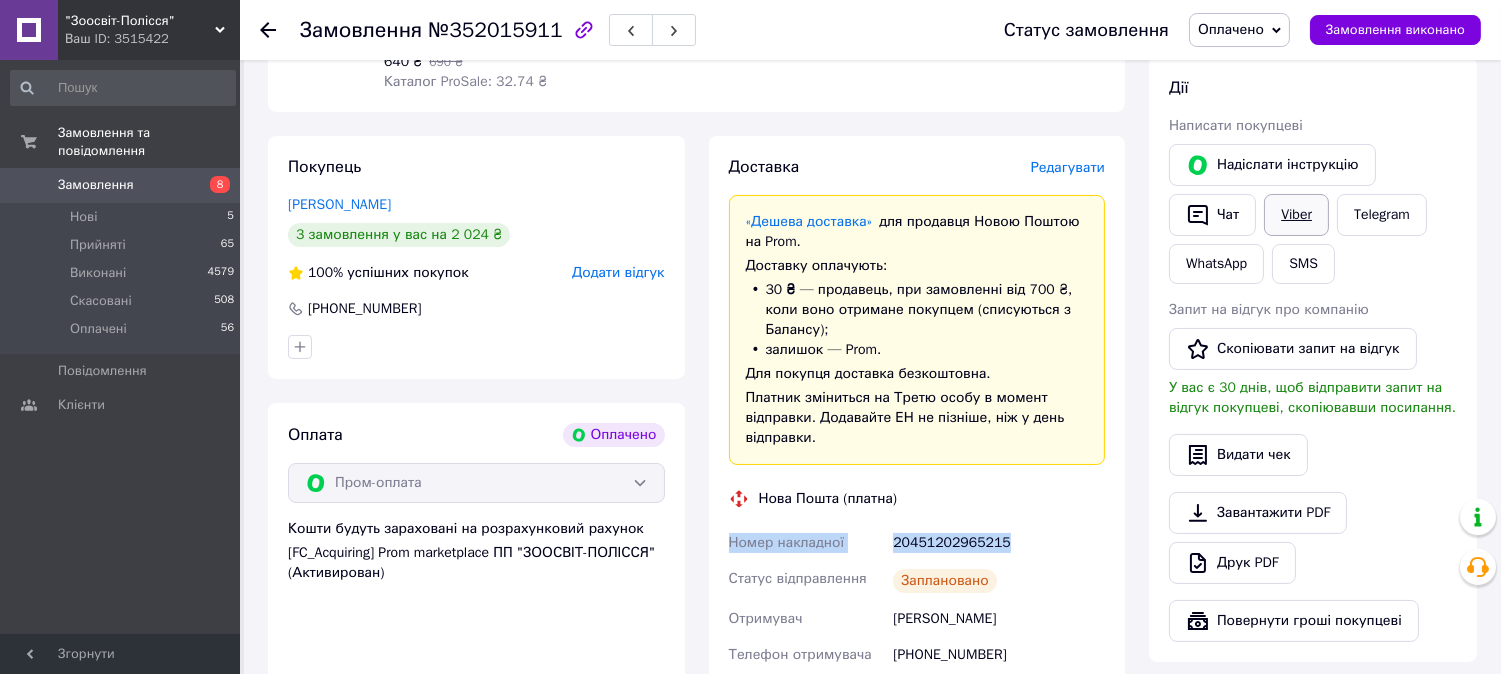 click on "Viber" at bounding box center (1296, 215) 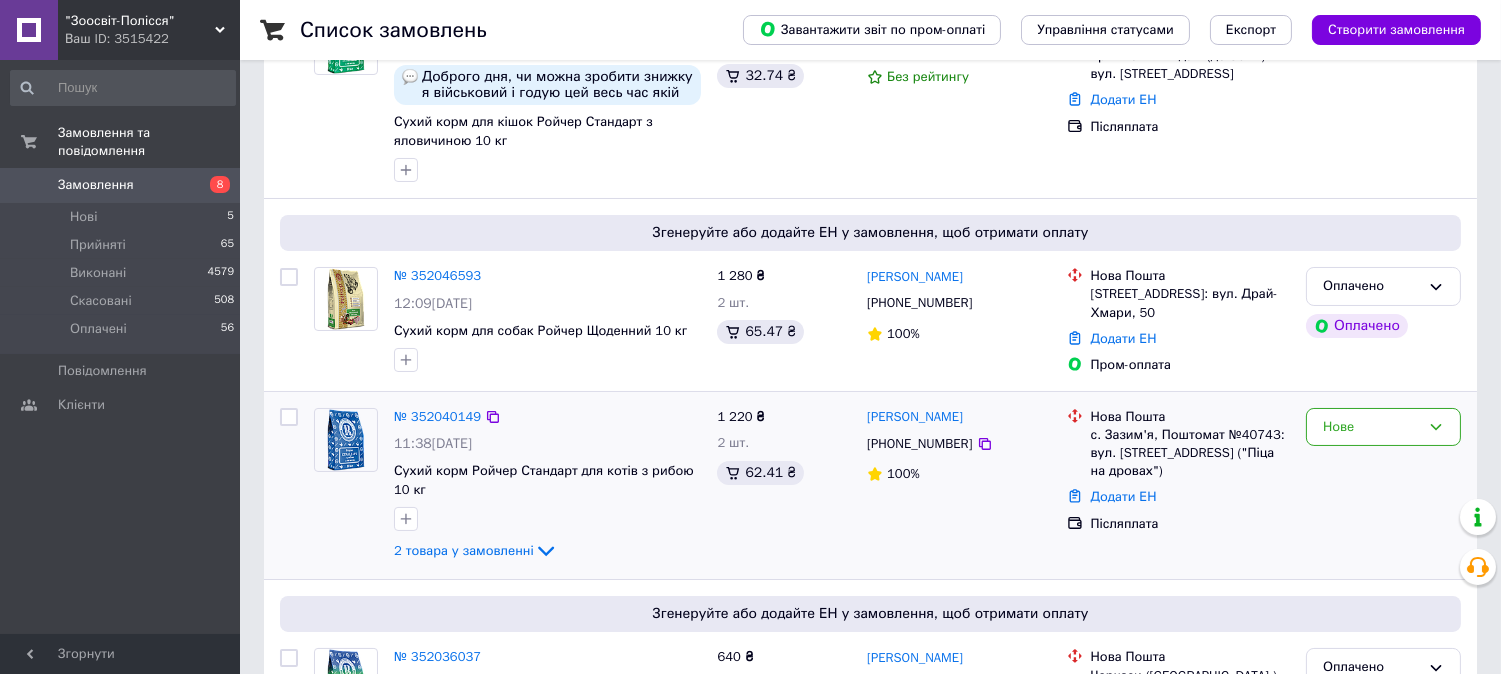 scroll, scrollTop: 222, scrollLeft: 0, axis: vertical 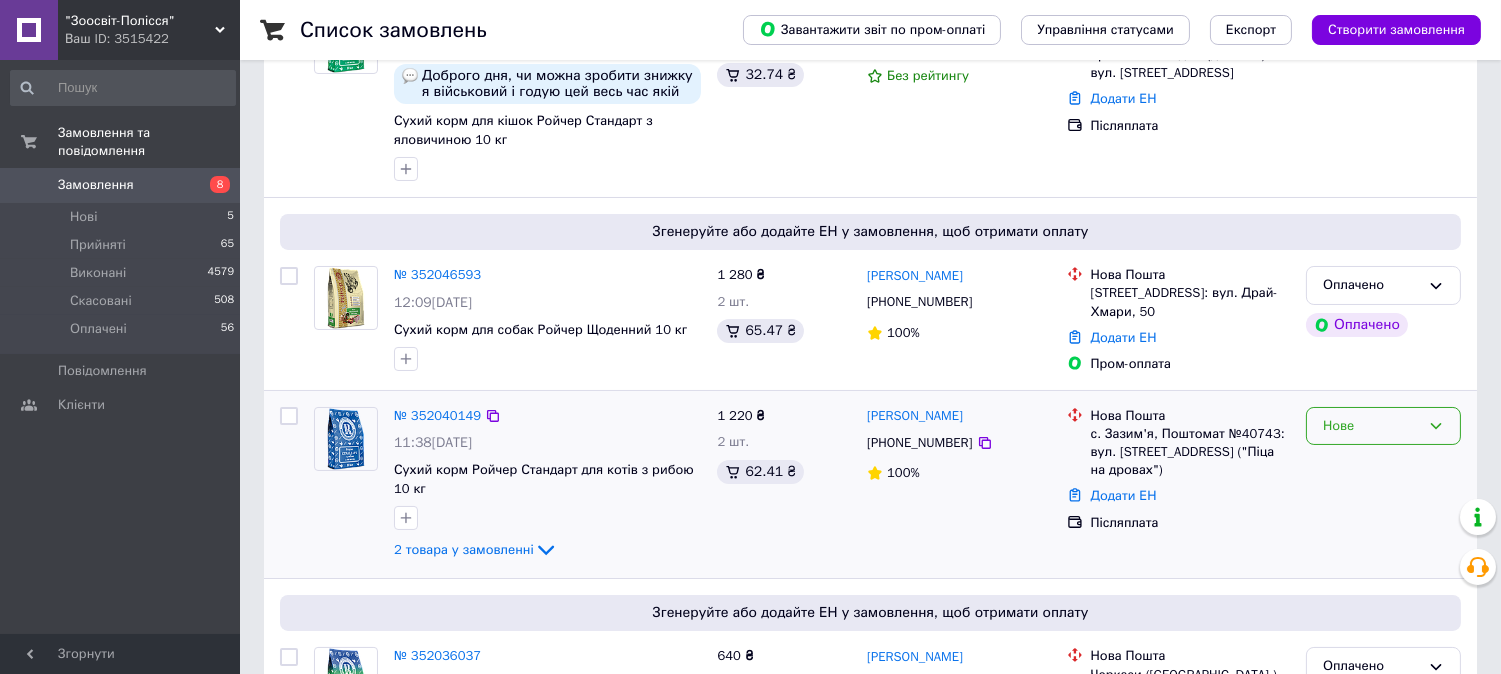 click on "Нове" at bounding box center [1371, 426] 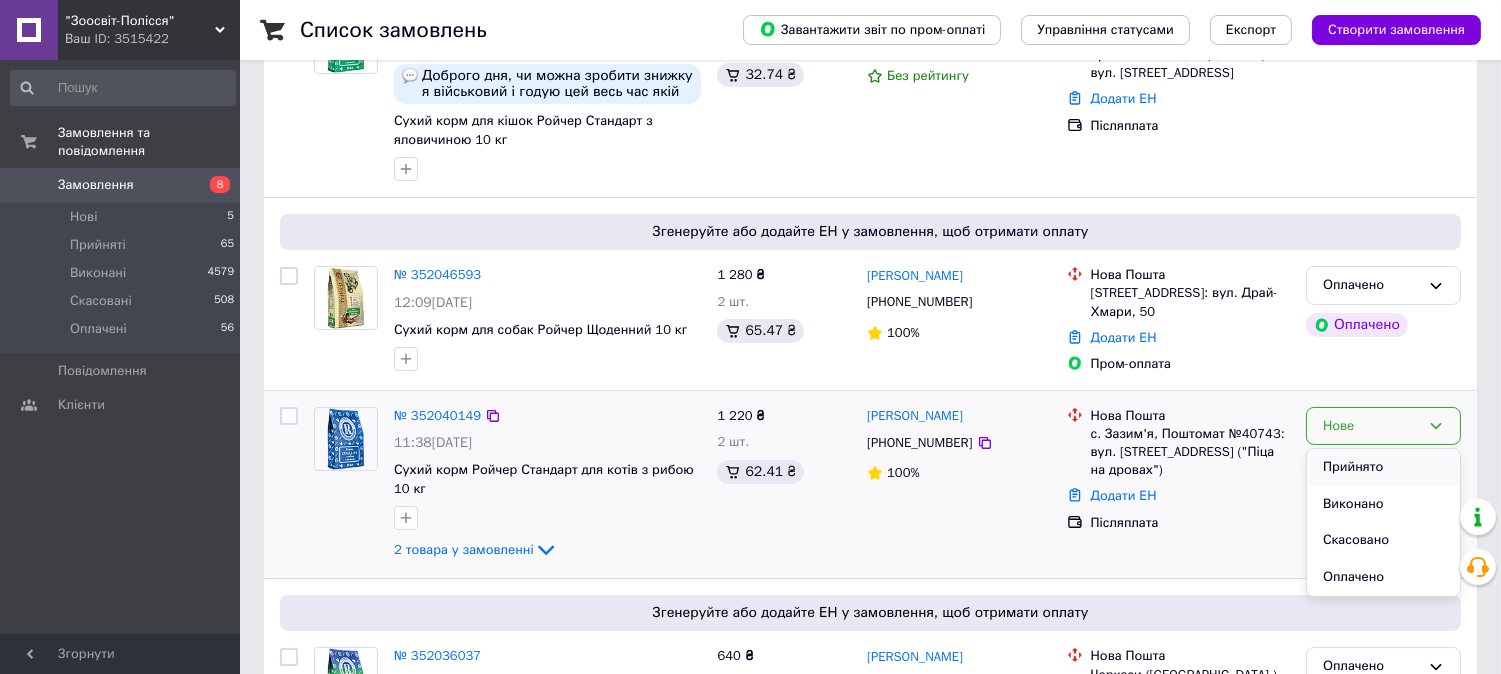click on "Прийнято" at bounding box center (1383, 467) 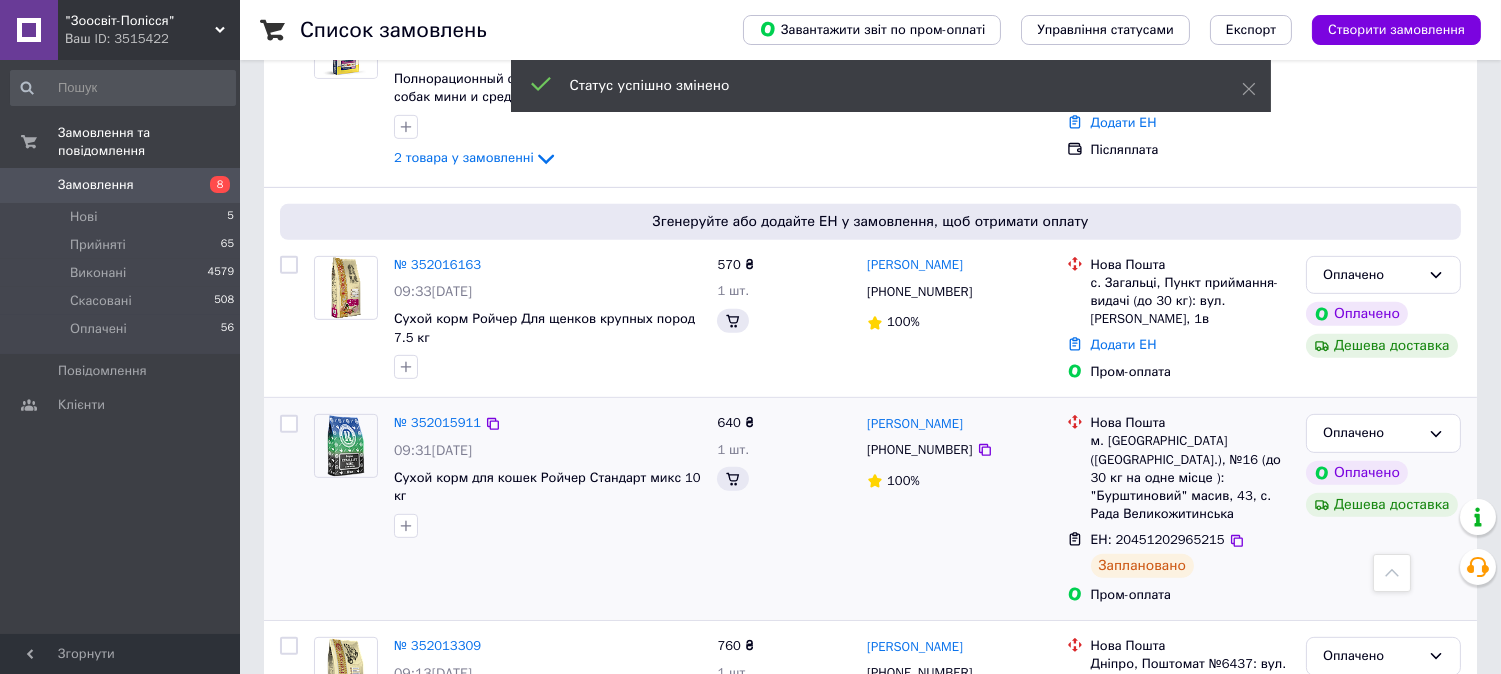 scroll, scrollTop: 1666, scrollLeft: 0, axis: vertical 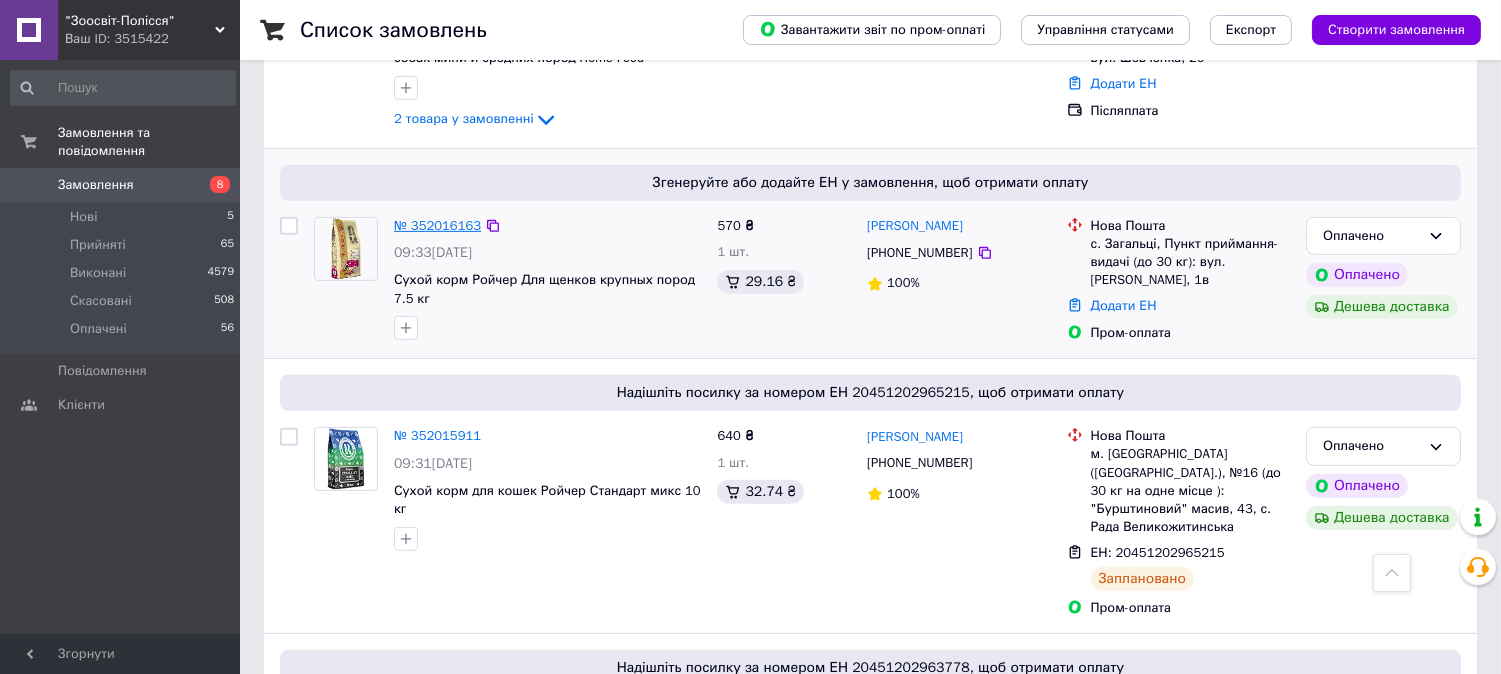 click on "№ 352016163" at bounding box center [437, 225] 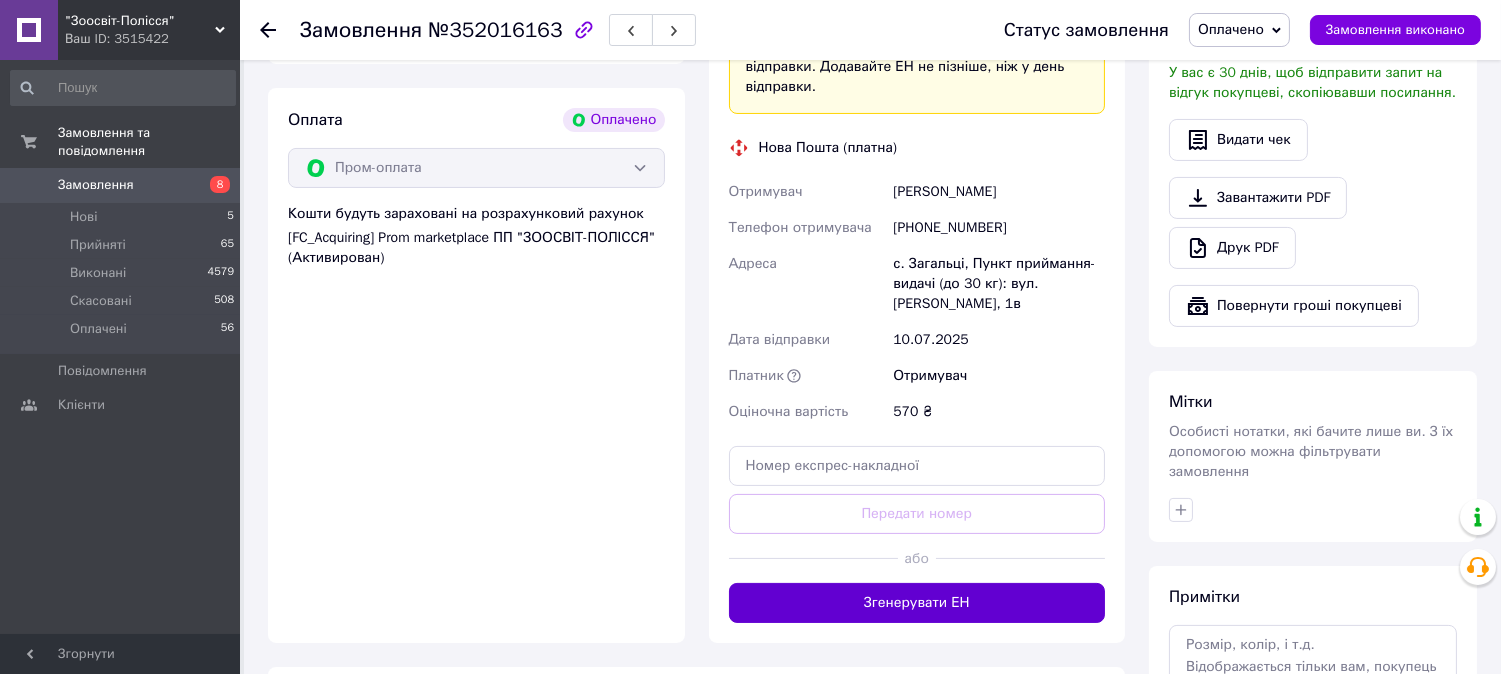 scroll, scrollTop: 777, scrollLeft: 0, axis: vertical 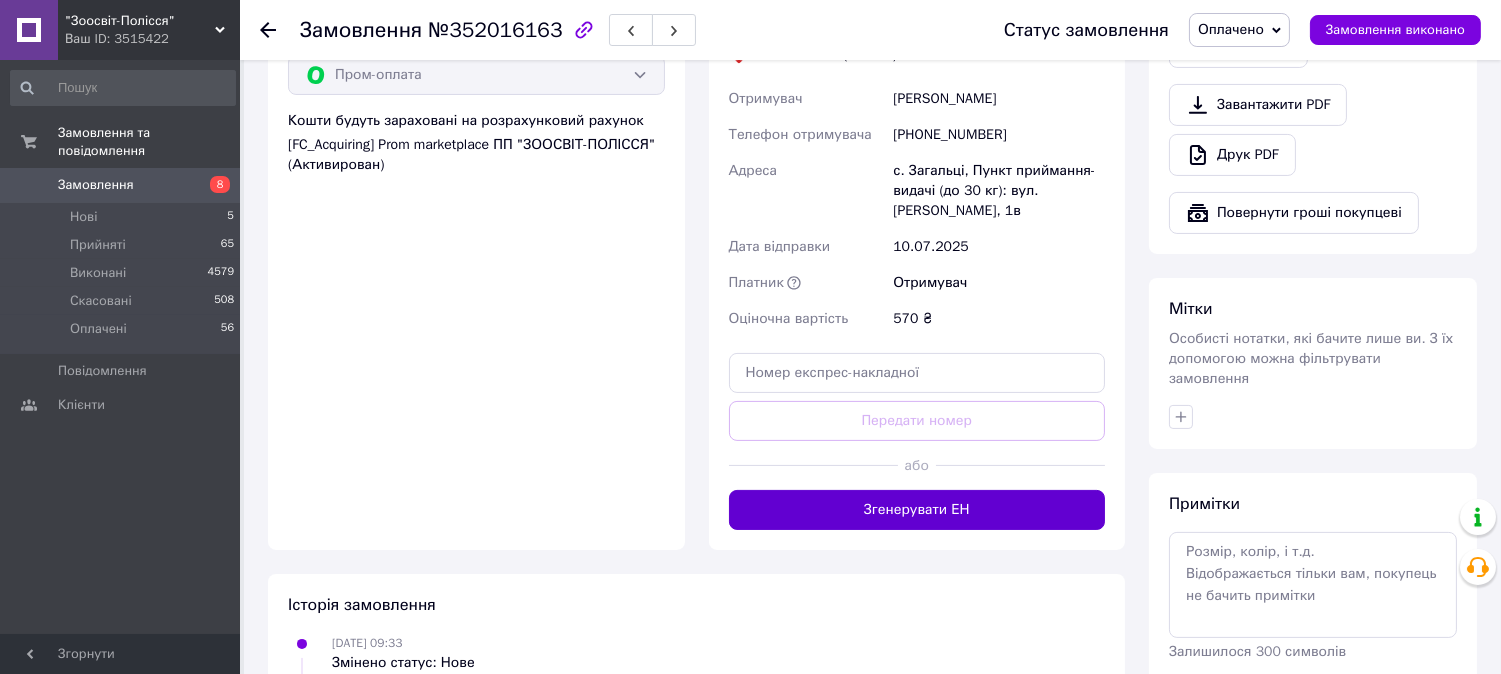 click on "Згенерувати ЕН" at bounding box center (917, 510) 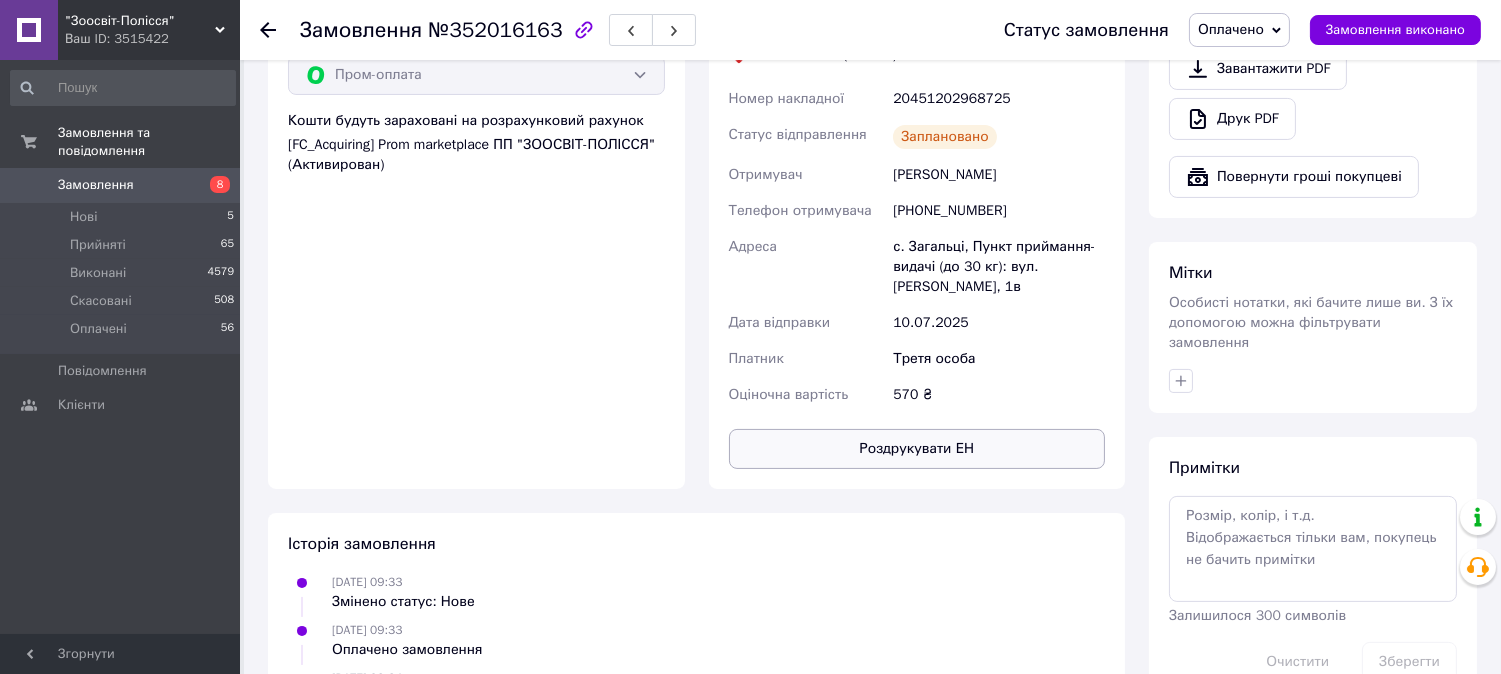 click on "Роздрукувати ЕН" at bounding box center [917, 449] 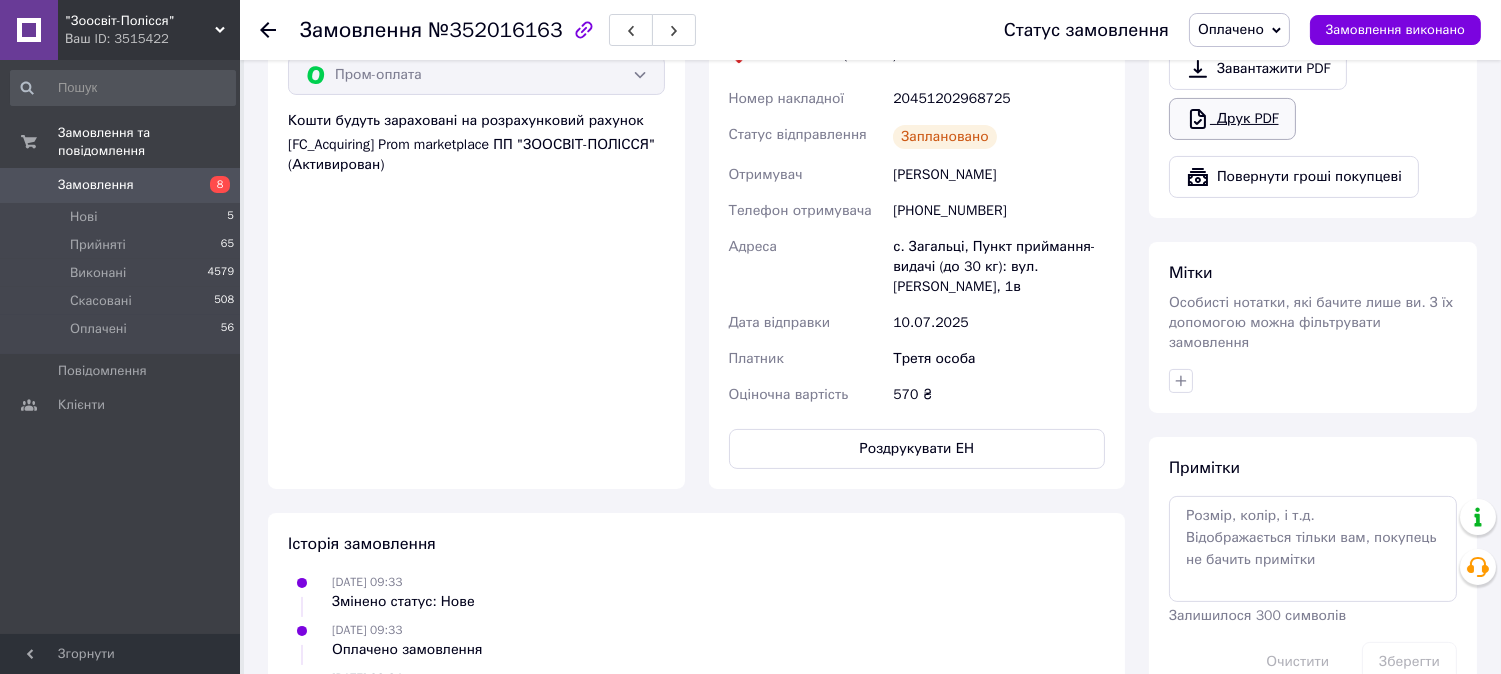 click on "Друк PDF" at bounding box center [1232, 119] 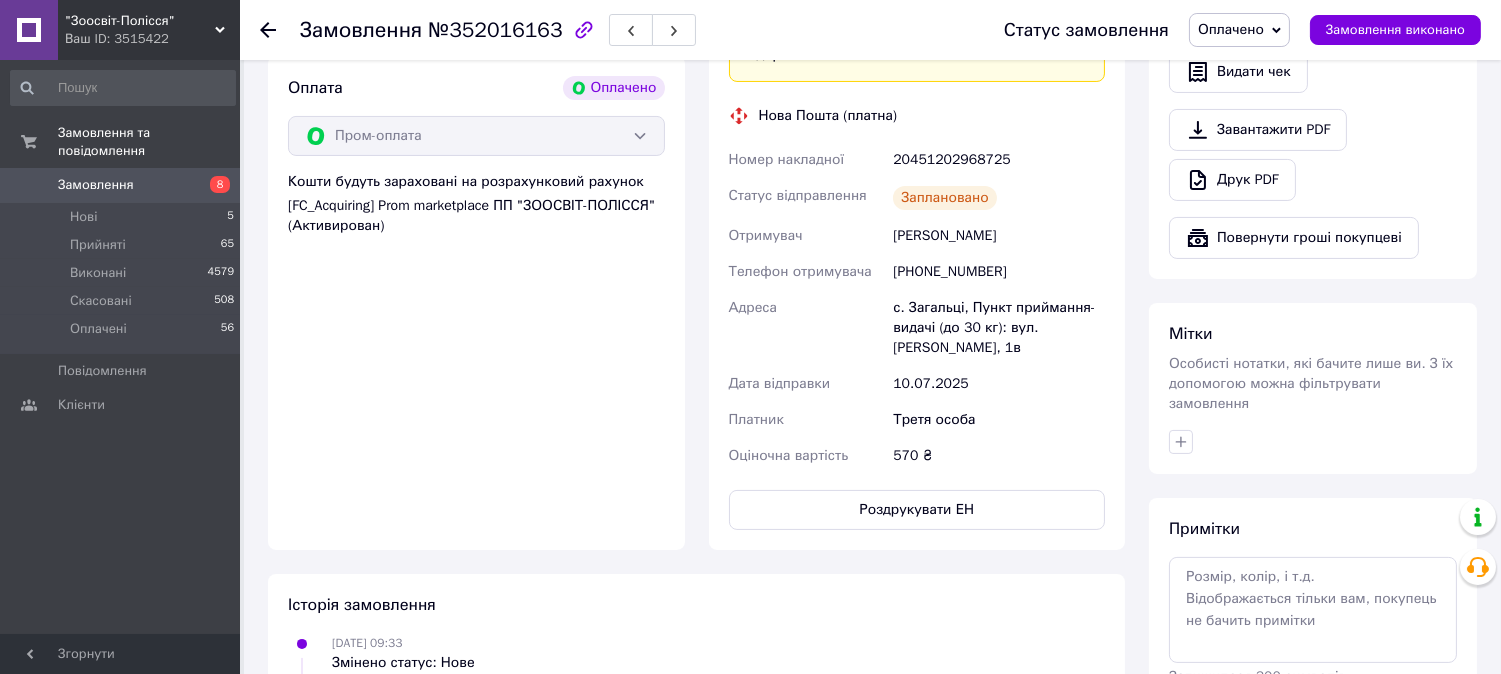 scroll, scrollTop: 666, scrollLeft: 0, axis: vertical 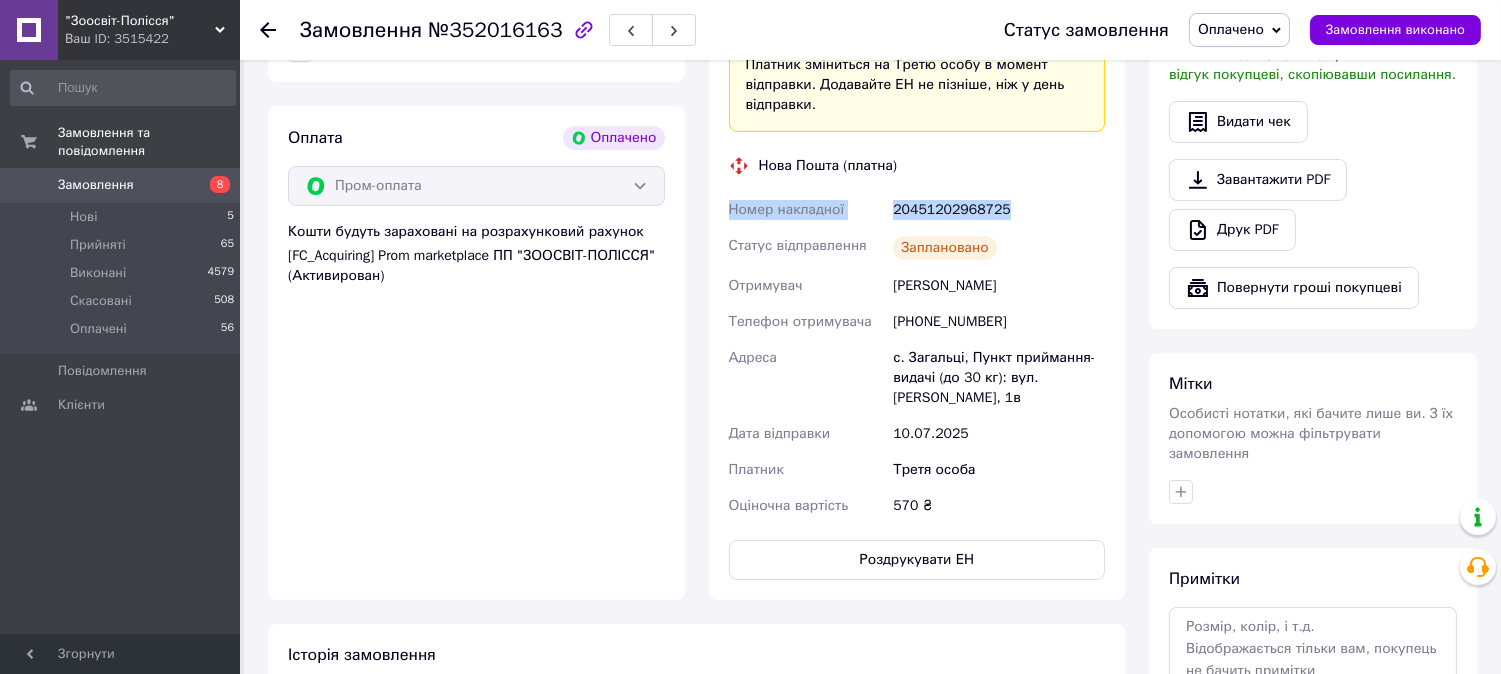 drag, startPoint x: 723, startPoint y: 216, endPoint x: 1055, endPoint y: 190, distance: 333.0165 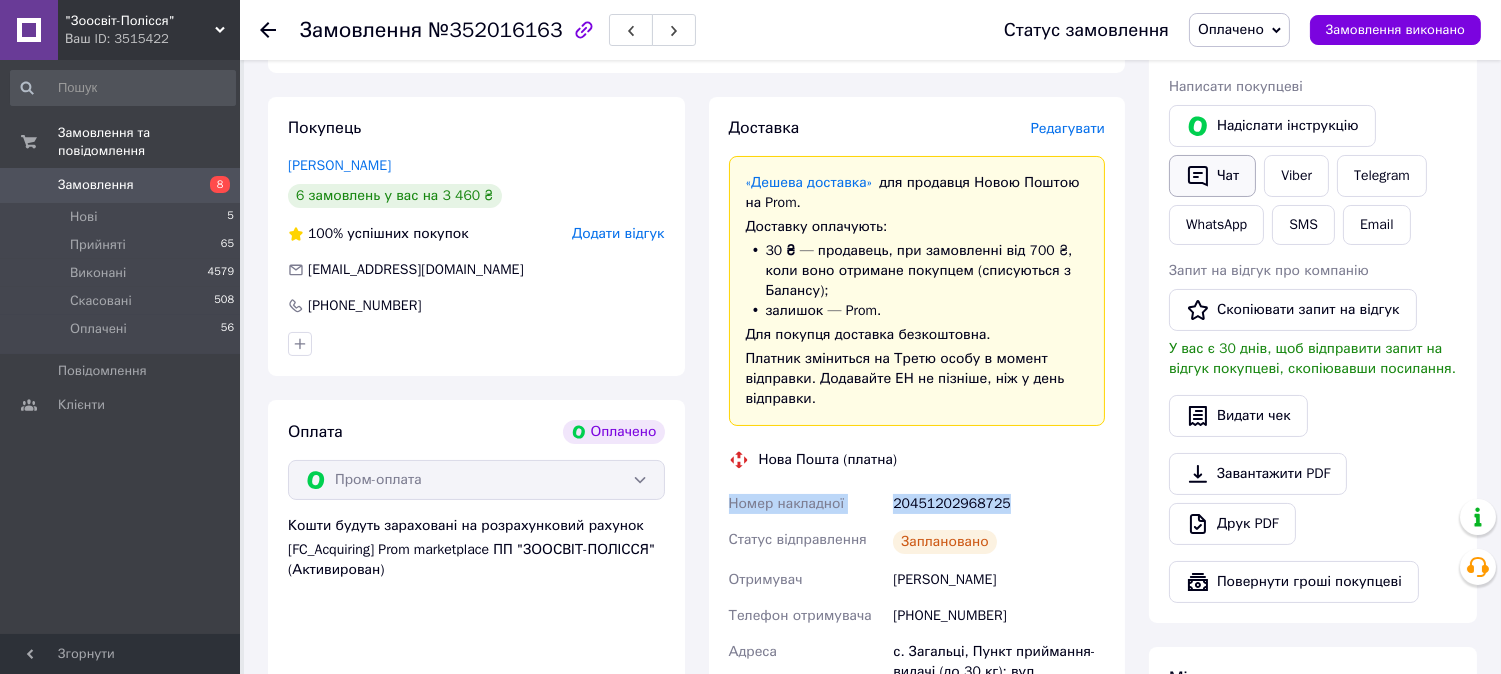 scroll, scrollTop: 333, scrollLeft: 0, axis: vertical 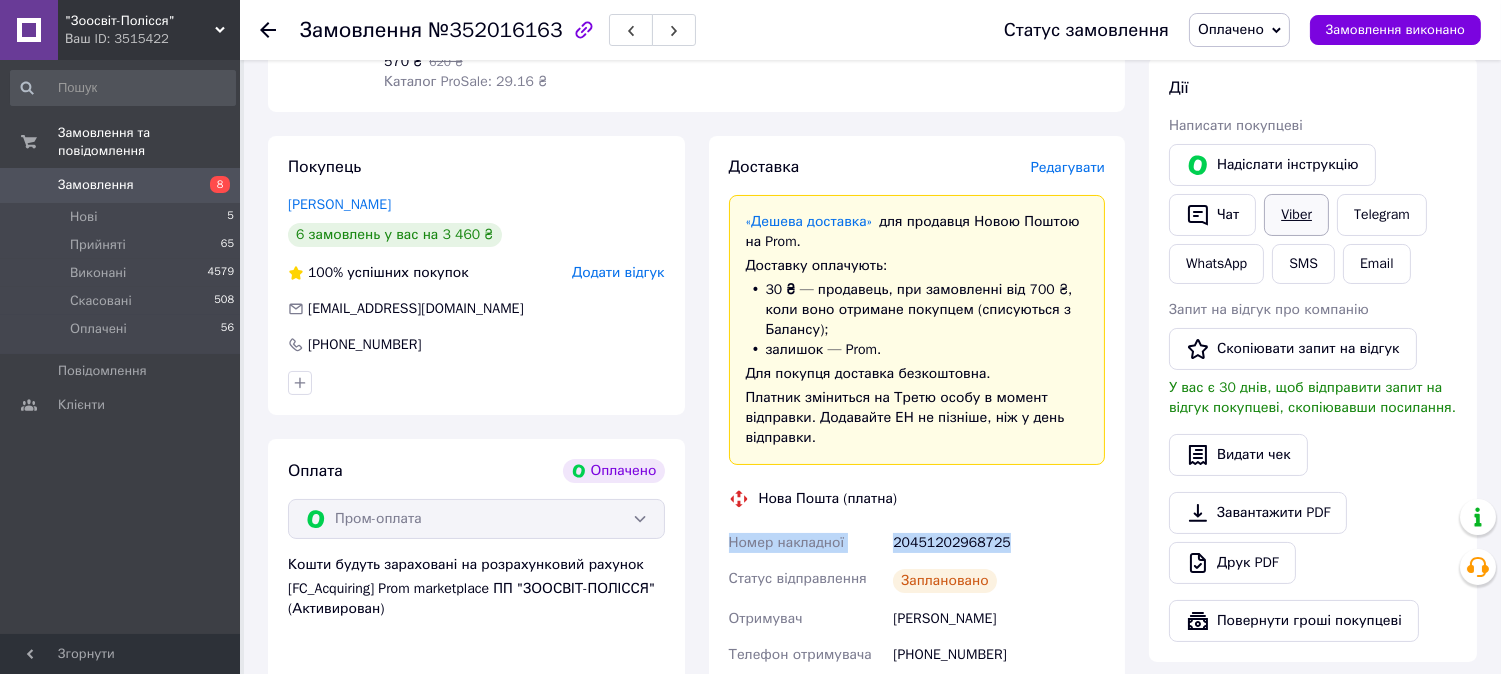 click on "Viber" at bounding box center (1296, 215) 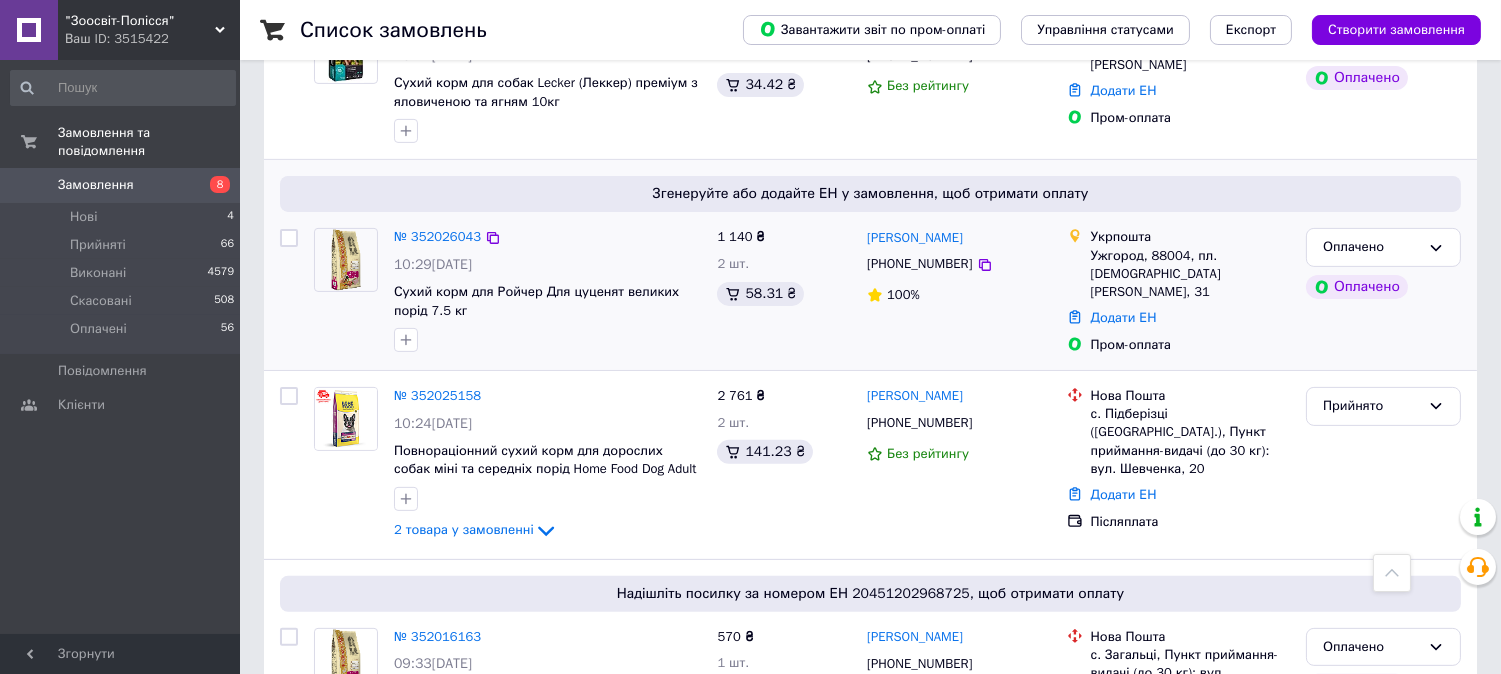 scroll, scrollTop: 1222, scrollLeft: 0, axis: vertical 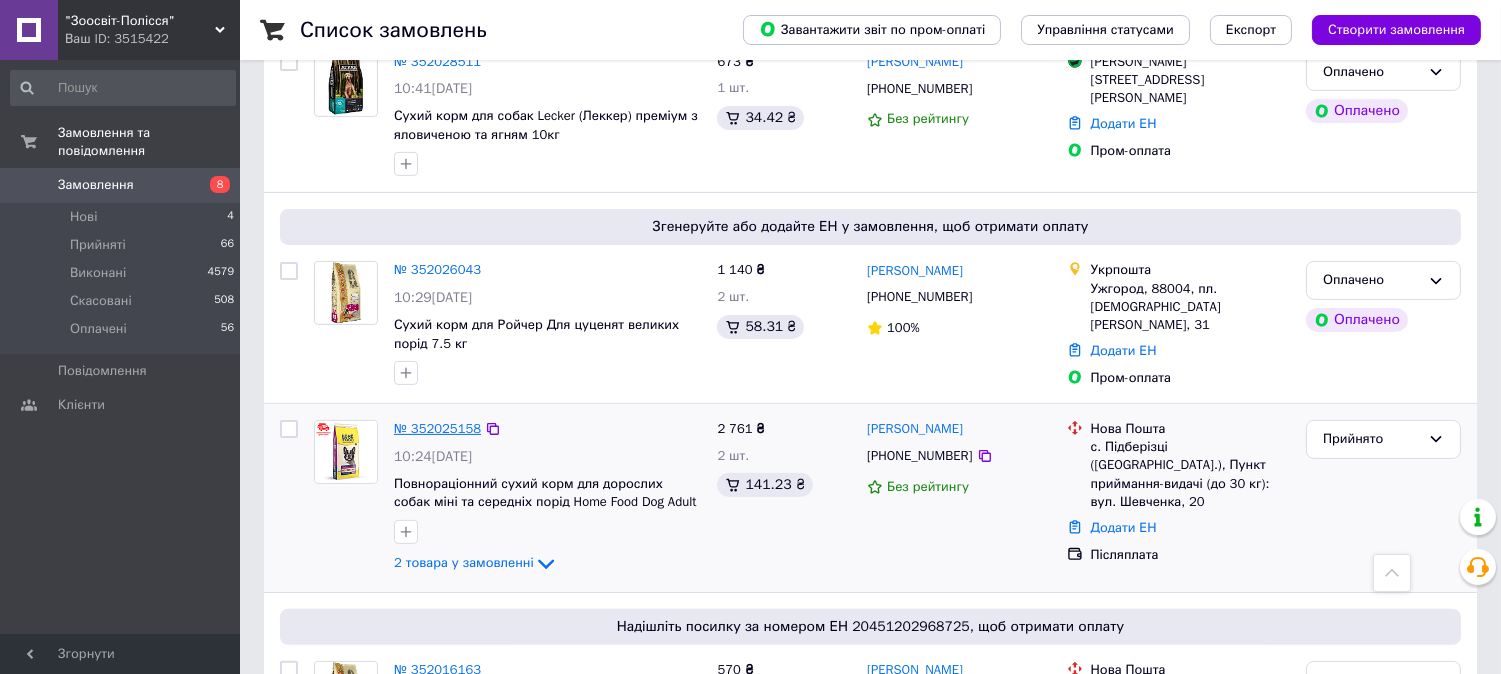 click on "№ 352025158" at bounding box center (437, 428) 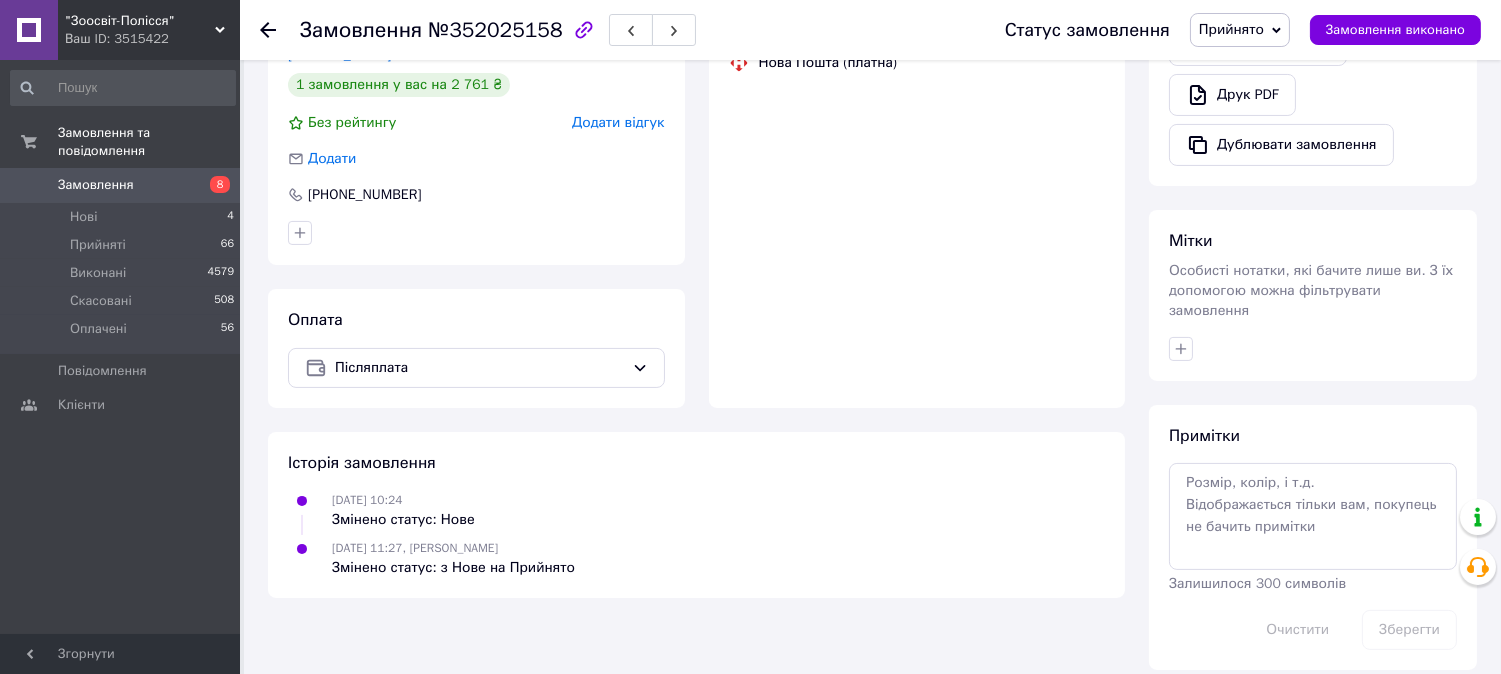 scroll, scrollTop: 951, scrollLeft: 0, axis: vertical 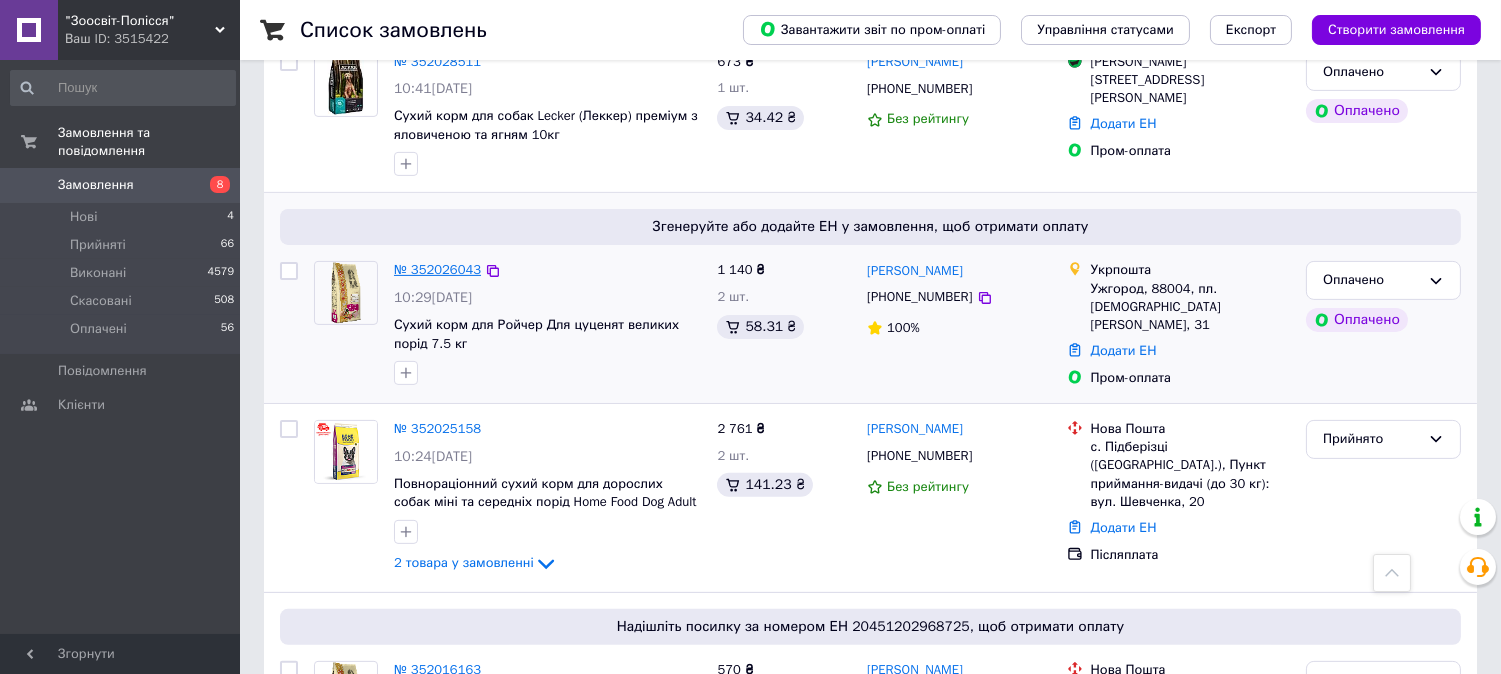 click on "№ 352026043" at bounding box center [437, 269] 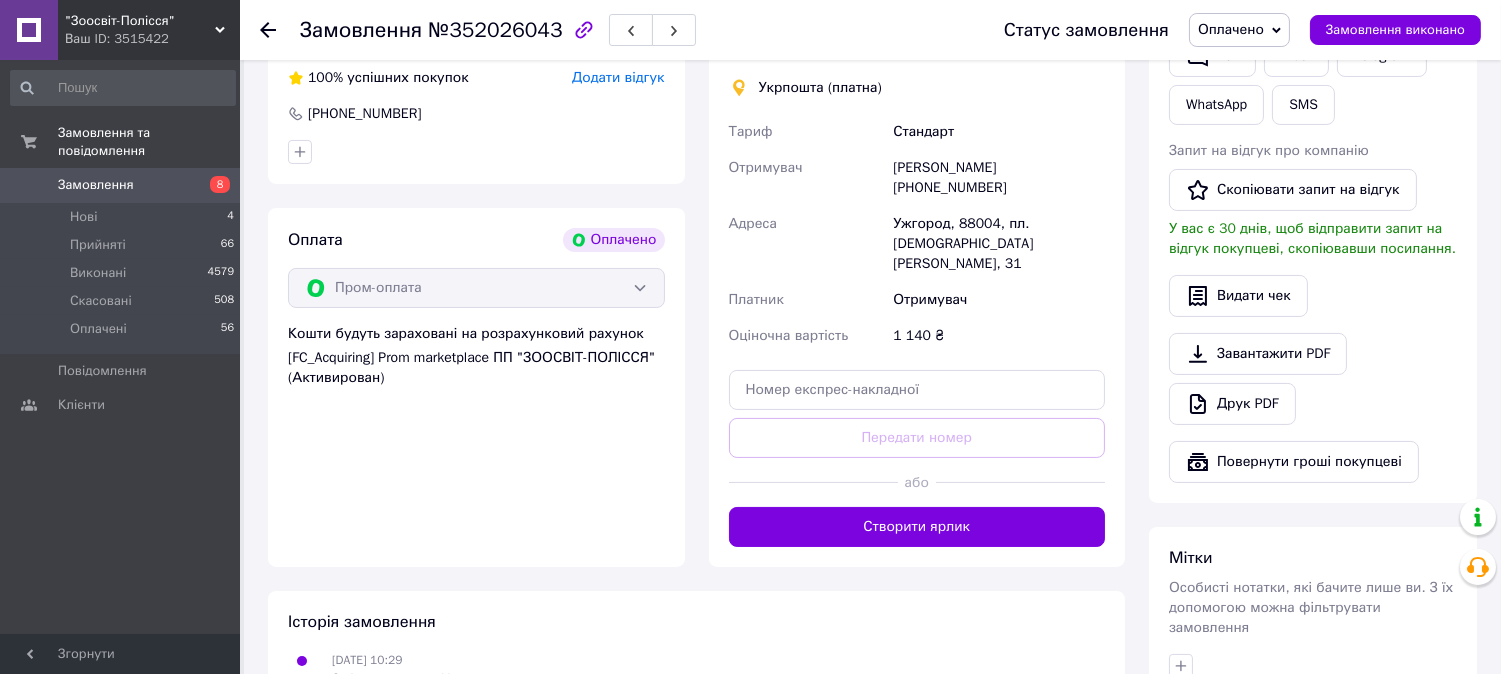 scroll, scrollTop: 567, scrollLeft: 0, axis: vertical 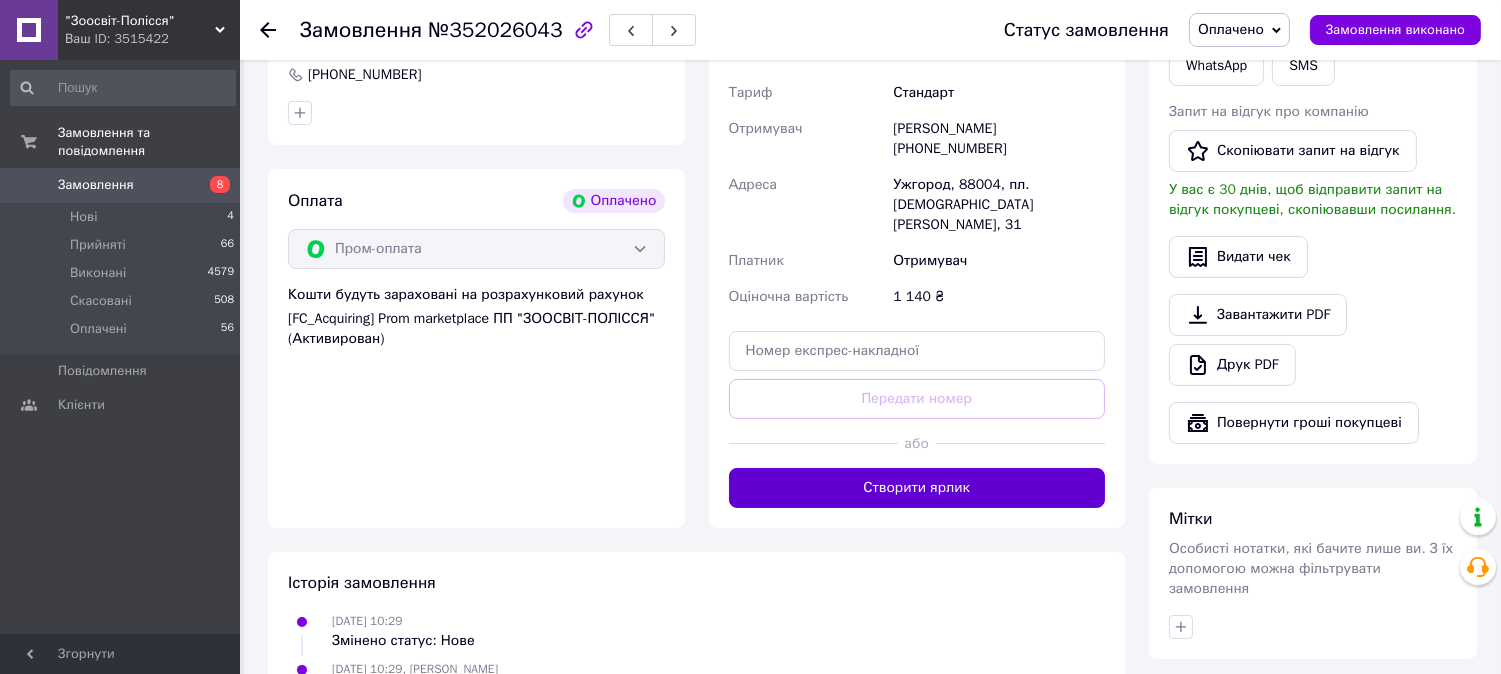 click on "Створити ярлик" at bounding box center [917, 488] 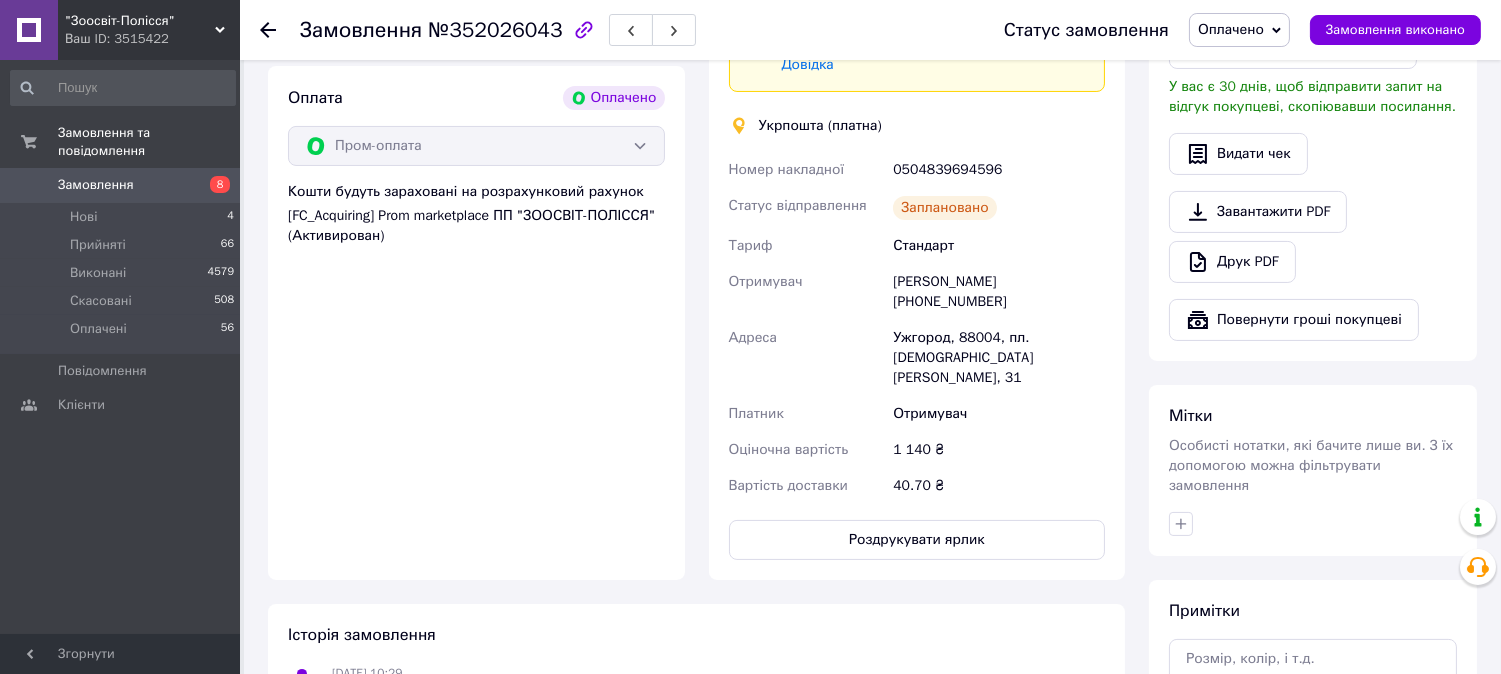 scroll, scrollTop: 847, scrollLeft: 0, axis: vertical 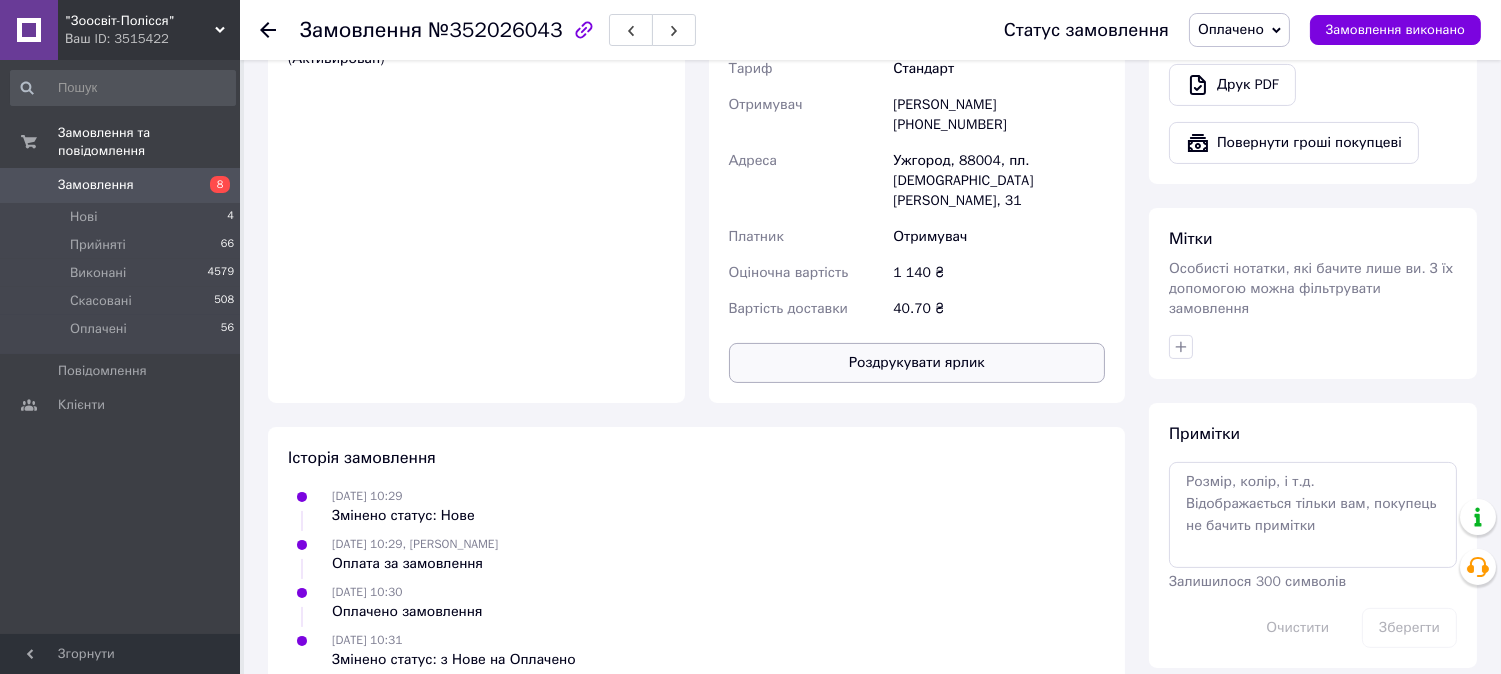 click on "Роздрукувати ярлик" at bounding box center [917, 363] 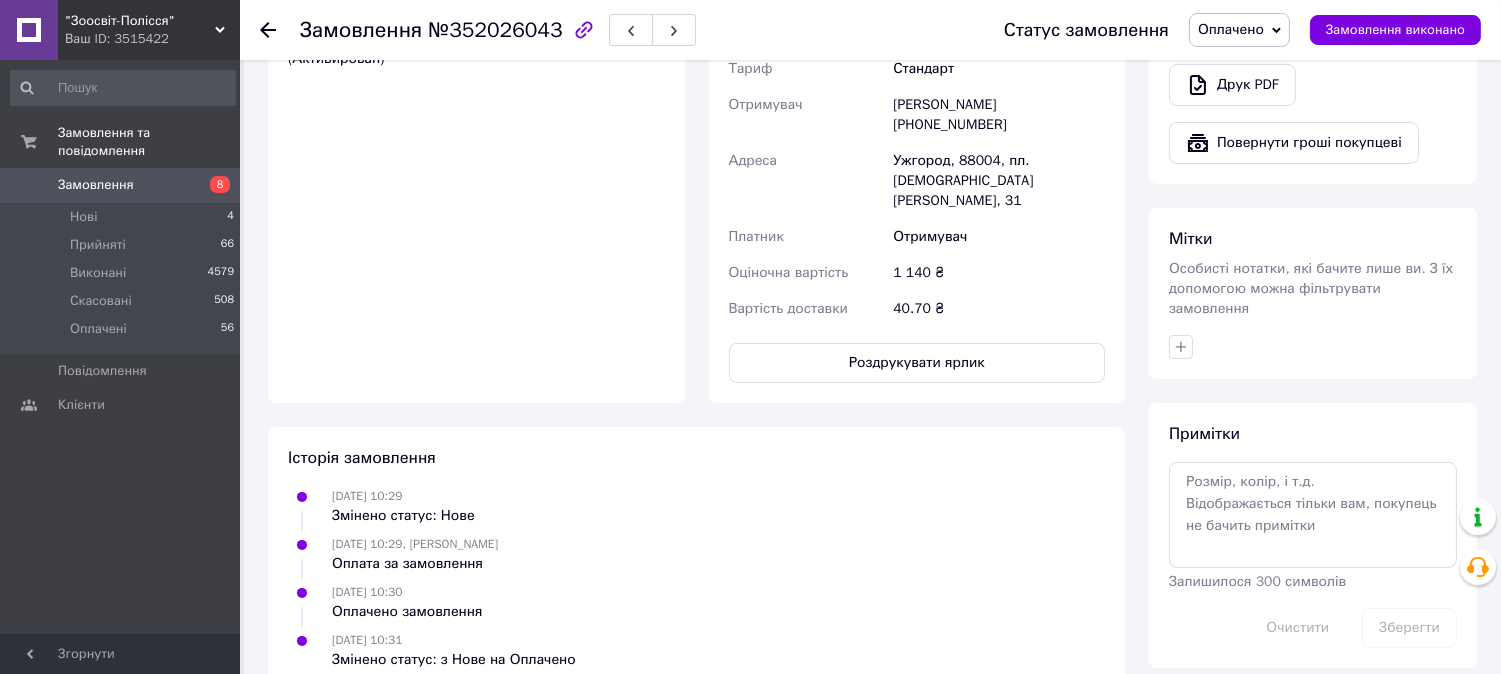 scroll, scrollTop: 736, scrollLeft: 0, axis: vertical 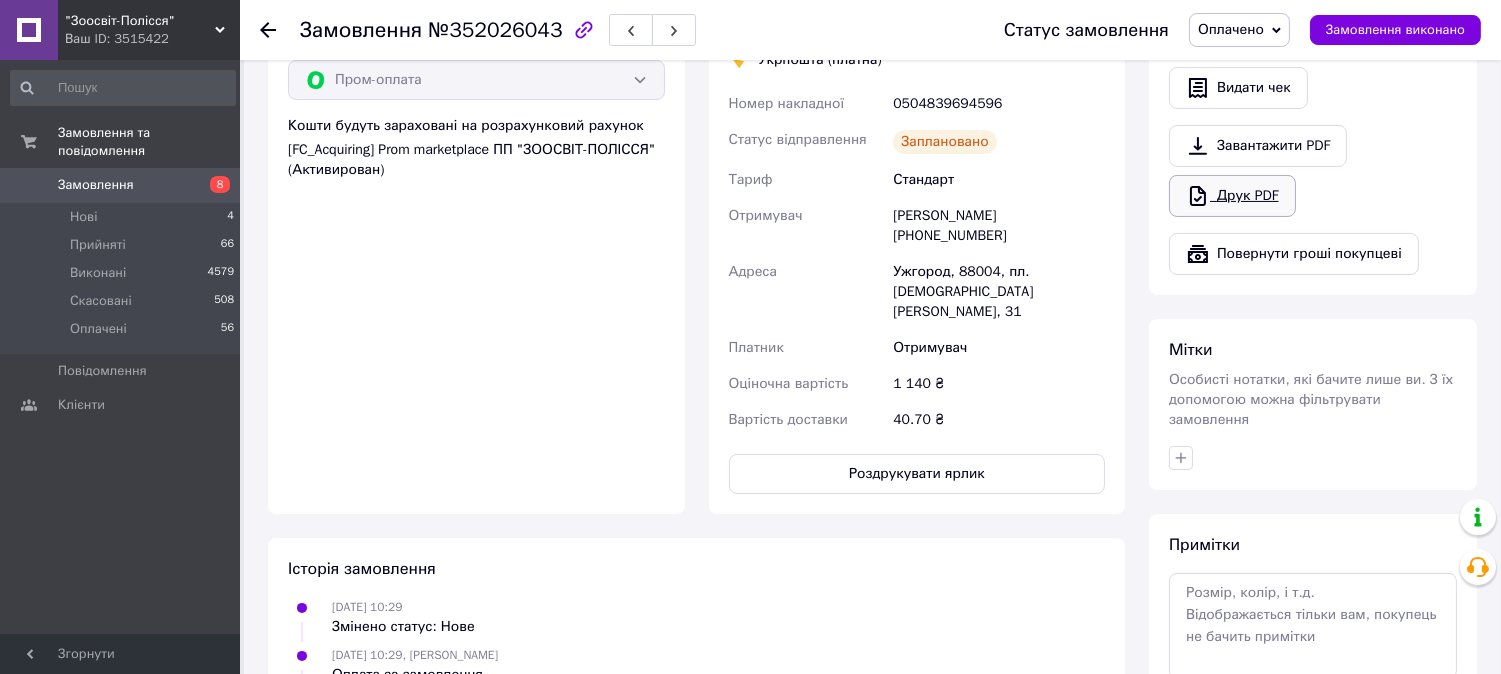 click on "Друк PDF" at bounding box center [1232, 196] 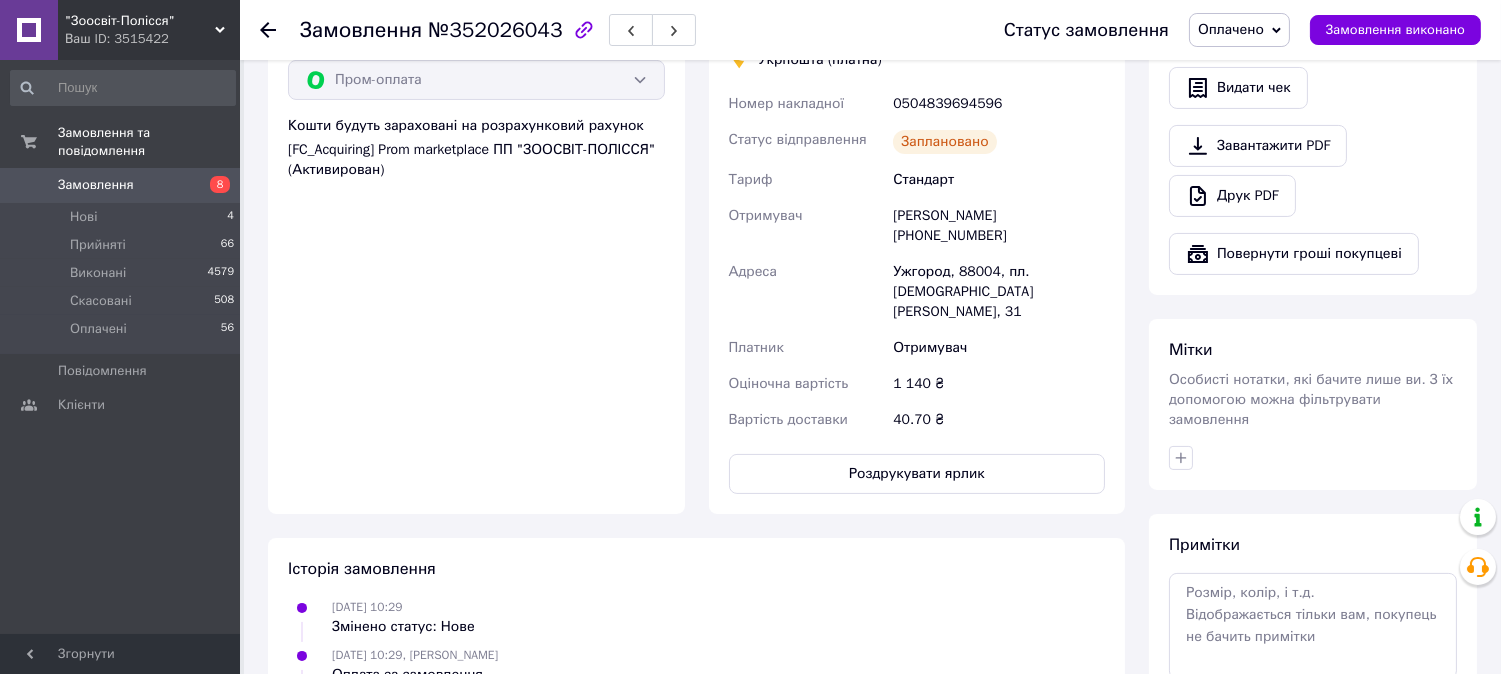 scroll, scrollTop: 514, scrollLeft: 0, axis: vertical 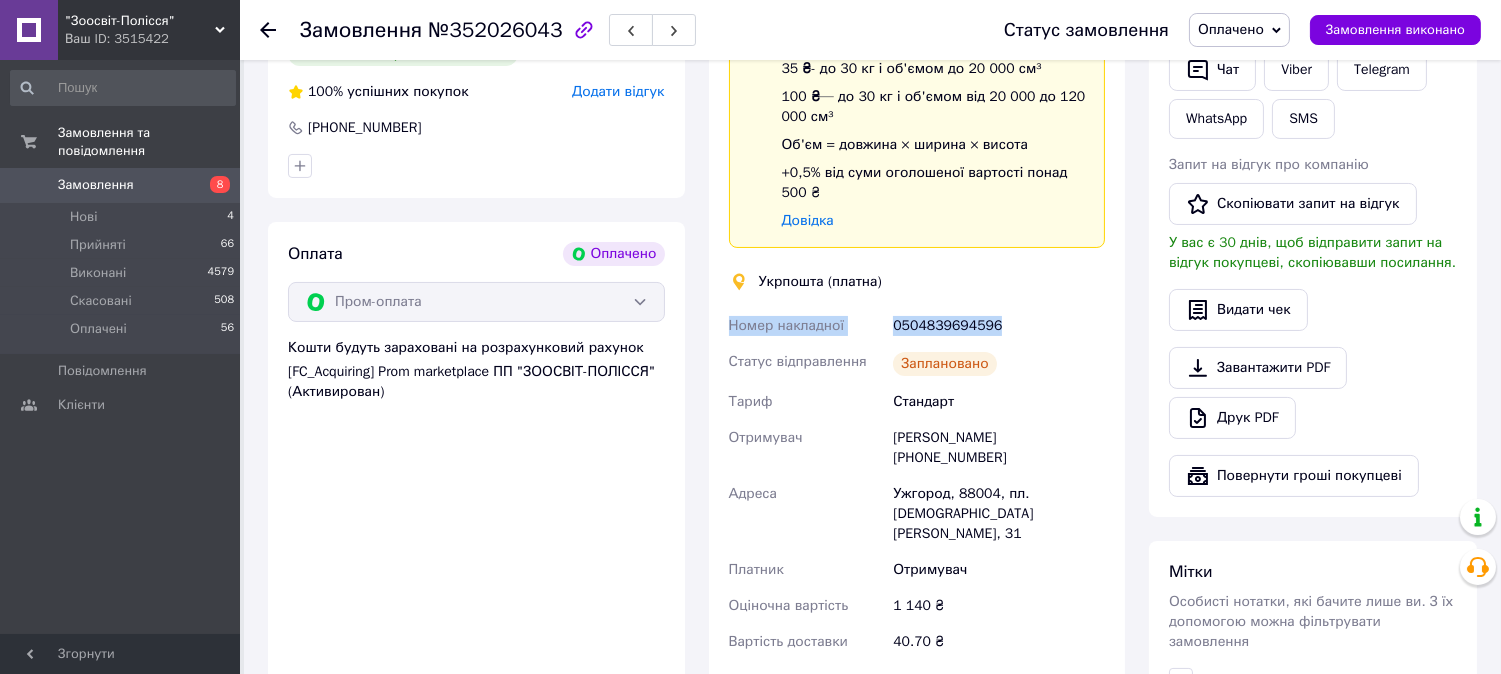 drag, startPoint x: 721, startPoint y: 327, endPoint x: 1045, endPoint y: 311, distance: 324.39484 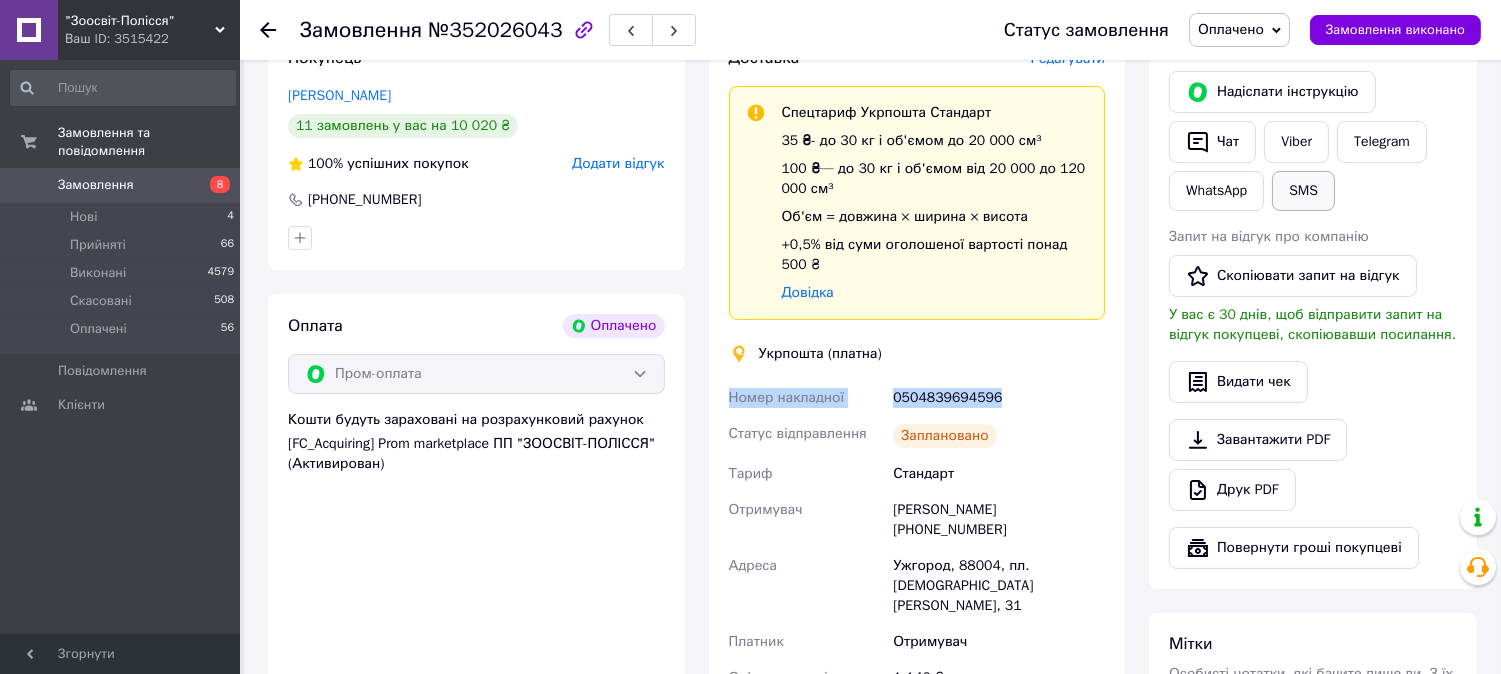 scroll, scrollTop: 403, scrollLeft: 0, axis: vertical 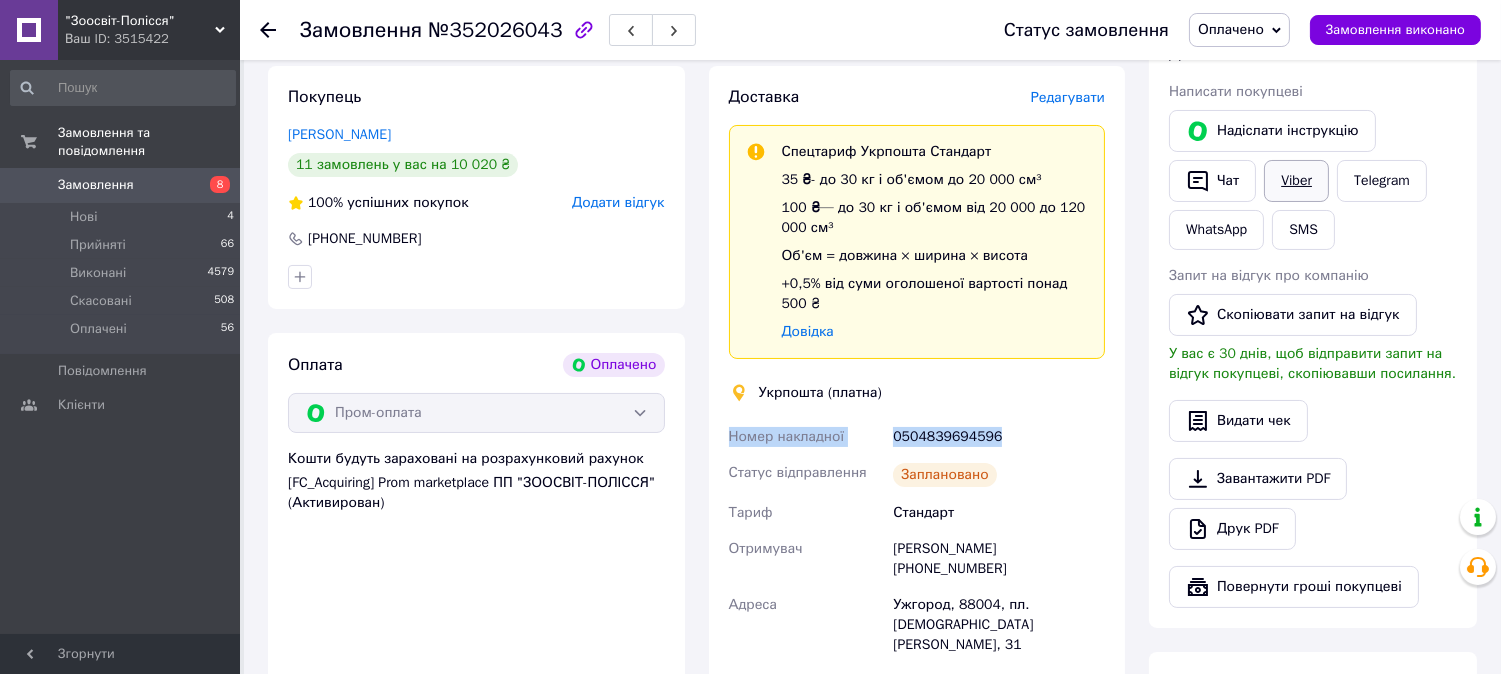 click on "Viber" at bounding box center (1296, 181) 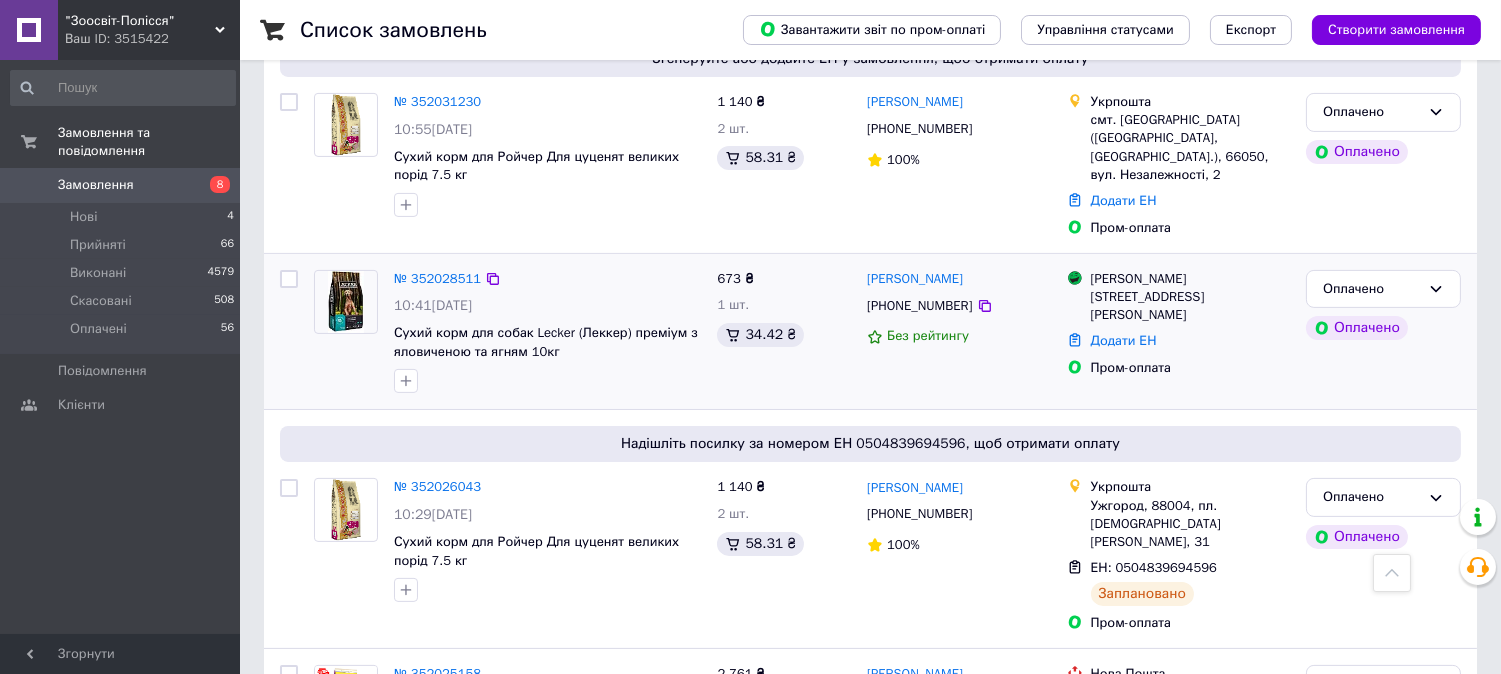 scroll, scrollTop: 1000, scrollLeft: 0, axis: vertical 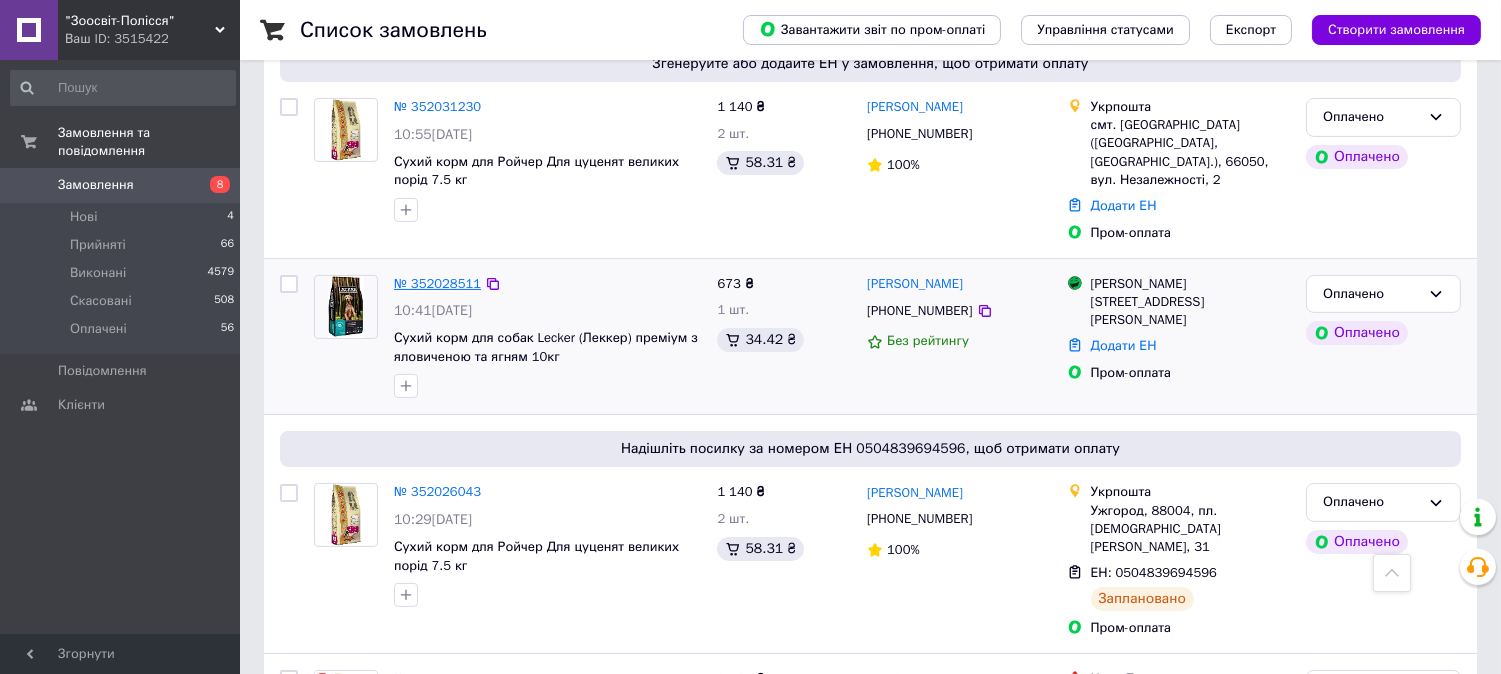 click on "№ 352028511" at bounding box center (437, 283) 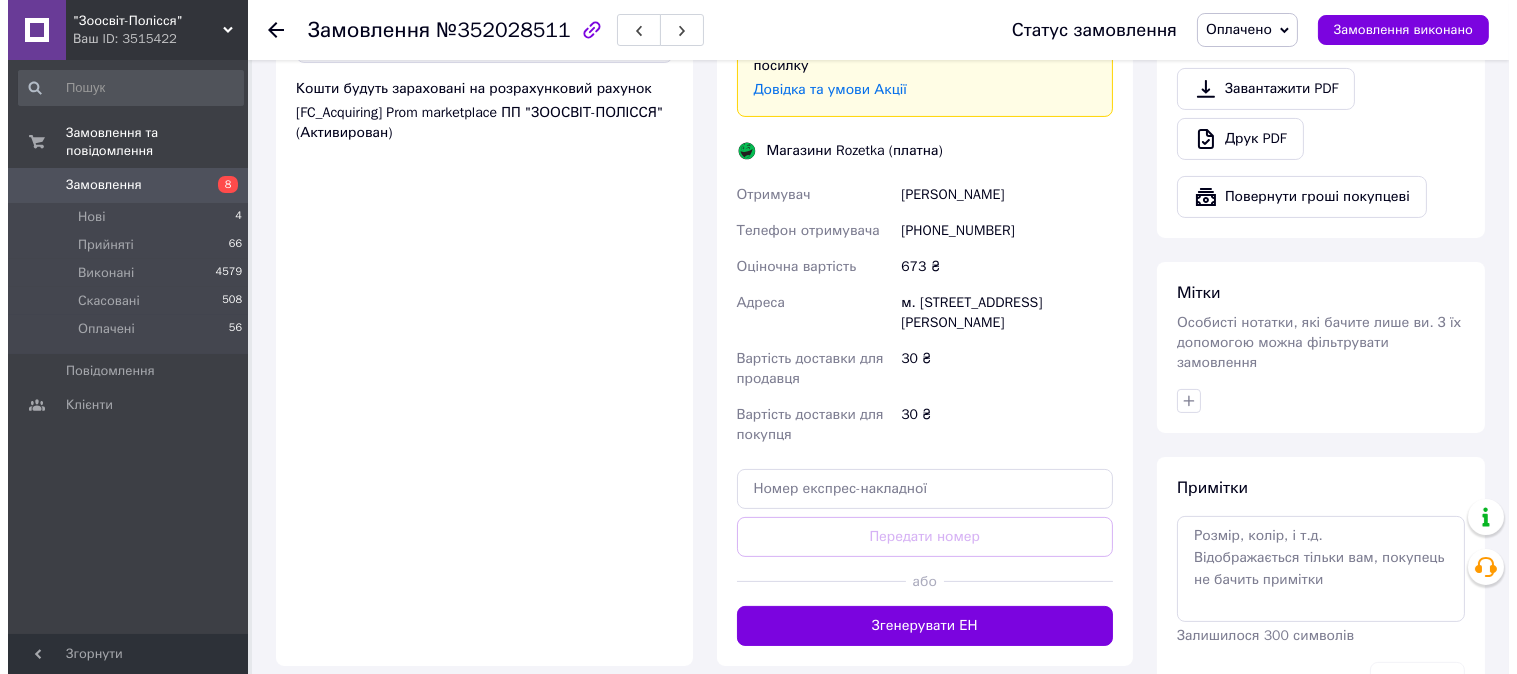 scroll, scrollTop: 890, scrollLeft: 0, axis: vertical 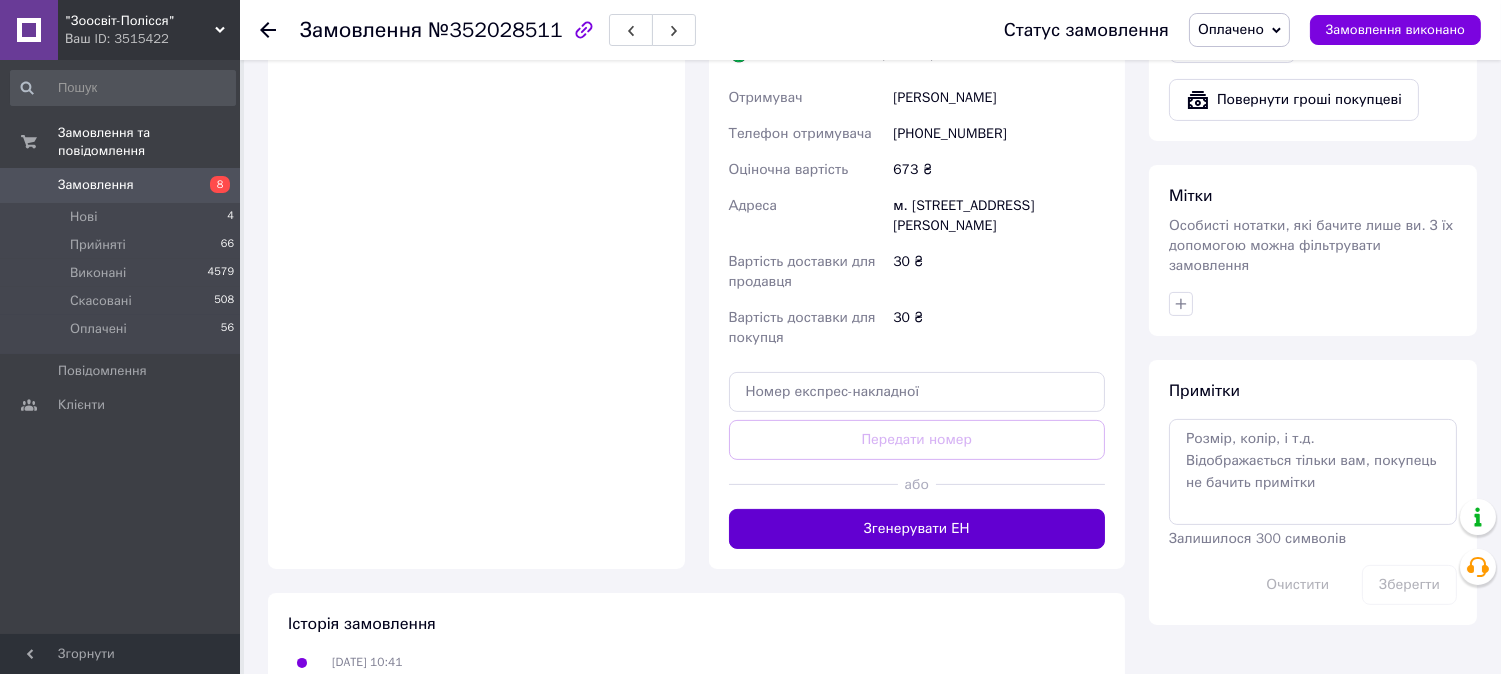 click on "Згенерувати ЕН" at bounding box center (917, 529) 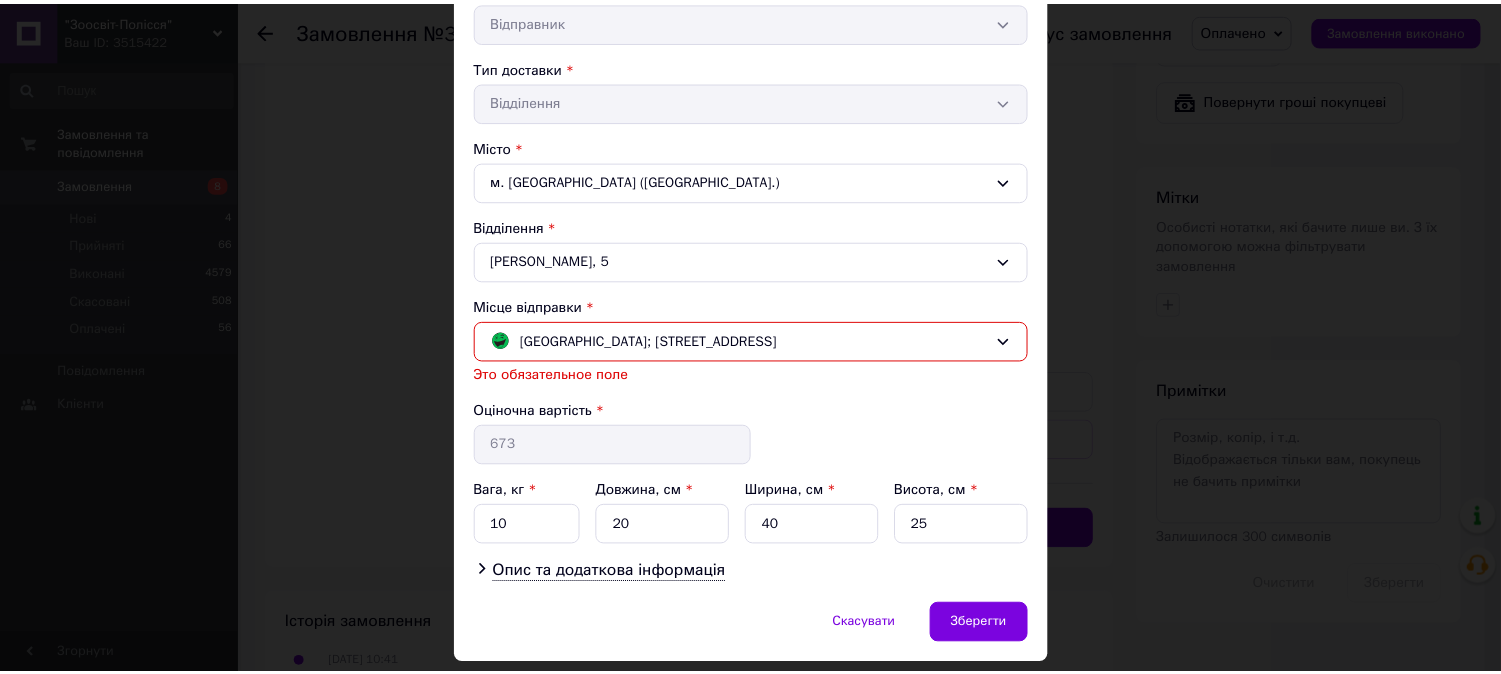 scroll, scrollTop: 444, scrollLeft: 0, axis: vertical 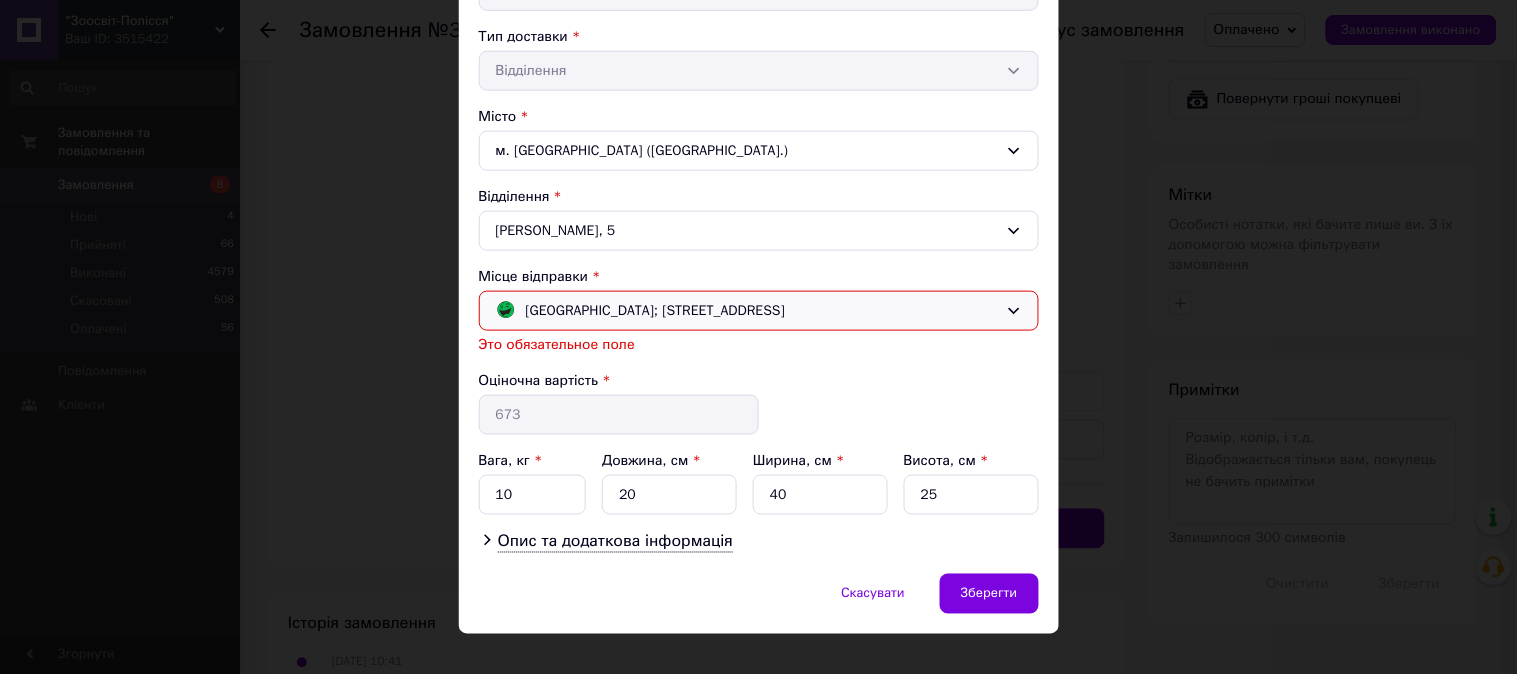 click on "[GEOGRAPHIC_DATA]; [STREET_ADDRESS]" at bounding box center [656, 311] 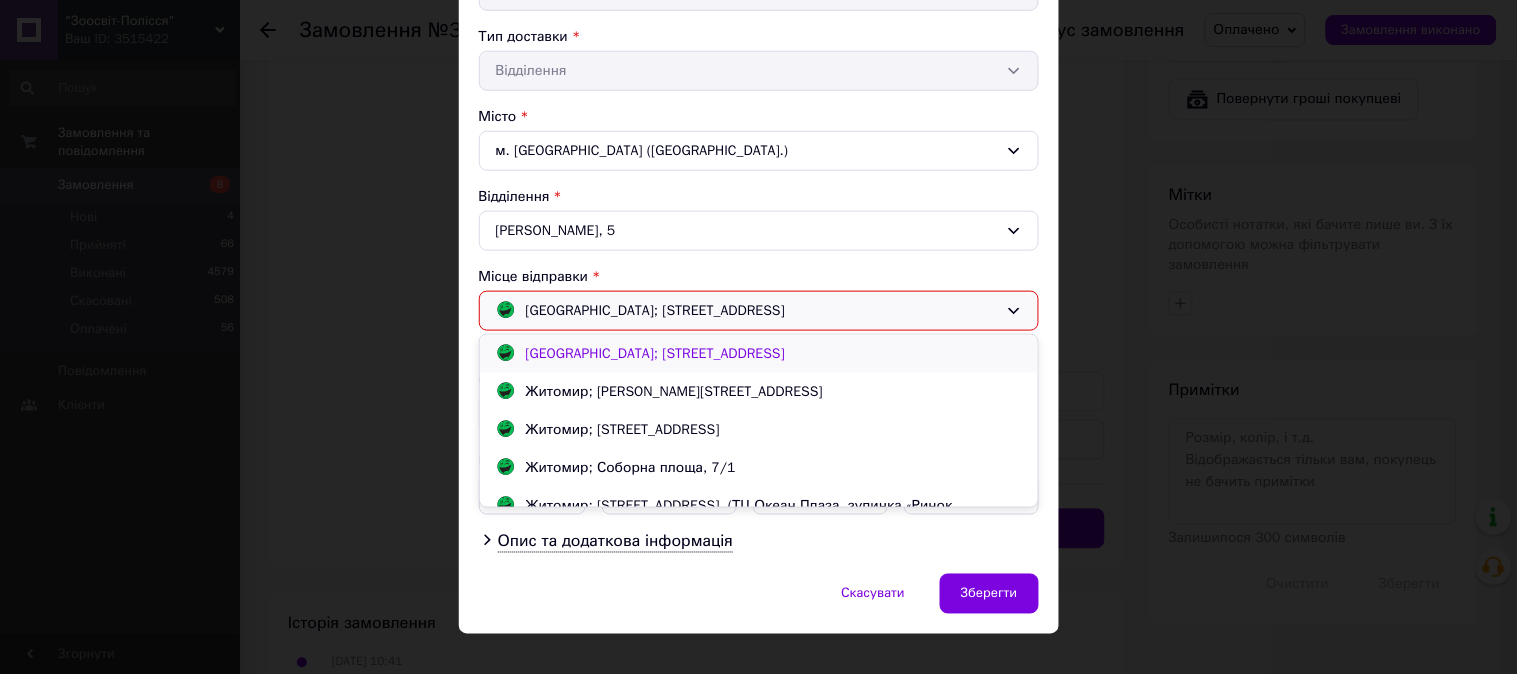 click on "[GEOGRAPHIC_DATA]; [STREET_ADDRESS]" at bounding box center (759, 354) 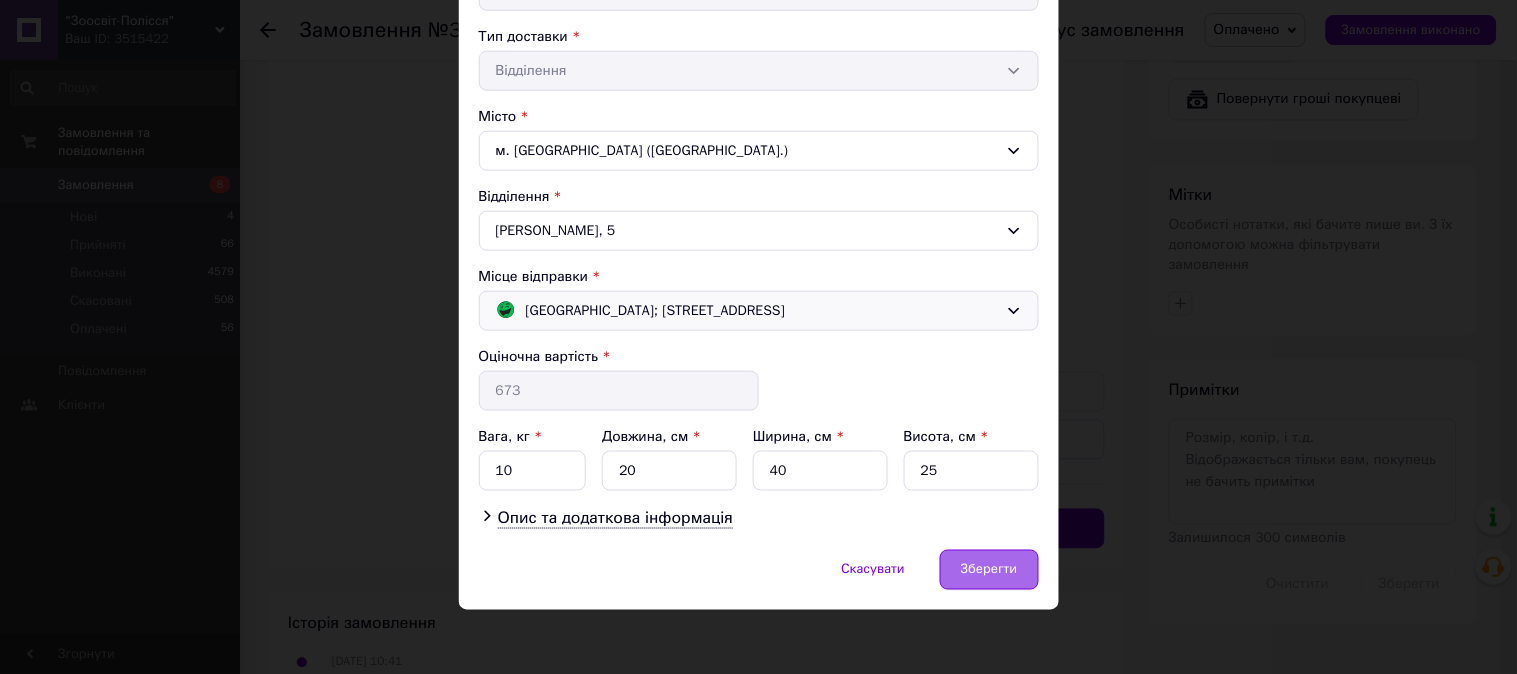 click on "Зберегти" at bounding box center [989, 570] 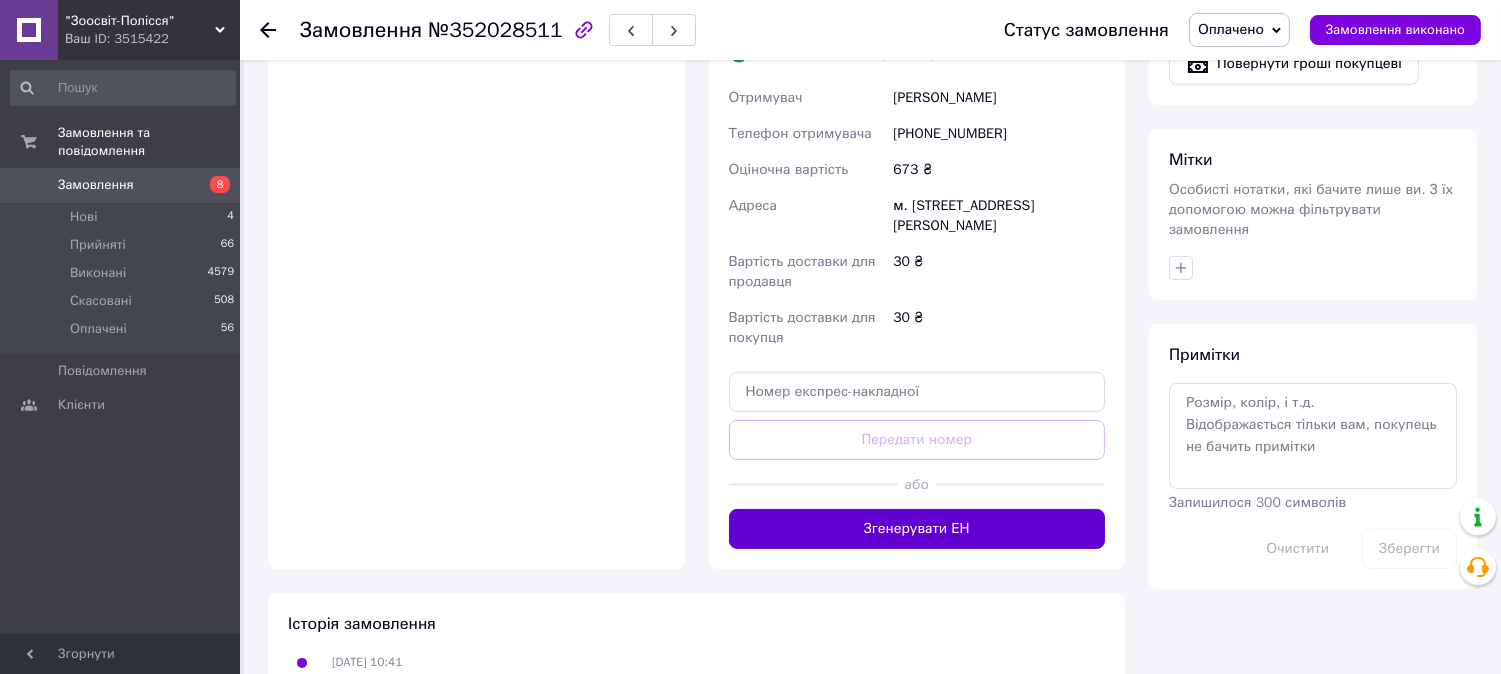 click on "Згенерувати ЕН" at bounding box center (917, 529) 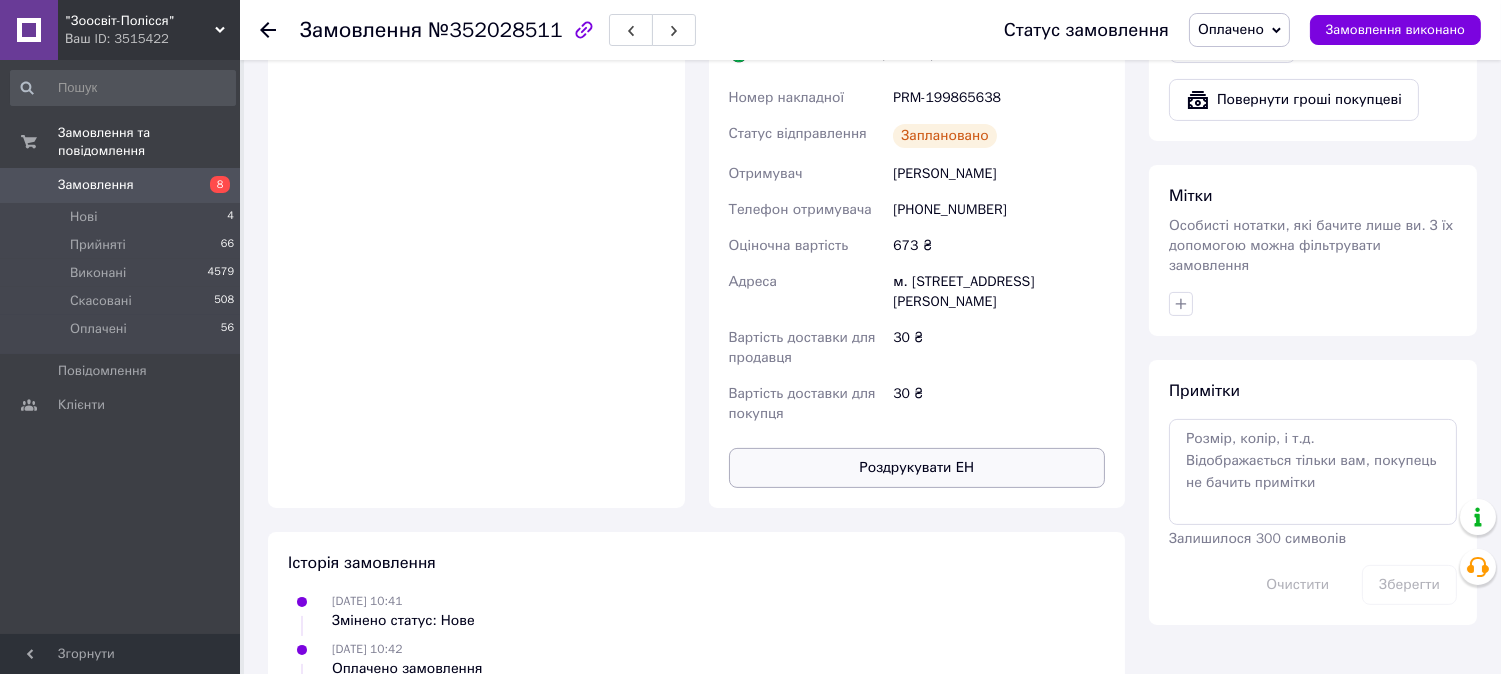 click on "Роздрукувати ЕН" at bounding box center [917, 468] 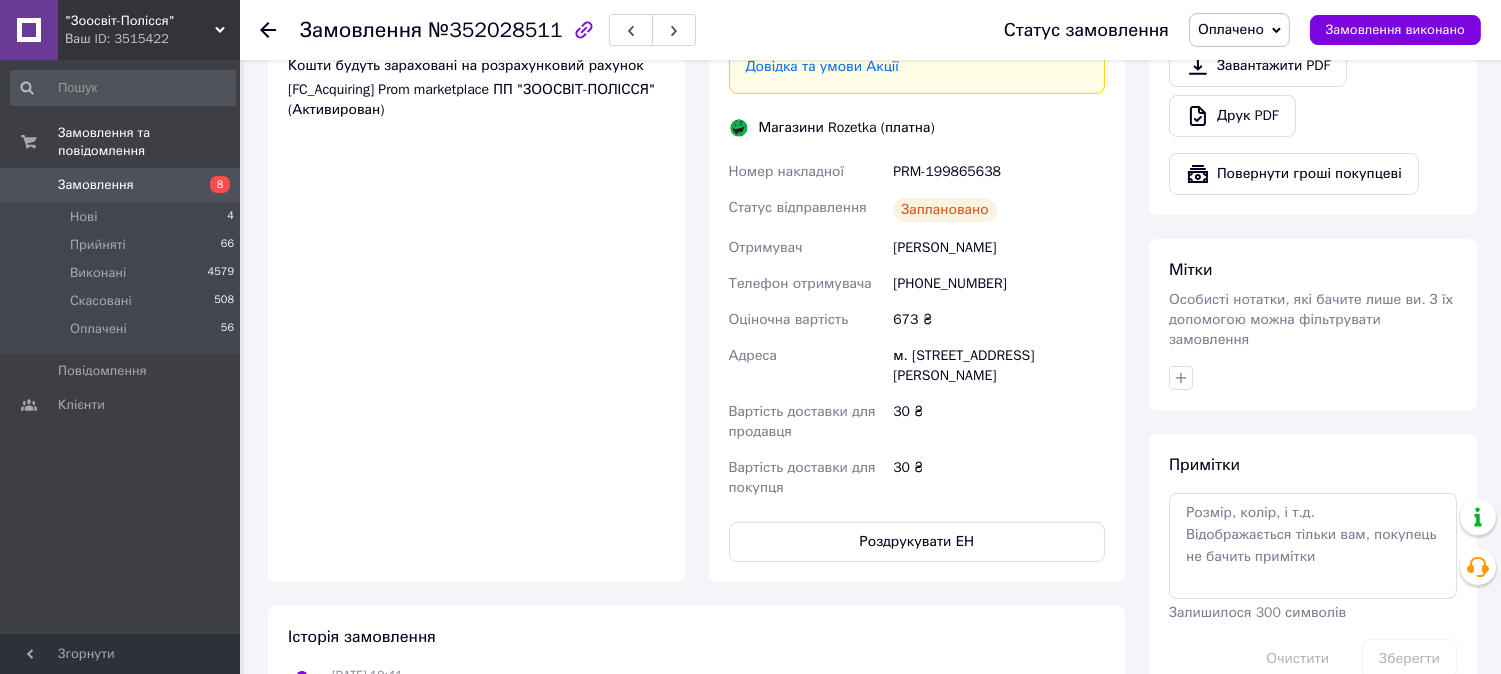 scroll, scrollTop: 778, scrollLeft: 0, axis: vertical 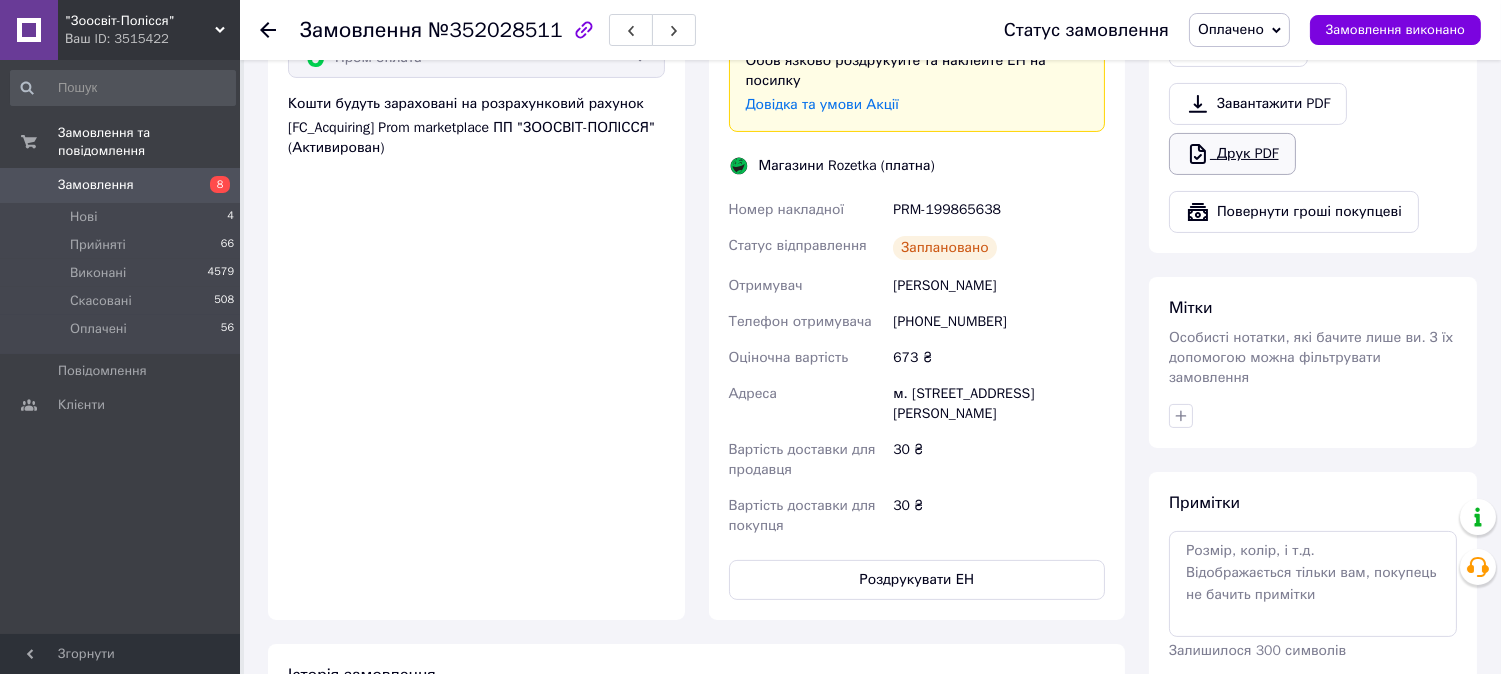 click on "Друк PDF" at bounding box center [1232, 154] 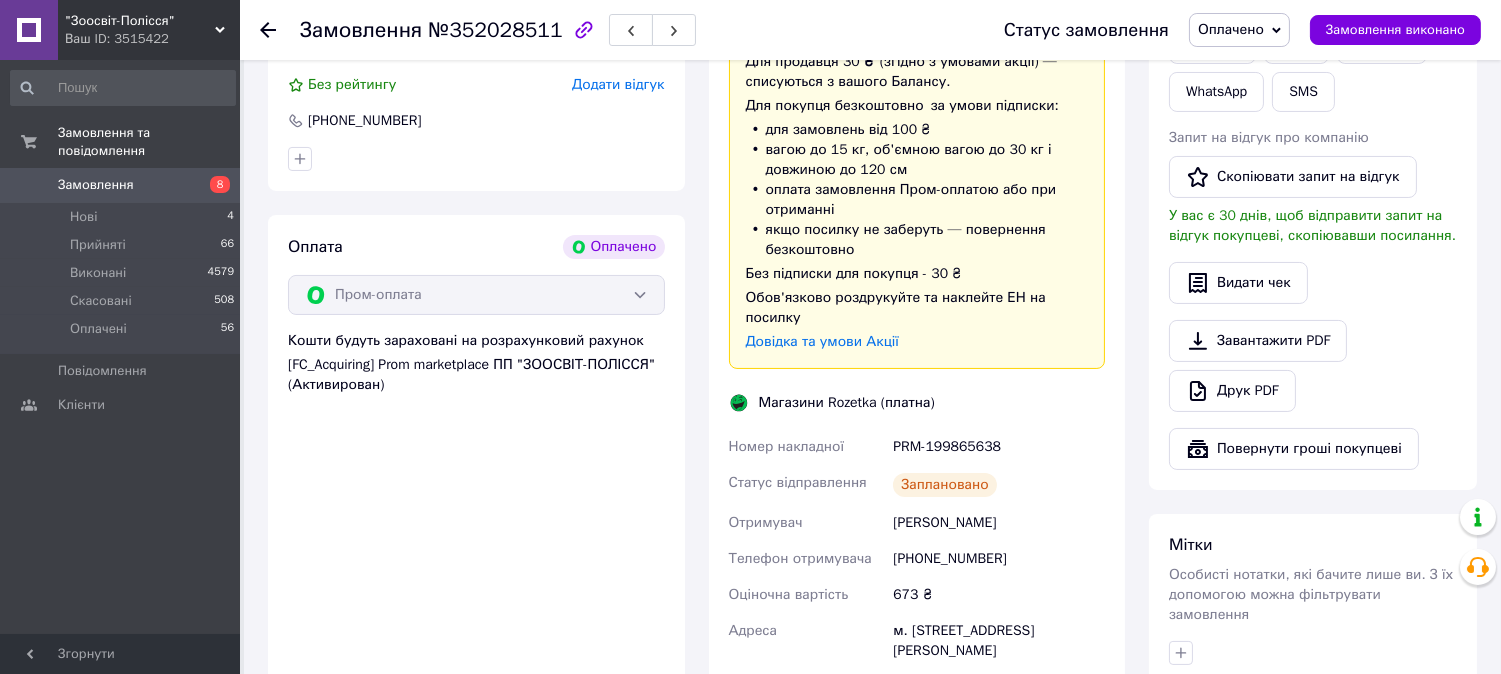 scroll, scrollTop: 667, scrollLeft: 0, axis: vertical 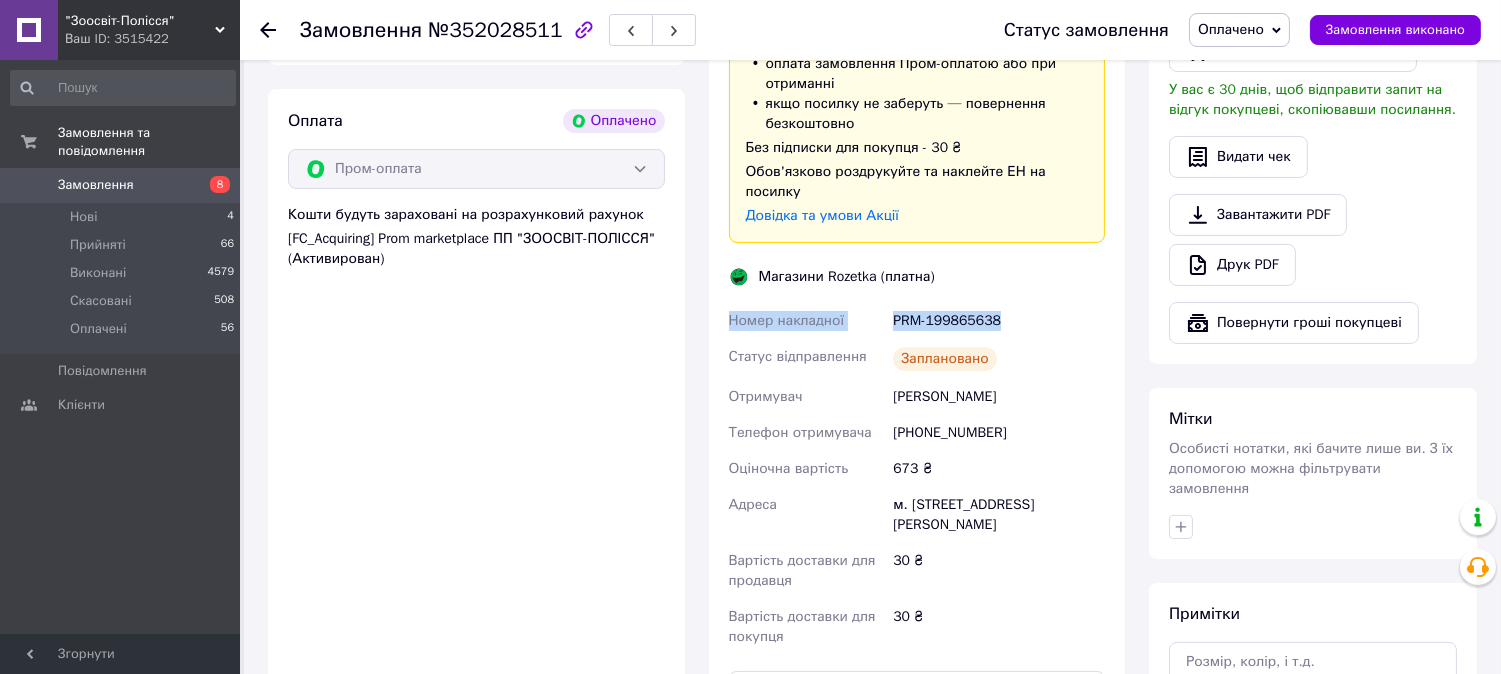 drag, startPoint x: 717, startPoint y: 304, endPoint x: 1045, endPoint y: 275, distance: 329.2795 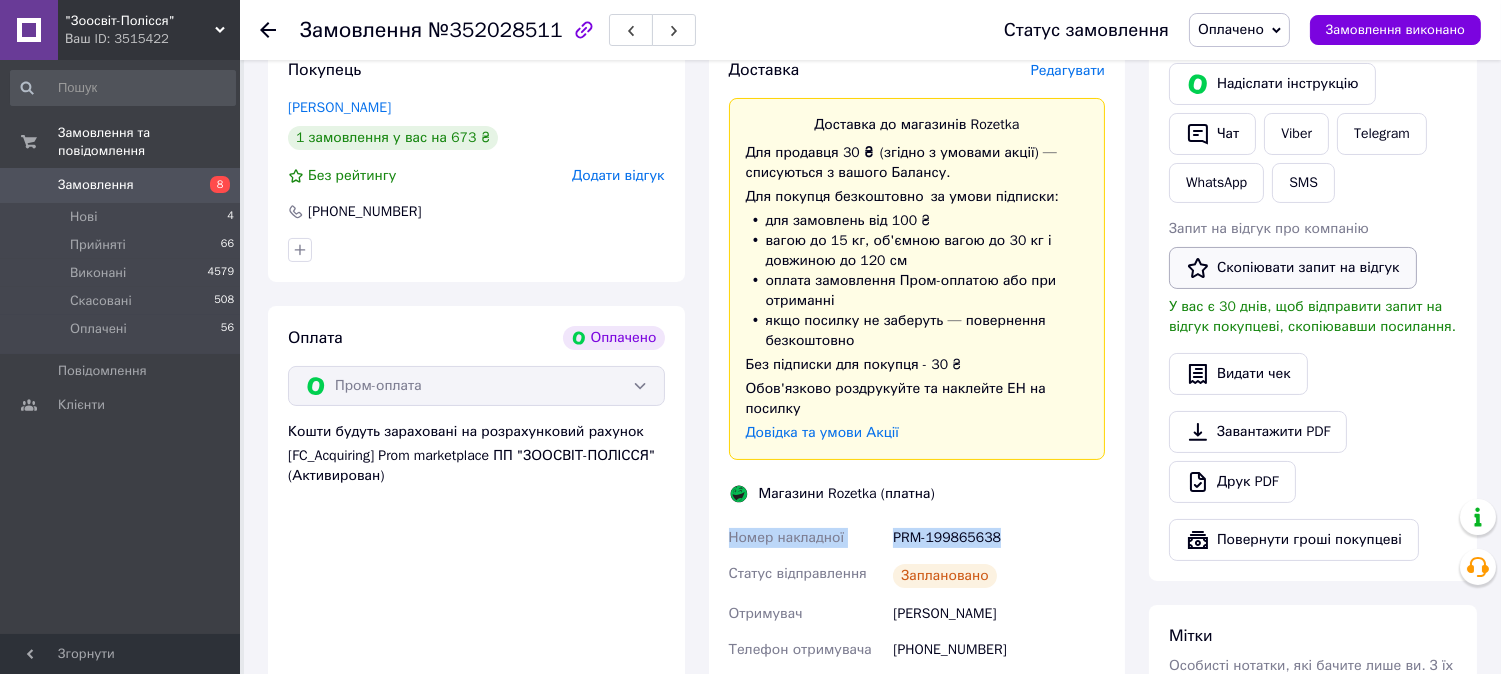 scroll, scrollTop: 445, scrollLeft: 0, axis: vertical 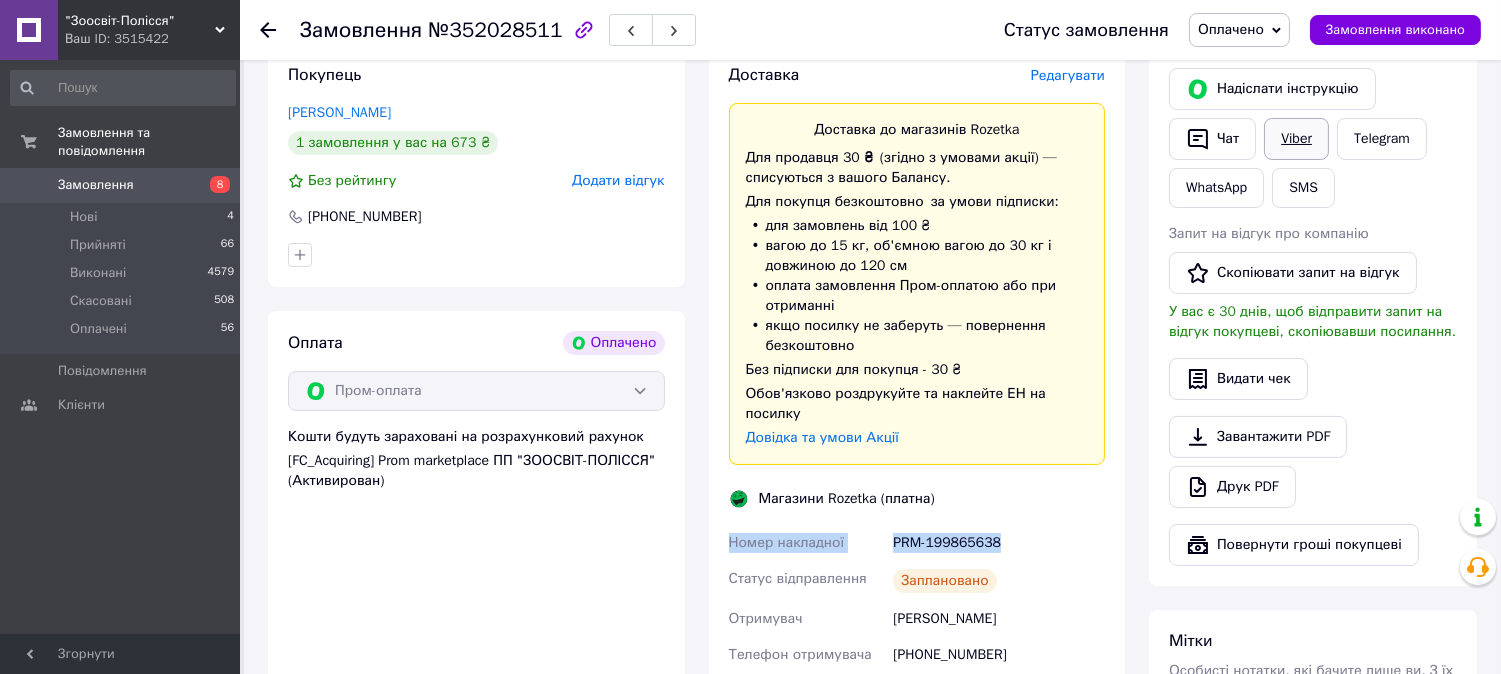 click on "Viber" at bounding box center [1296, 139] 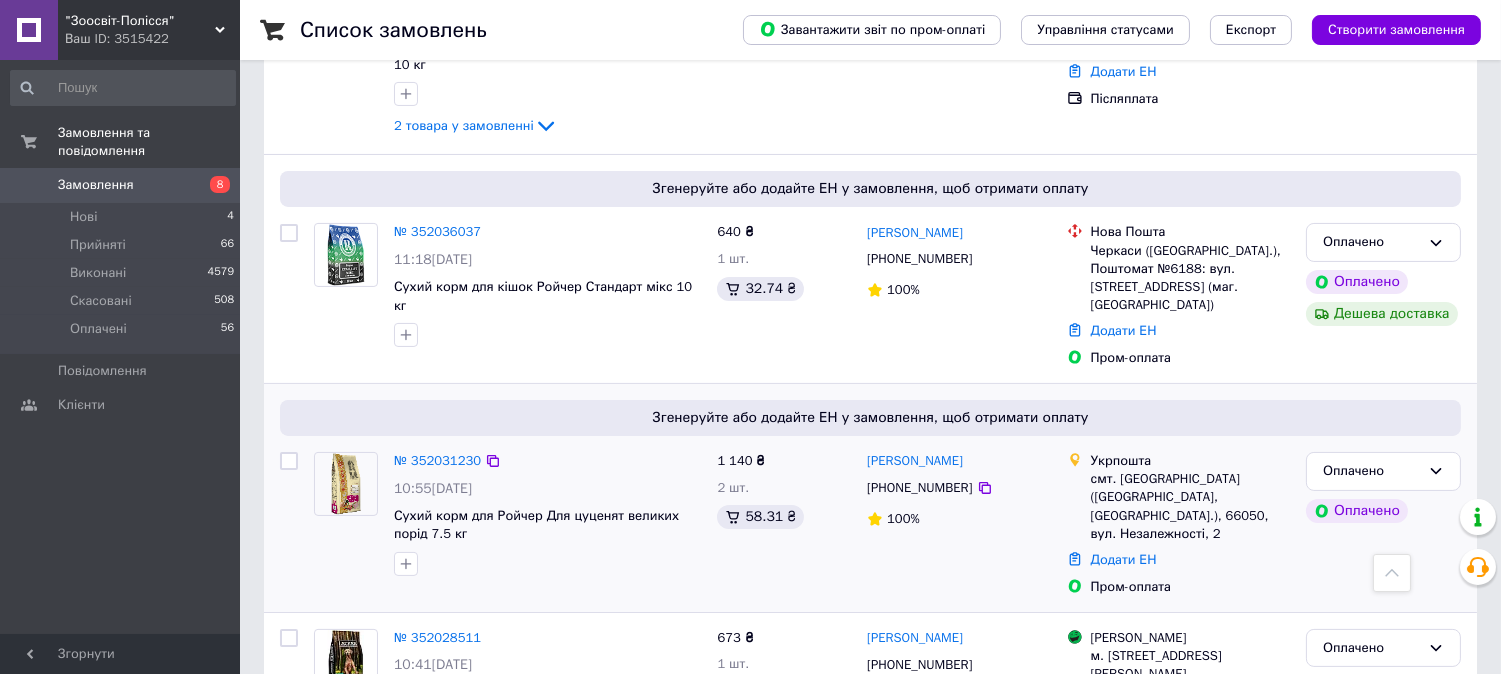 scroll, scrollTop: 777, scrollLeft: 0, axis: vertical 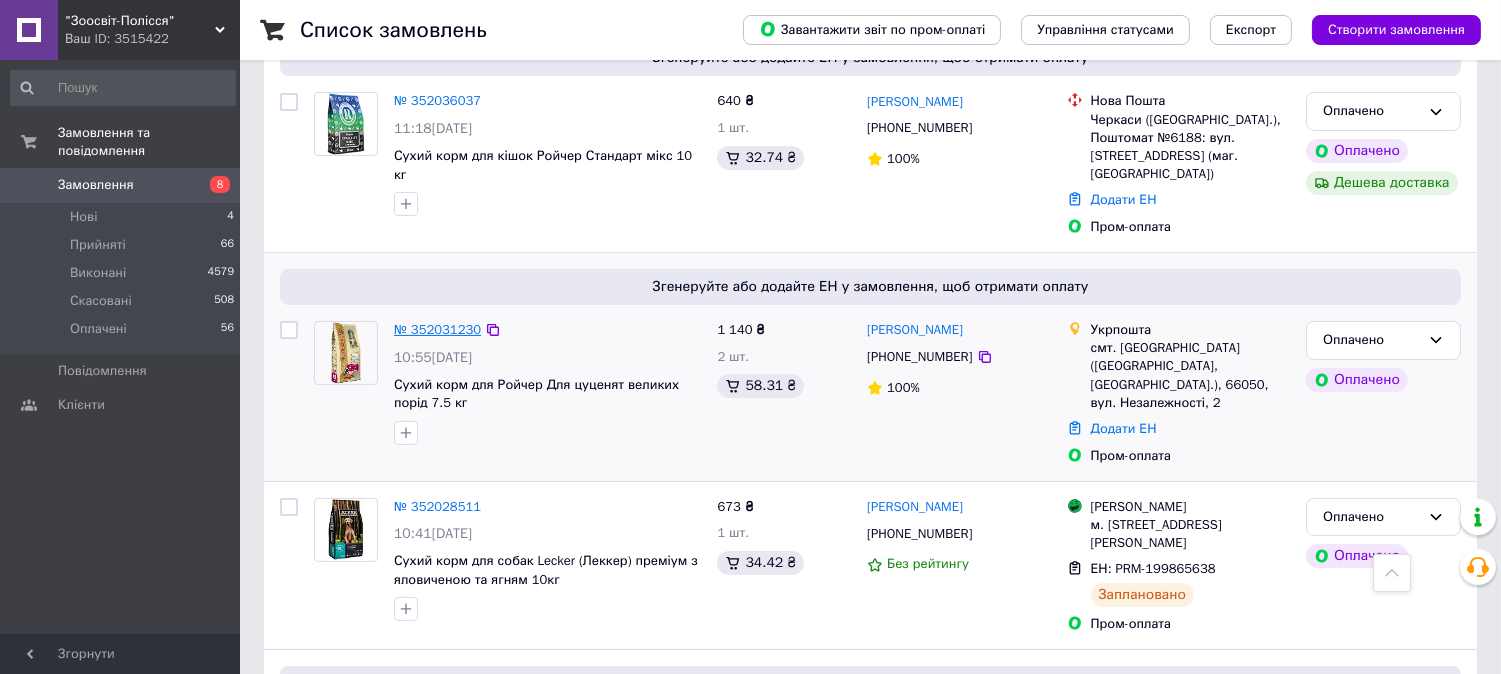 click on "№ 352031230" at bounding box center (437, 329) 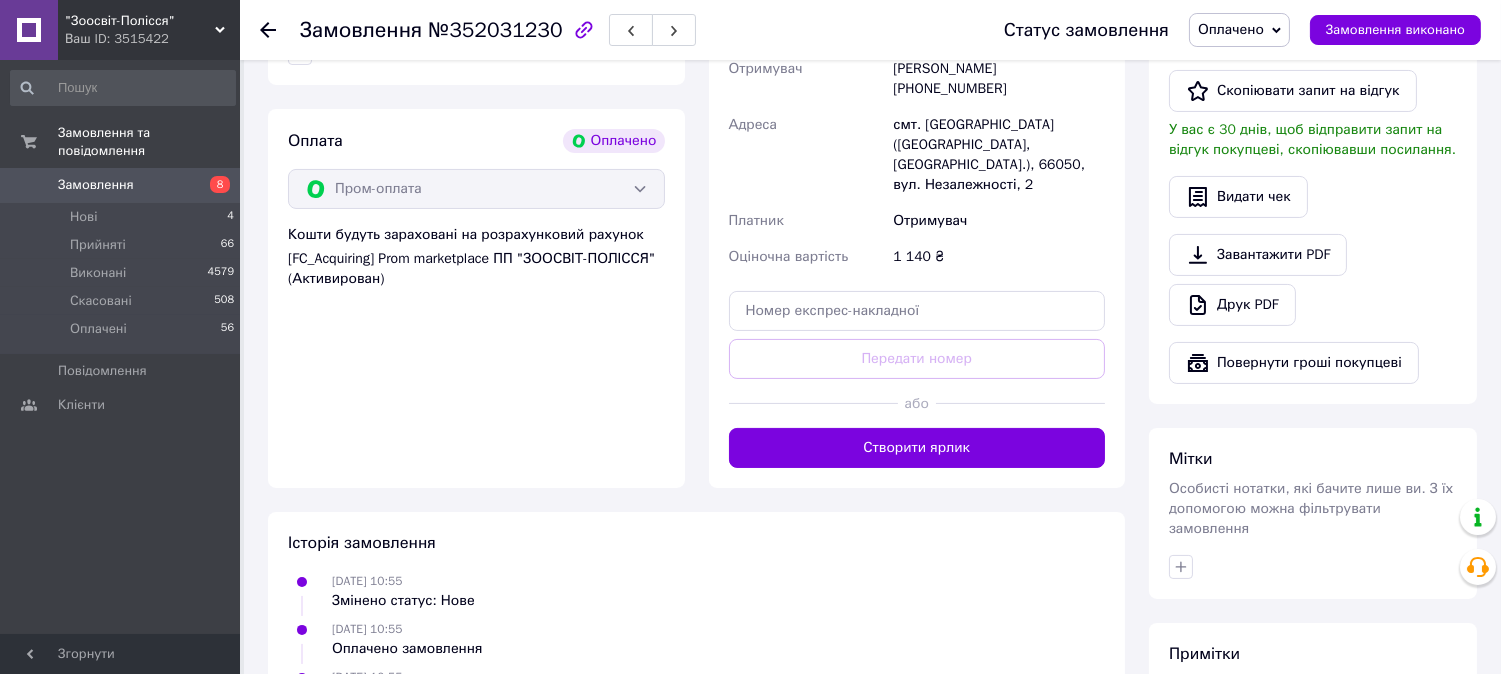 scroll, scrollTop: 666, scrollLeft: 0, axis: vertical 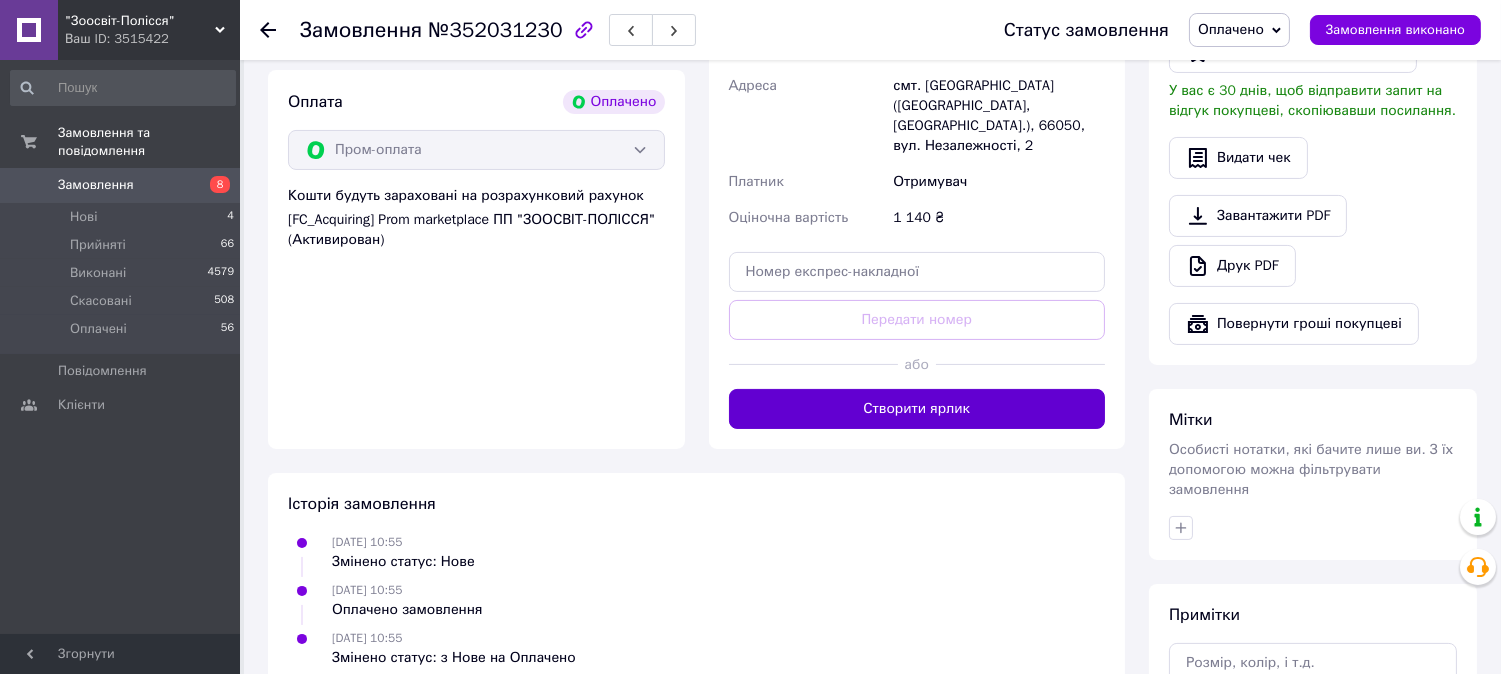 click on "Створити ярлик" at bounding box center [917, 409] 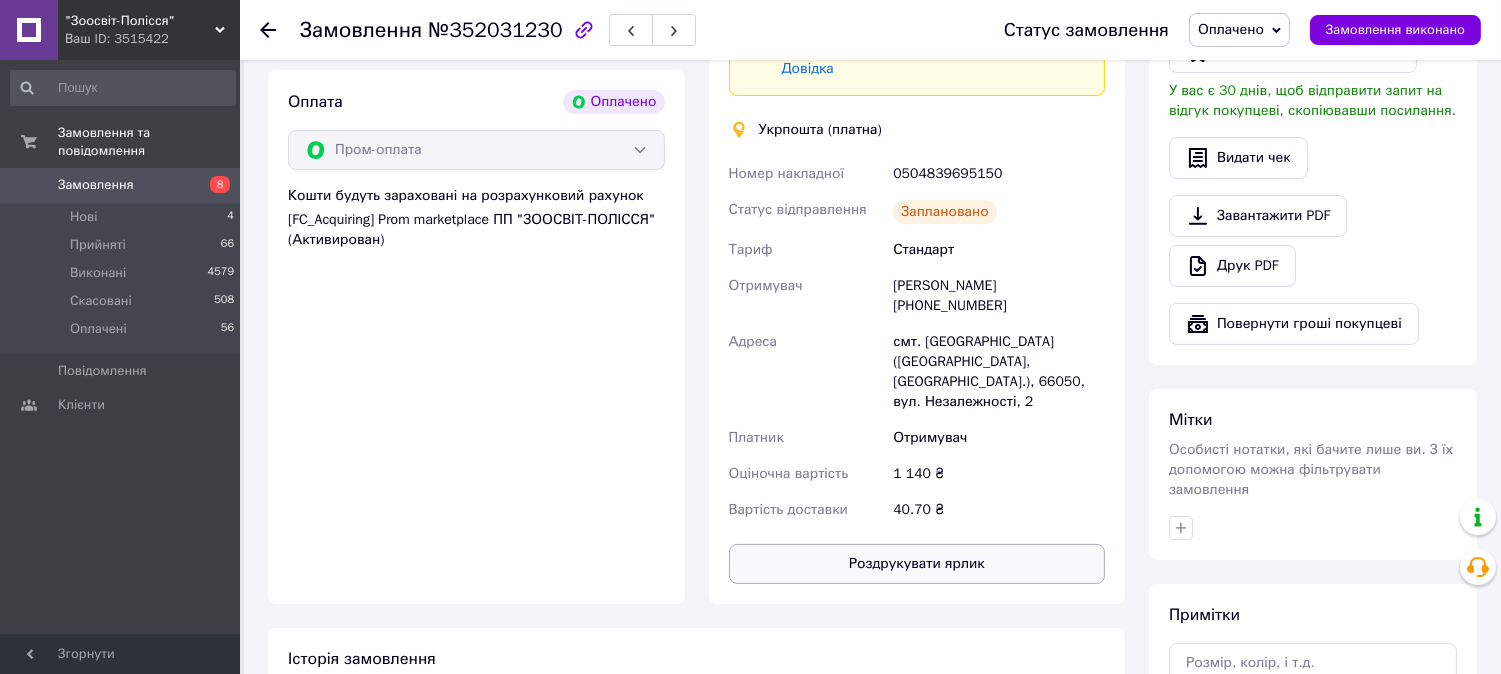 click on "Роздрукувати ярлик" at bounding box center (917, 564) 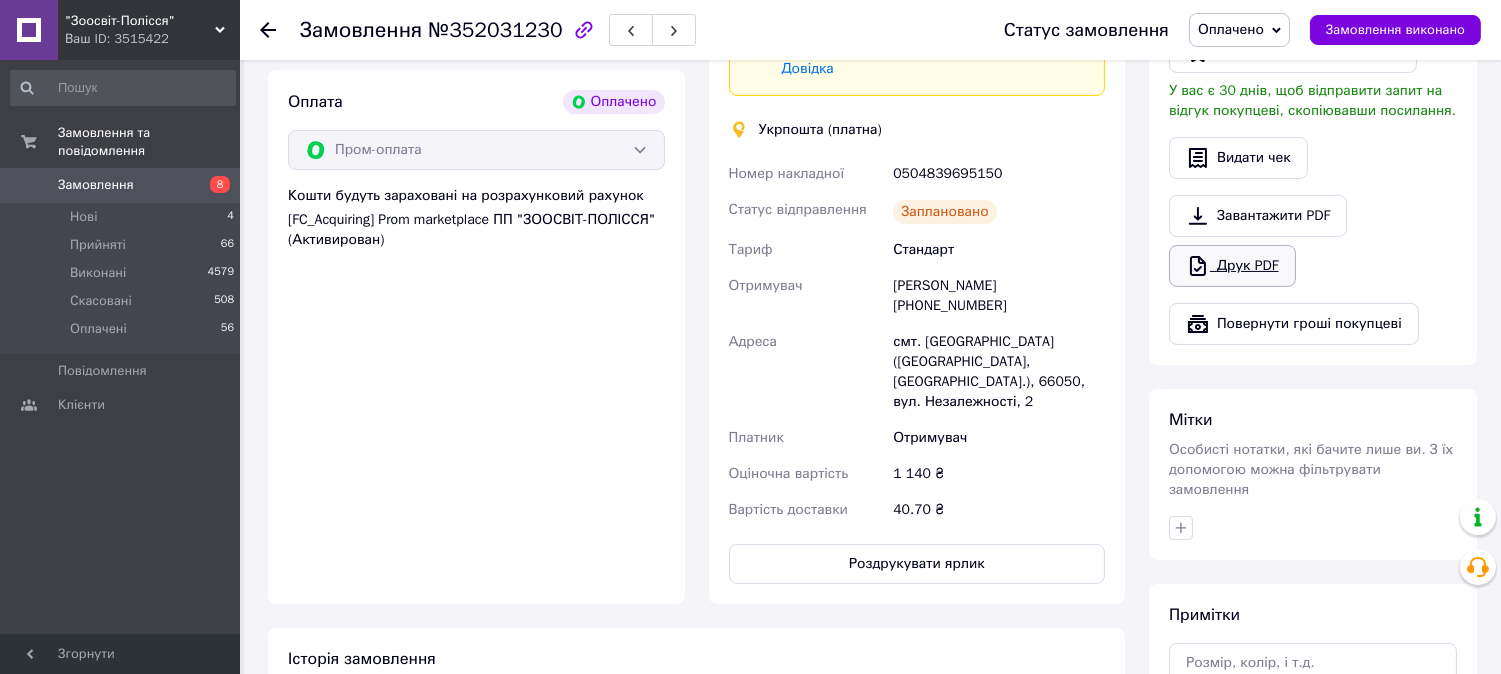 click on "Друк PDF" at bounding box center [1232, 266] 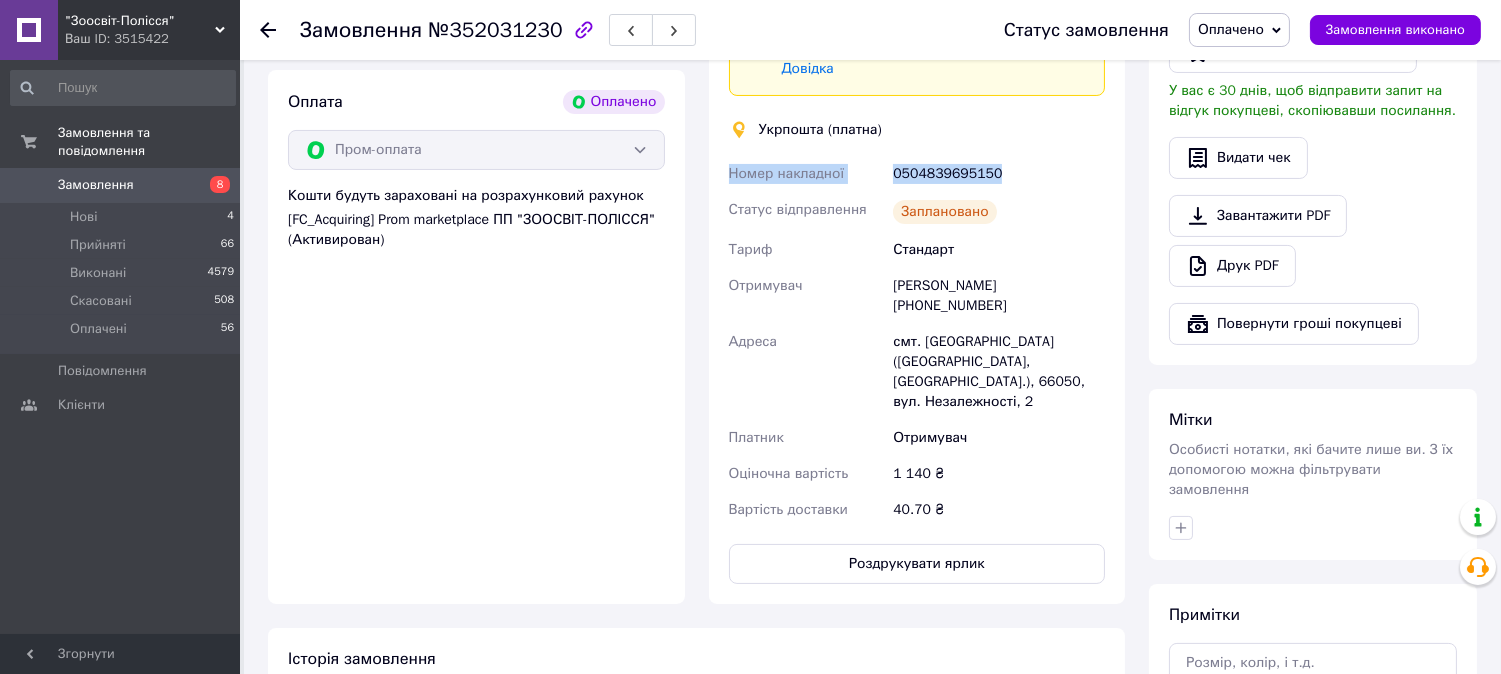drag, startPoint x: 730, startPoint y: 171, endPoint x: 1107, endPoint y: 151, distance: 377.53012 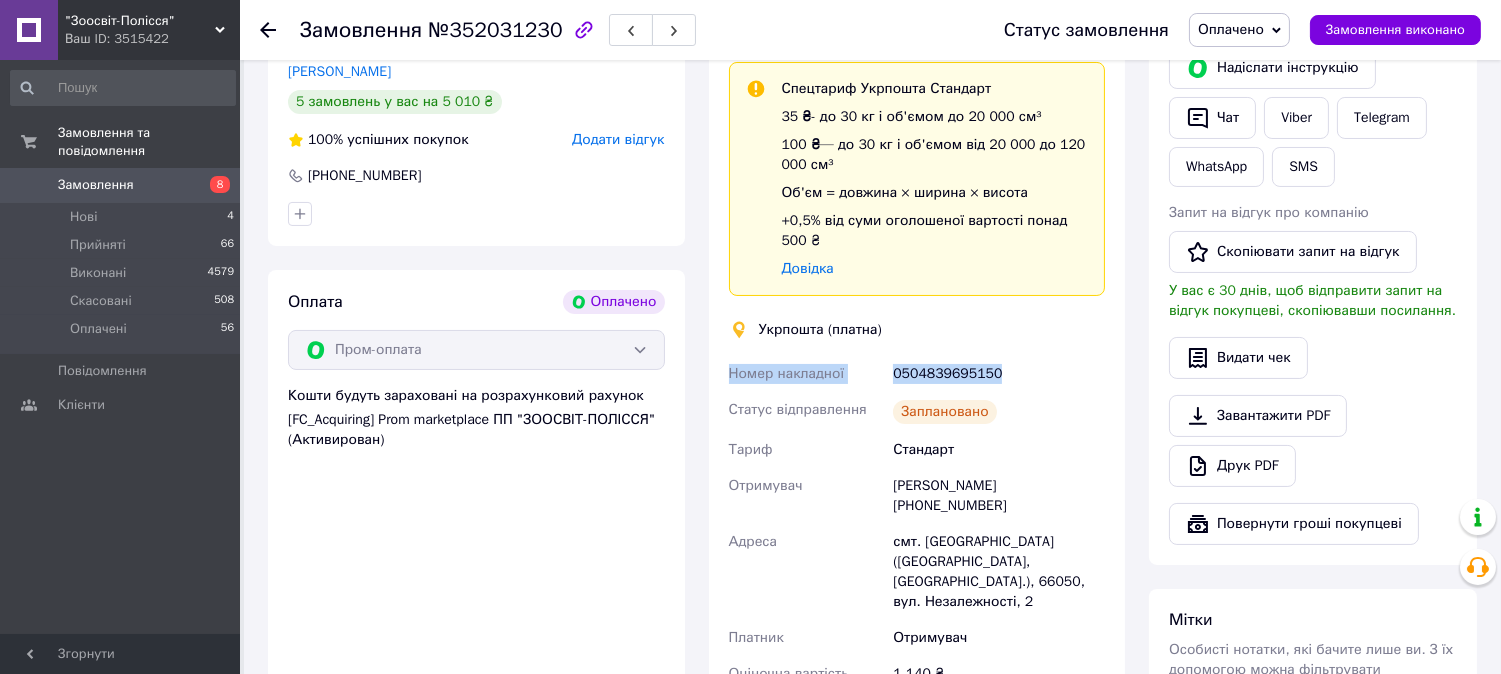 scroll, scrollTop: 444, scrollLeft: 0, axis: vertical 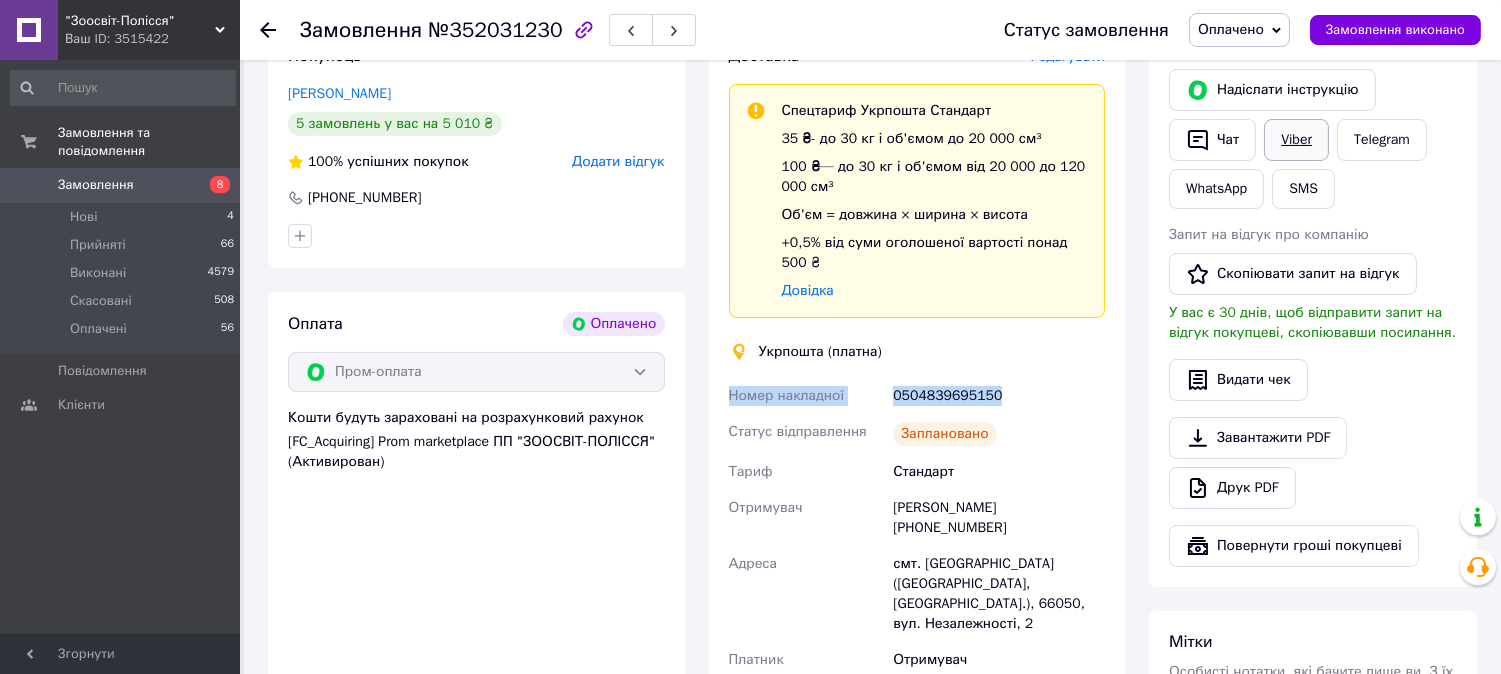 click on "Viber" at bounding box center (1296, 140) 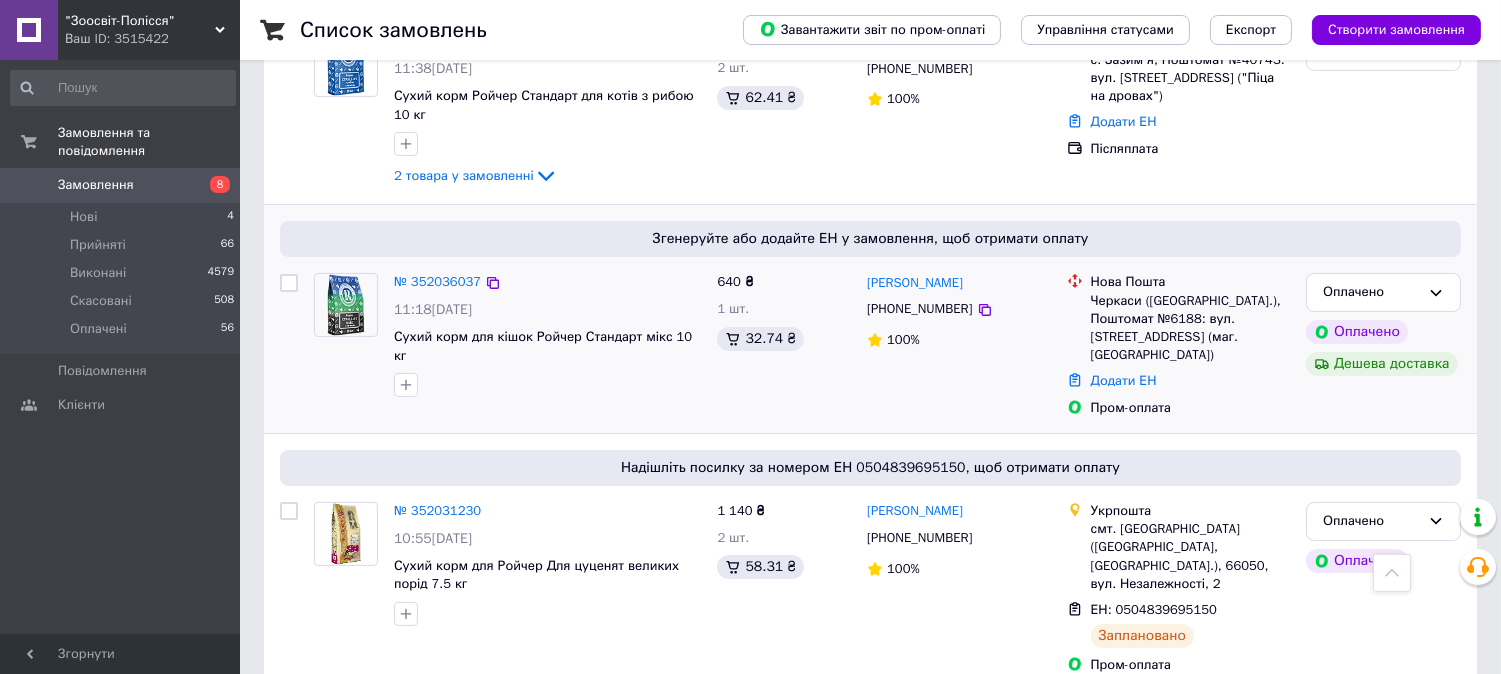 scroll, scrollTop: 666, scrollLeft: 0, axis: vertical 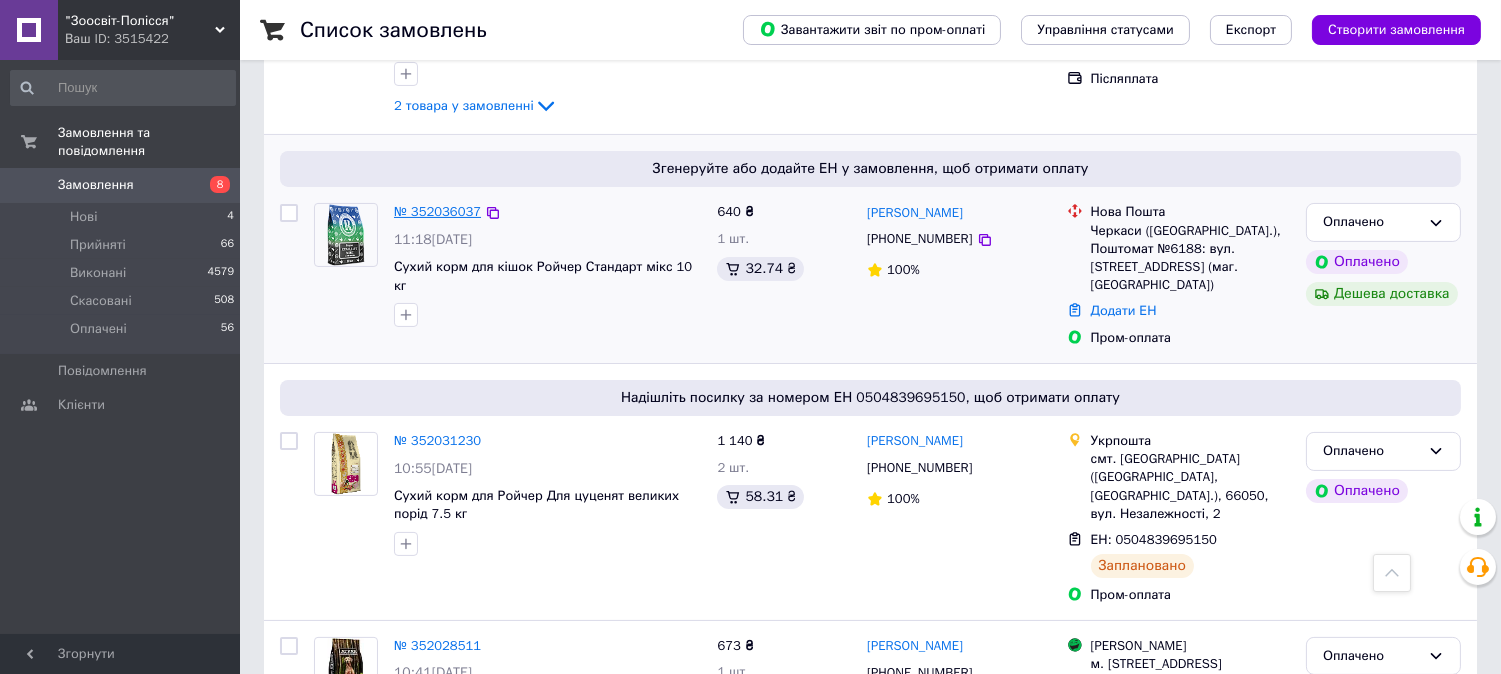 click on "№ 352036037" at bounding box center (437, 211) 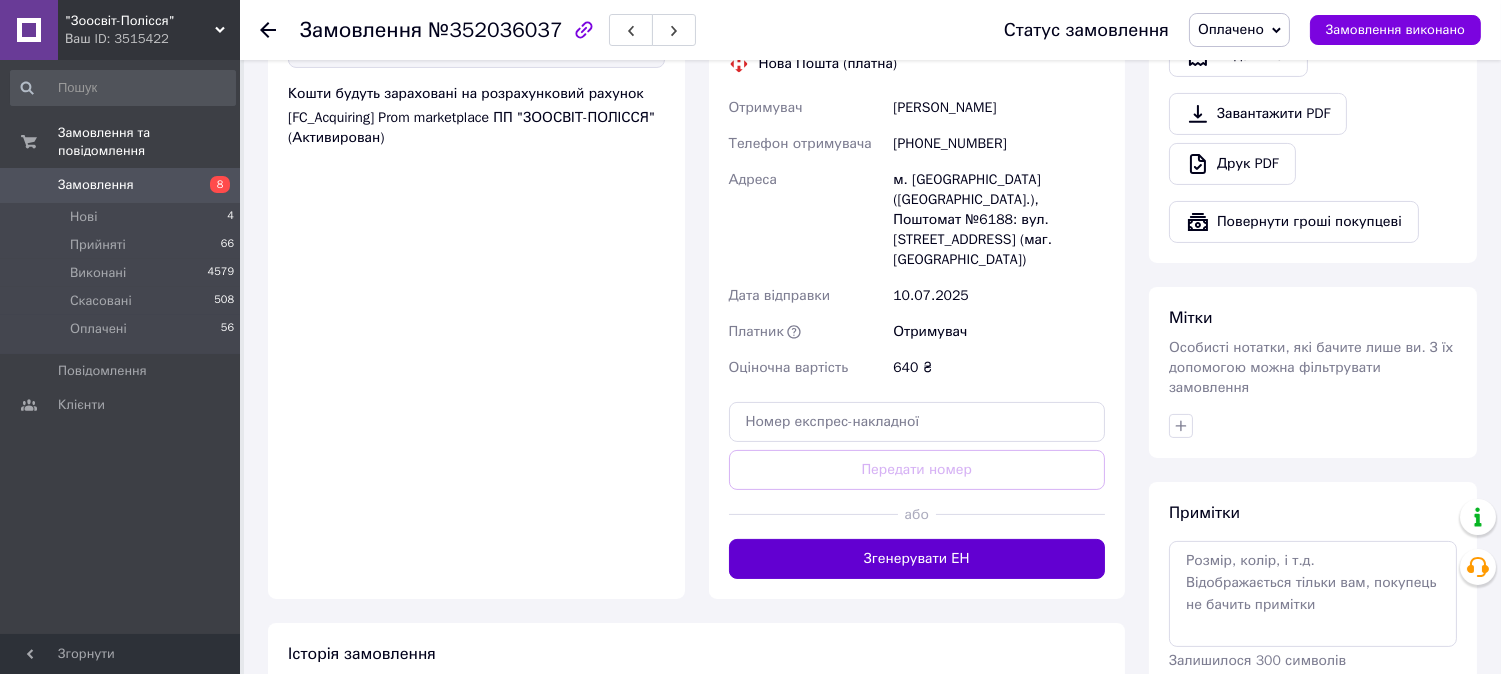 scroll, scrollTop: 777, scrollLeft: 0, axis: vertical 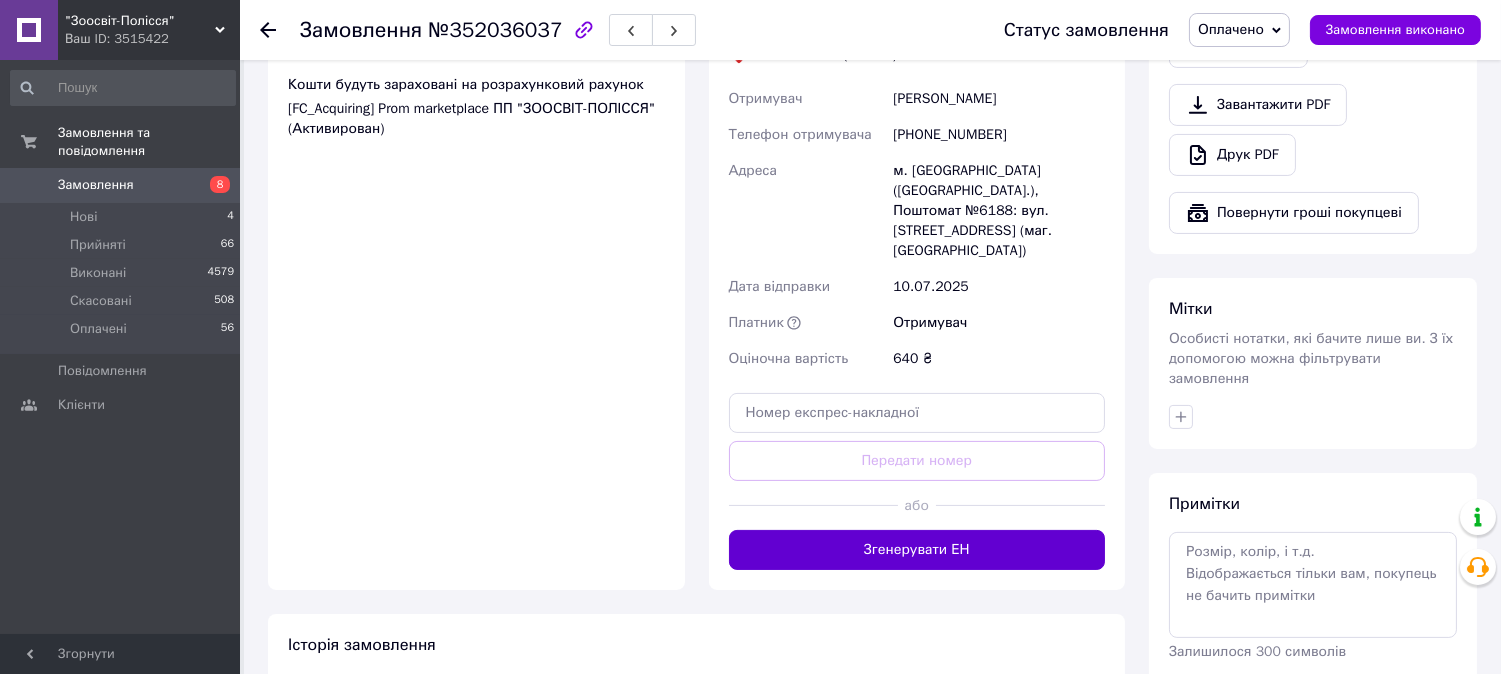 click on "Згенерувати ЕН" at bounding box center [917, 550] 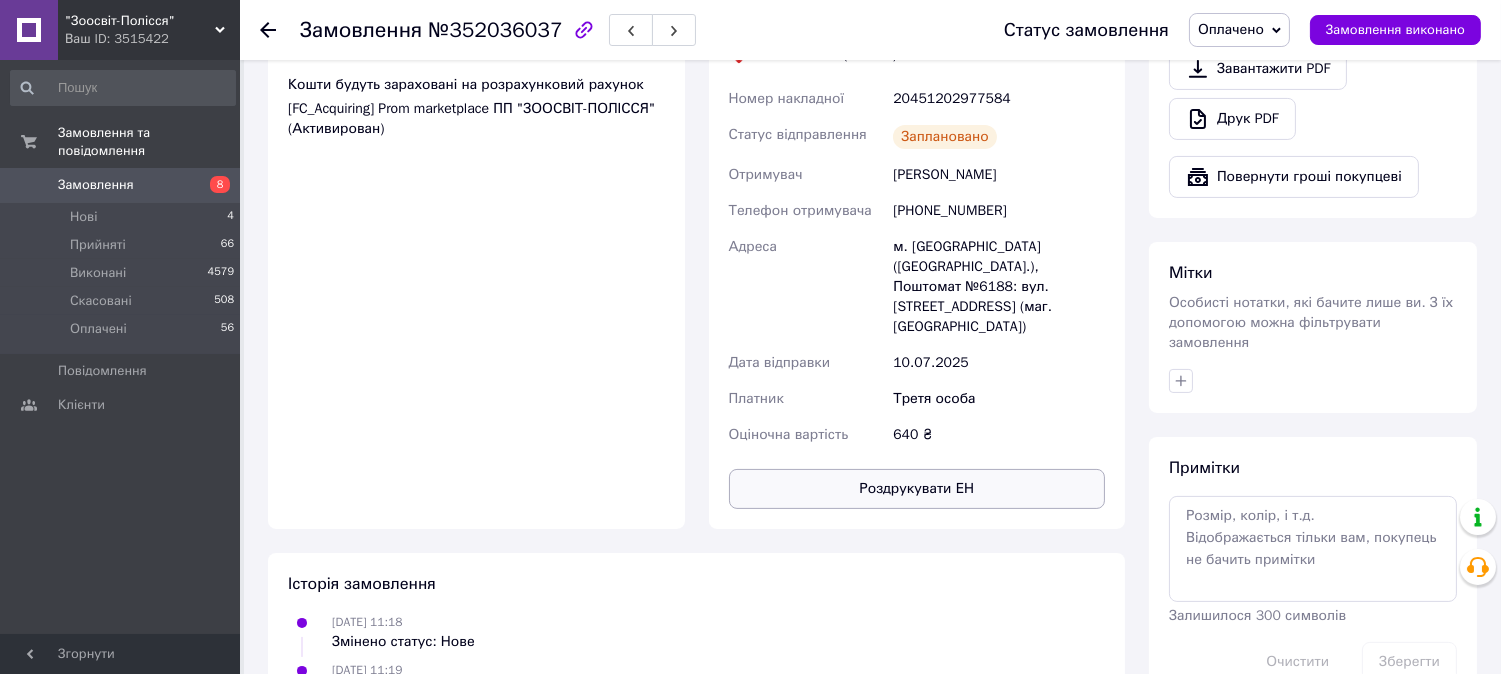 click on "Роздрукувати ЕН" at bounding box center [917, 489] 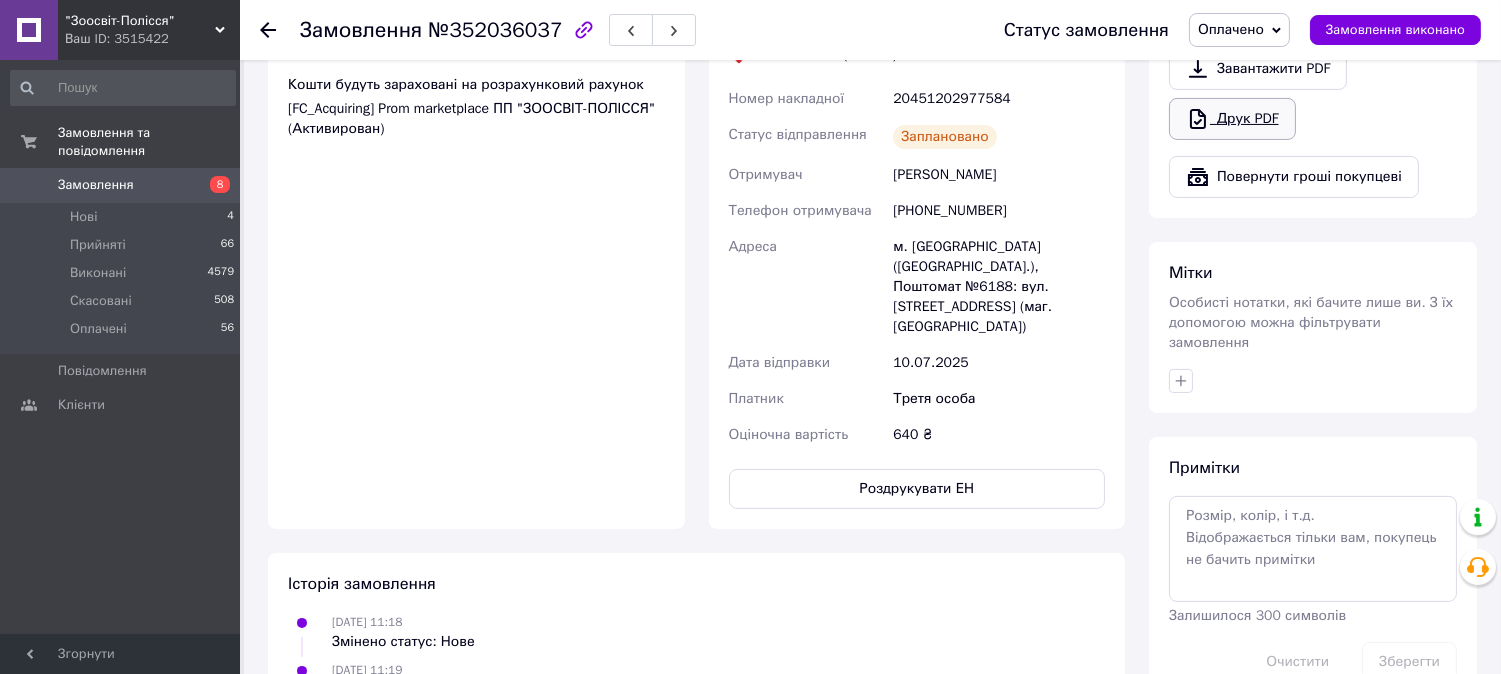 click on "Друк PDF" at bounding box center (1232, 119) 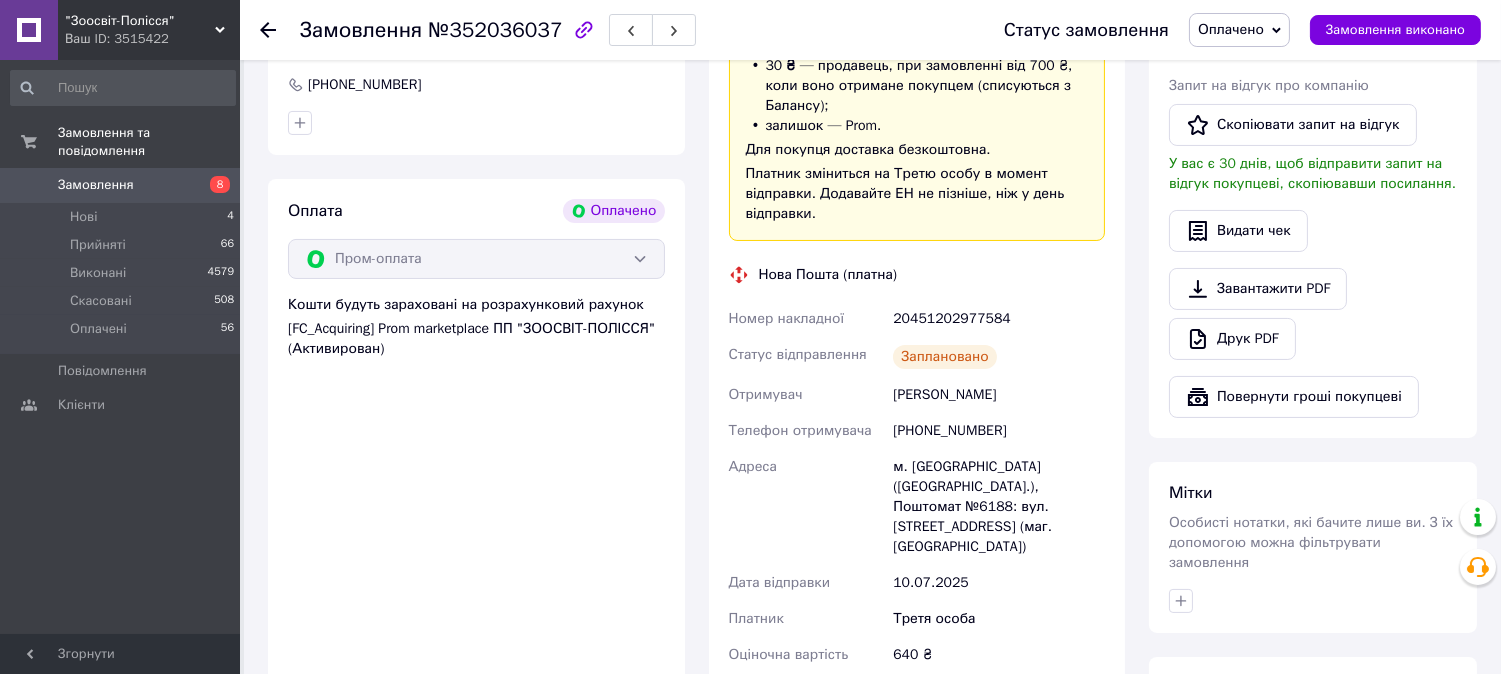 scroll, scrollTop: 555, scrollLeft: 0, axis: vertical 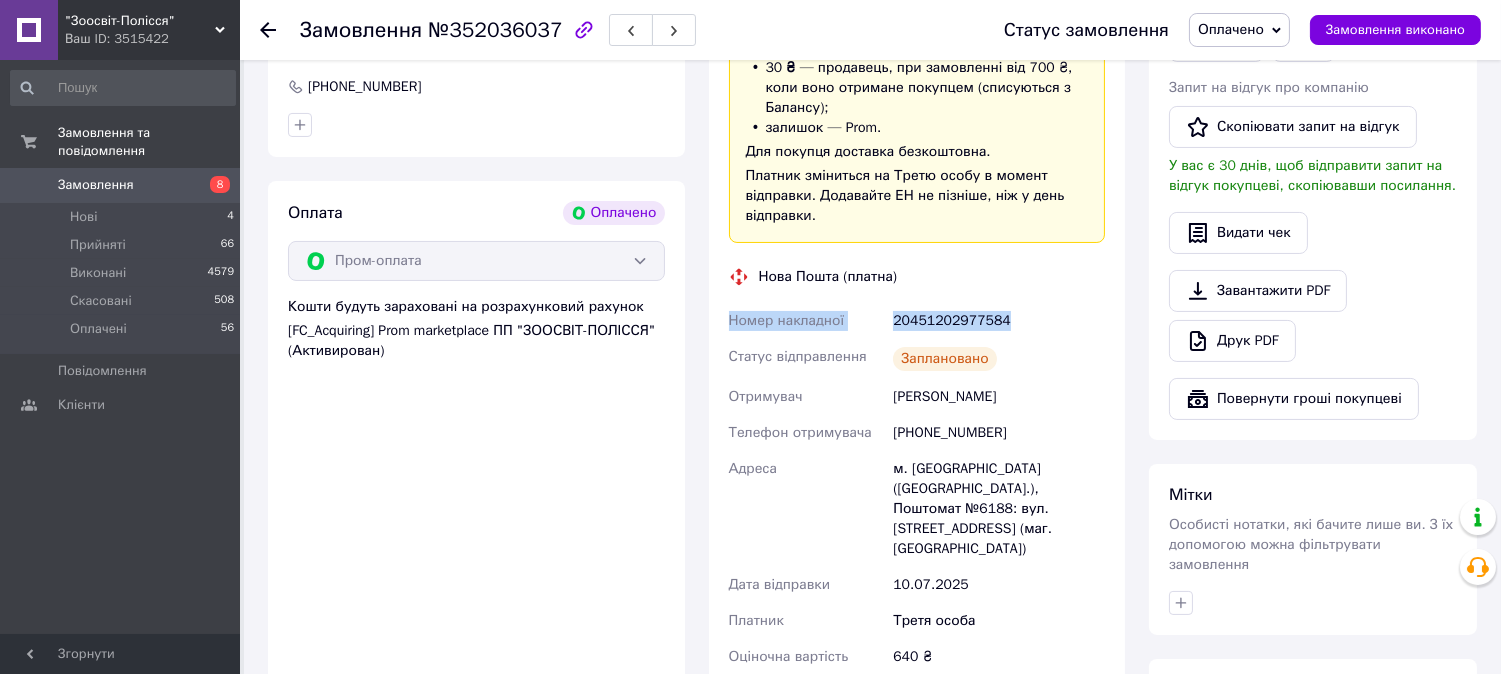 drag, startPoint x: 724, startPoint y: 332, endPoint x: 1041, endPoint y: 318, distance: 317.309 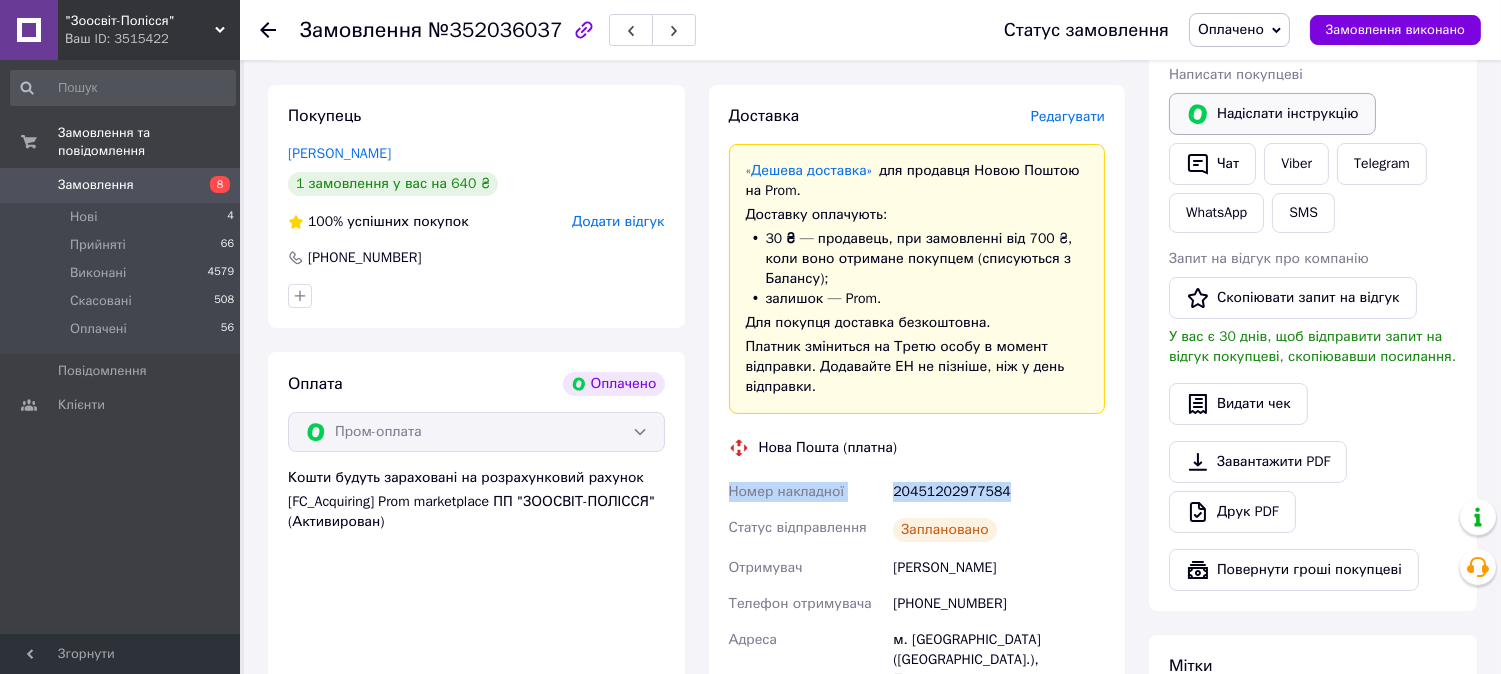scroll, scrollTop: 333, scrollLeft: 0, axis: vertical 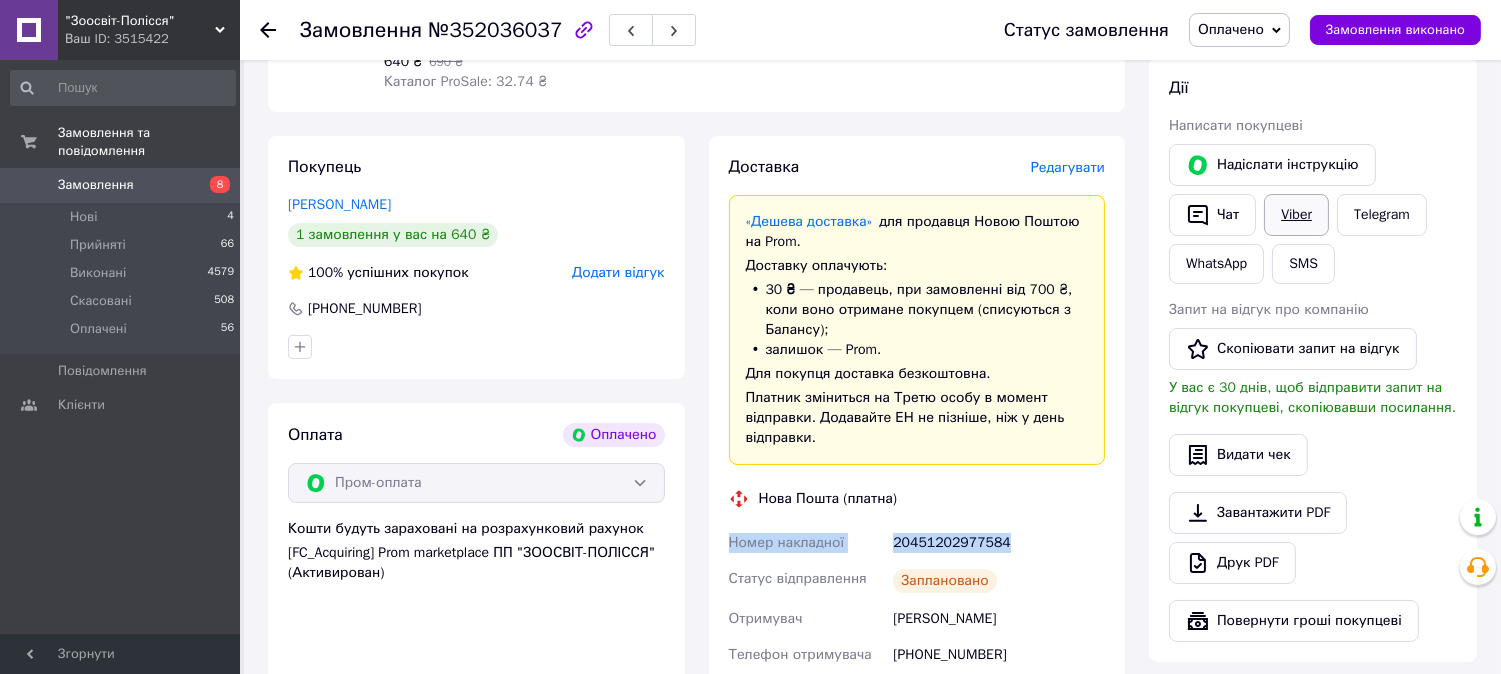click on "Viber" at bounding box center [1296, 215] 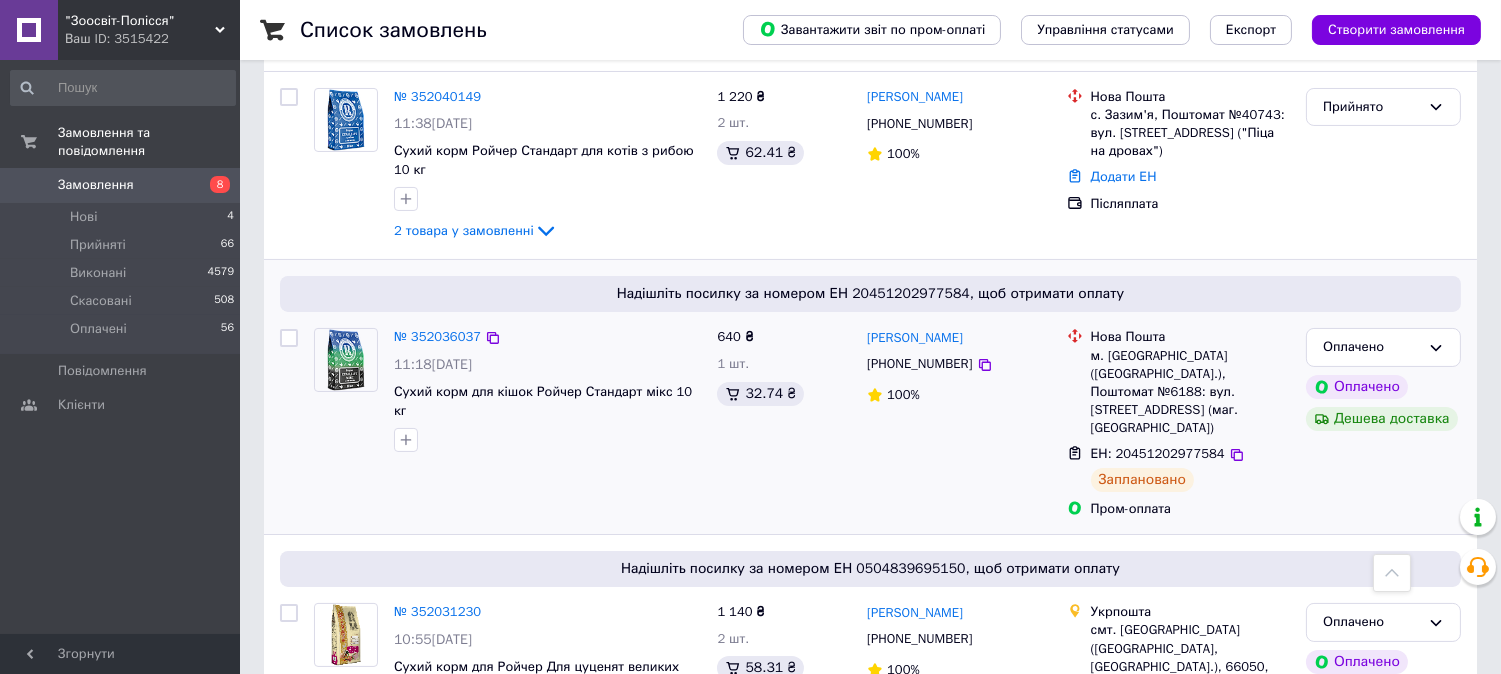 scroll, scrollTop: 444, scrollLeft: 0, axis: vertical 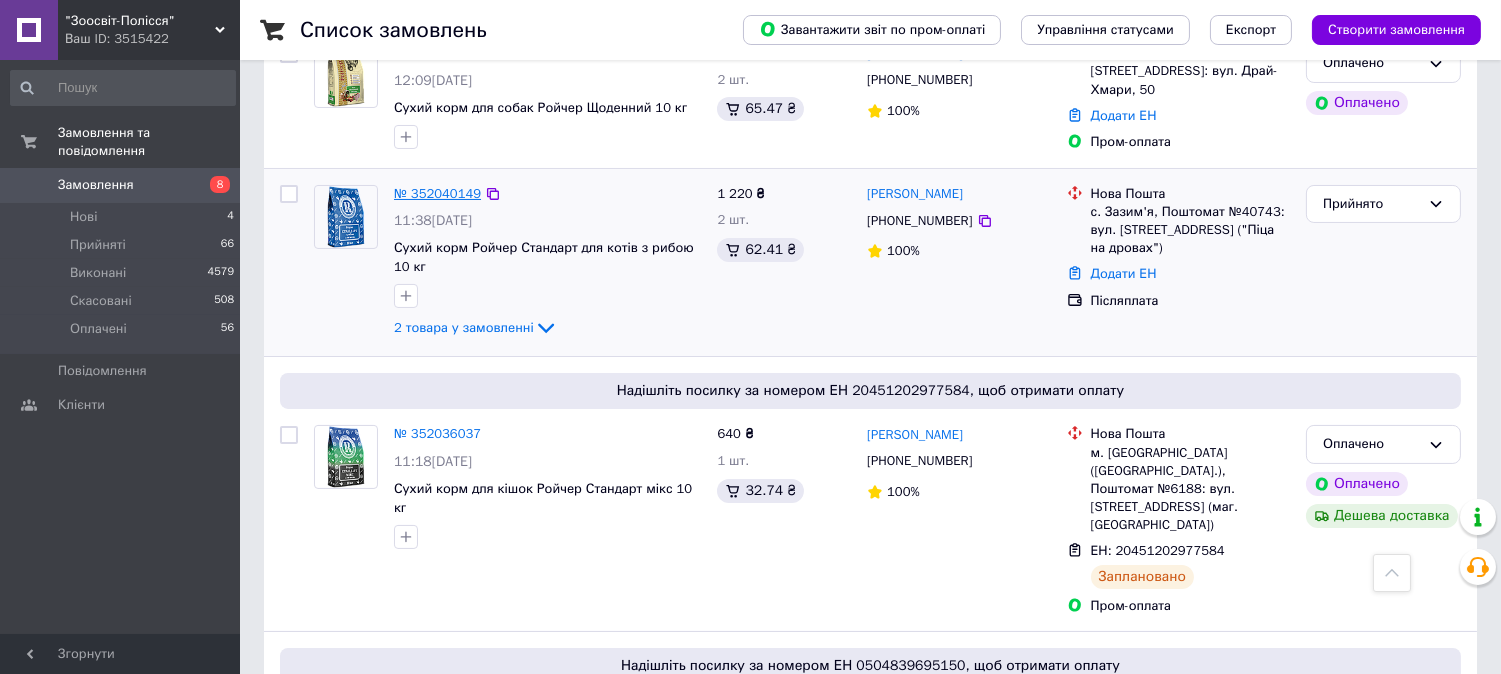 click on "№ 352040149" at bounding box center [437, 193] 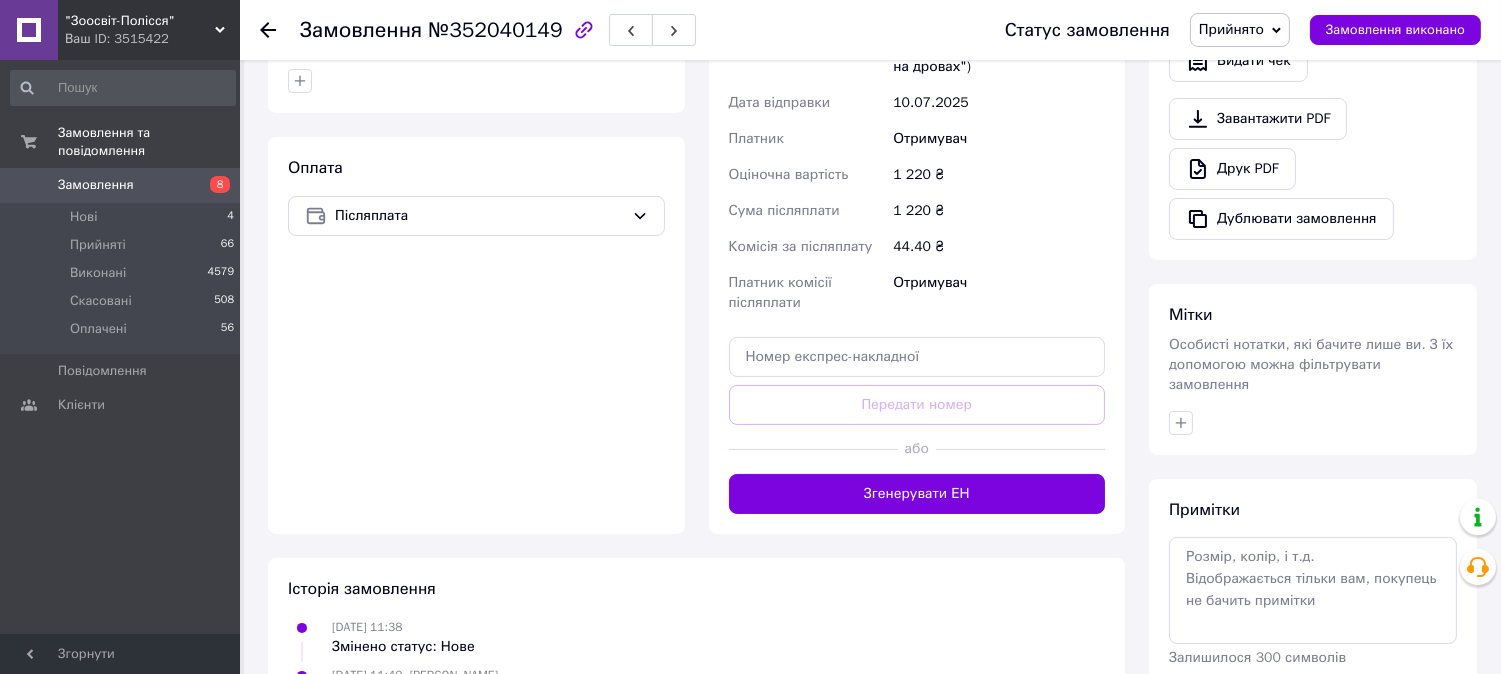 scroll, scrollTop: 880, scrollLeft: 0, axis: vertical 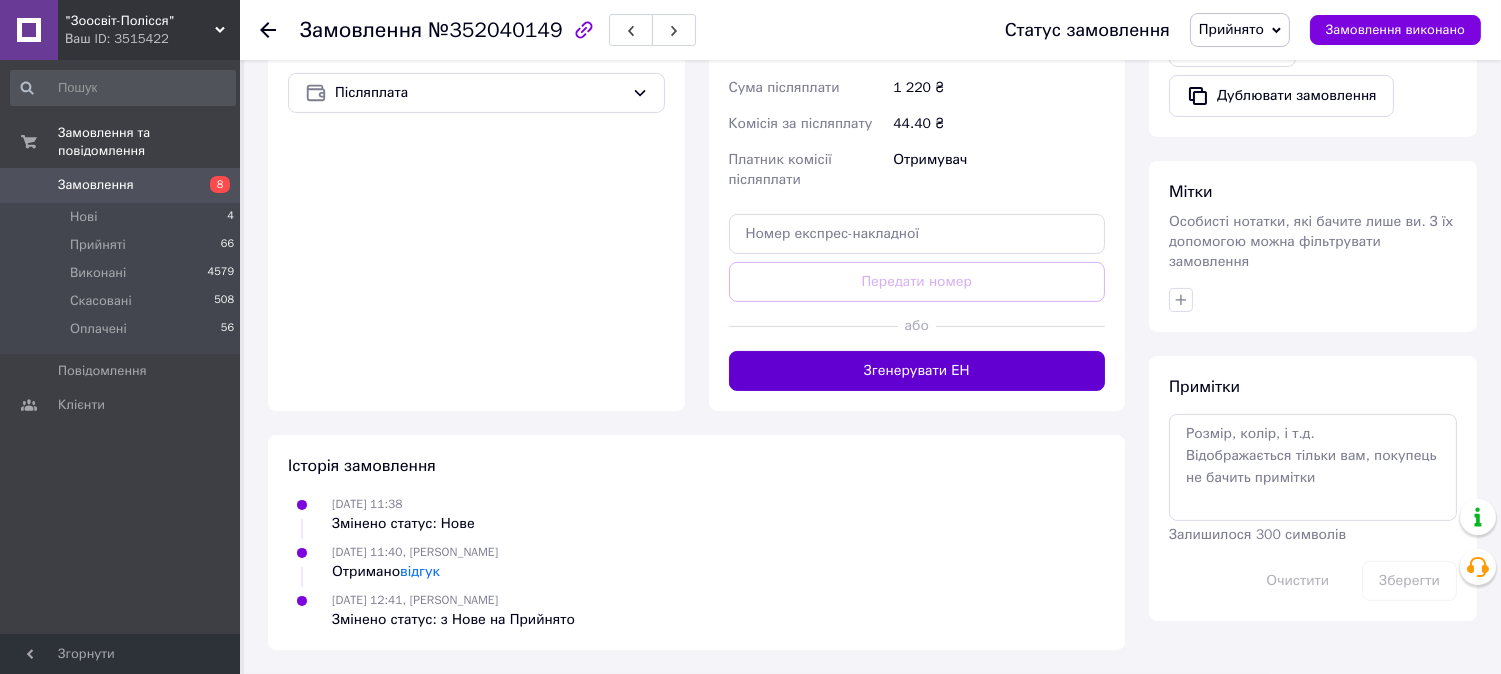 click on "Згенерувати ЕН" at bounding box center [917, 371] 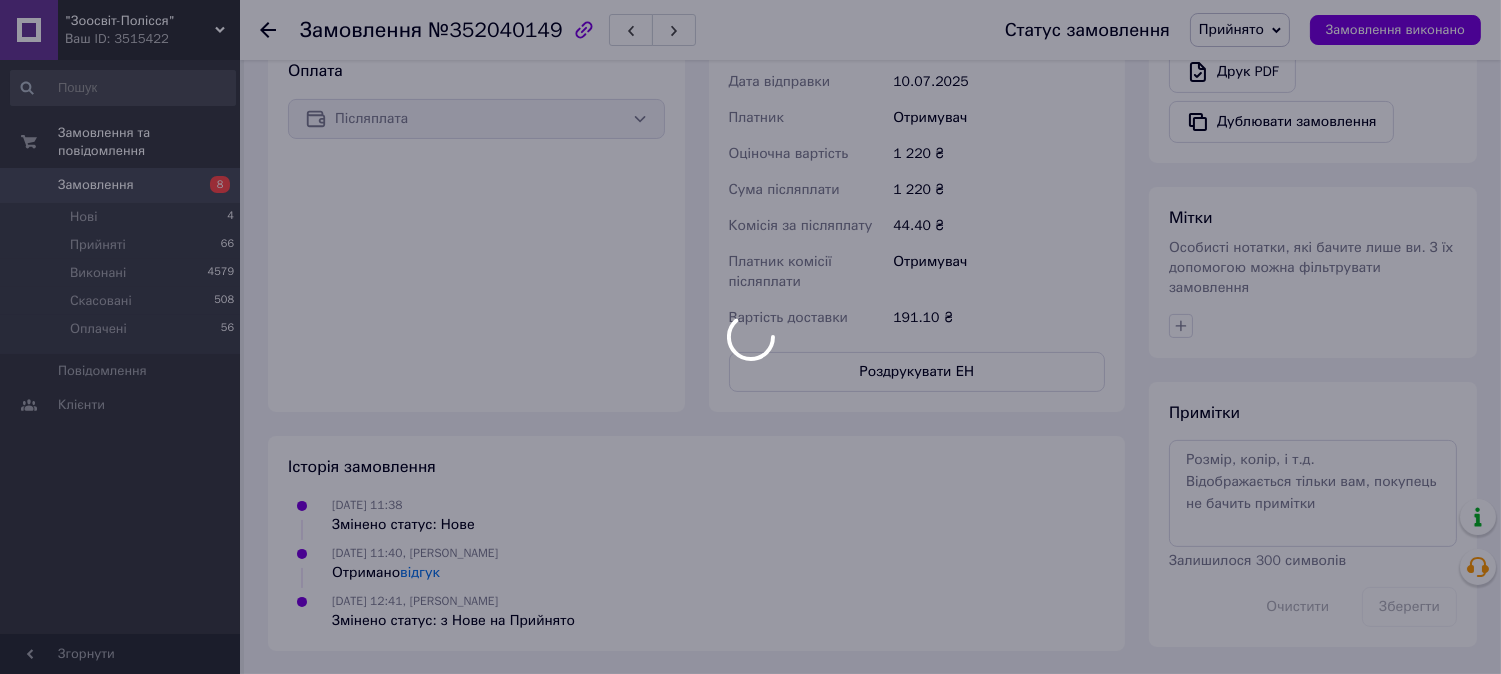 scroll, scrollTop: 880, scrollLeft: 0, axis: vertical 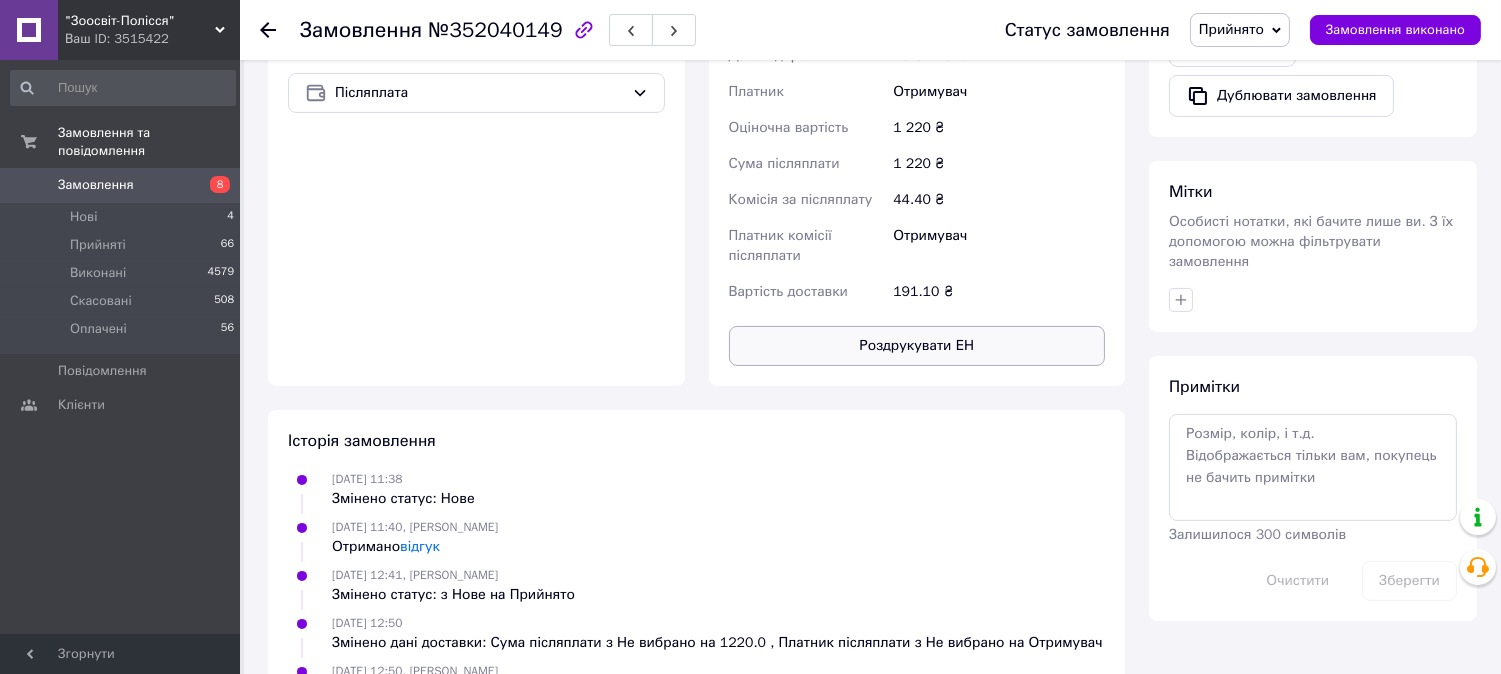 click on "Роздрукувати ЕН" at bounding box center [917, 346] 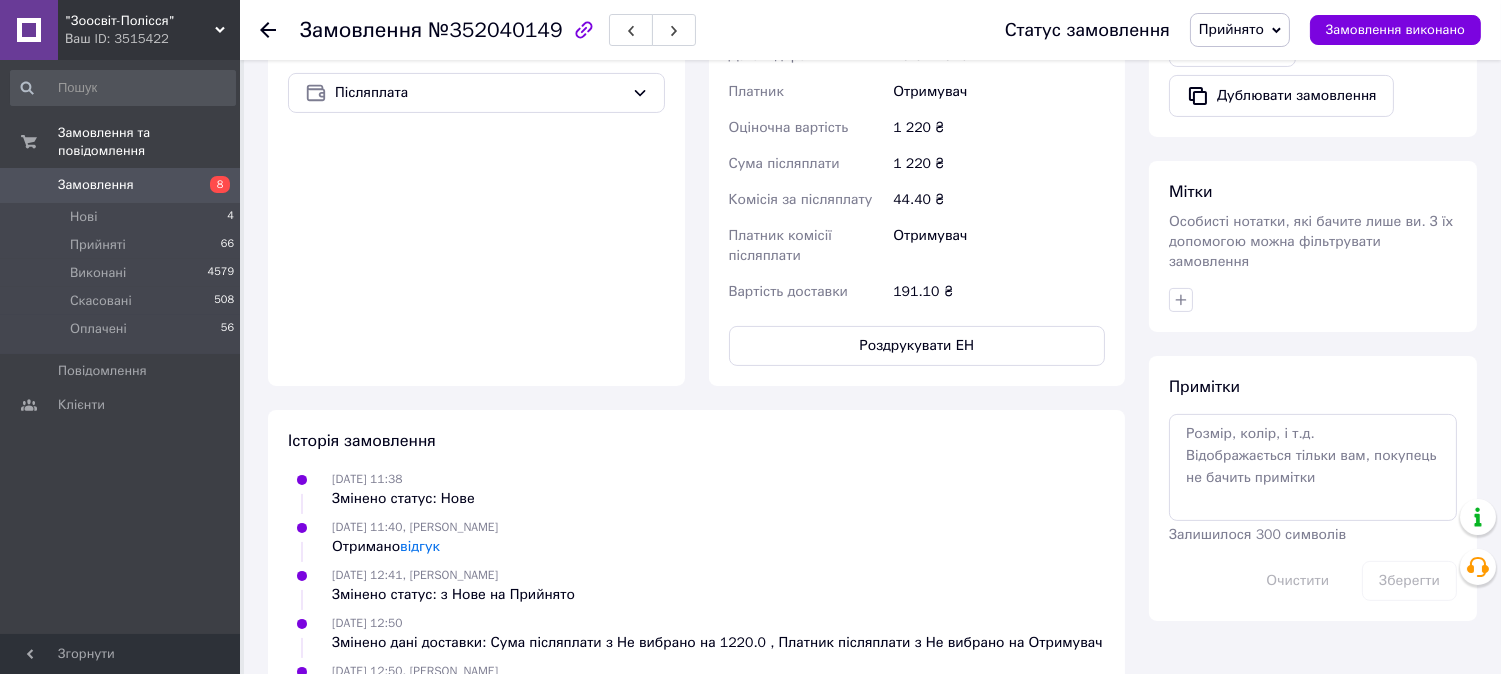 scroll, scrollTop: 768, scrollLeft: 0, axis: vertical 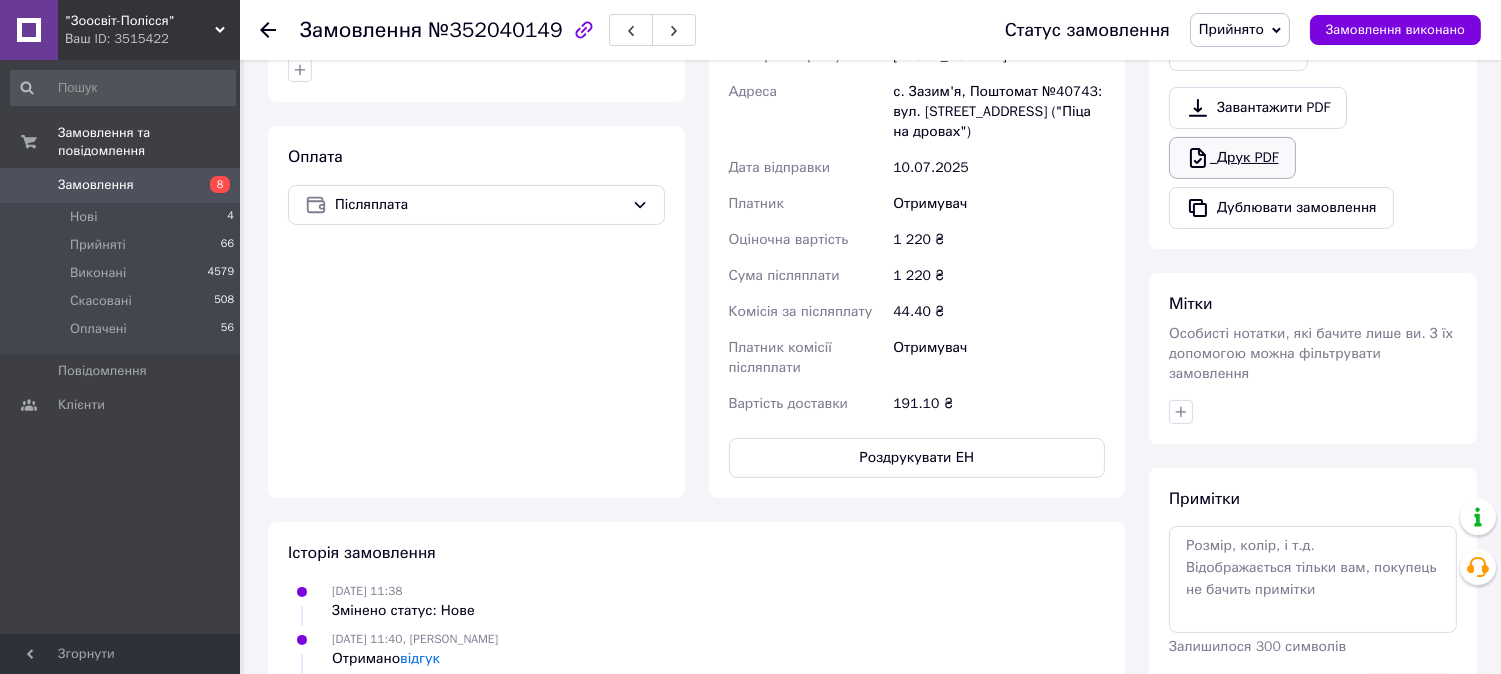 click on "Друк PDF" at bounding box center [1232, 158] 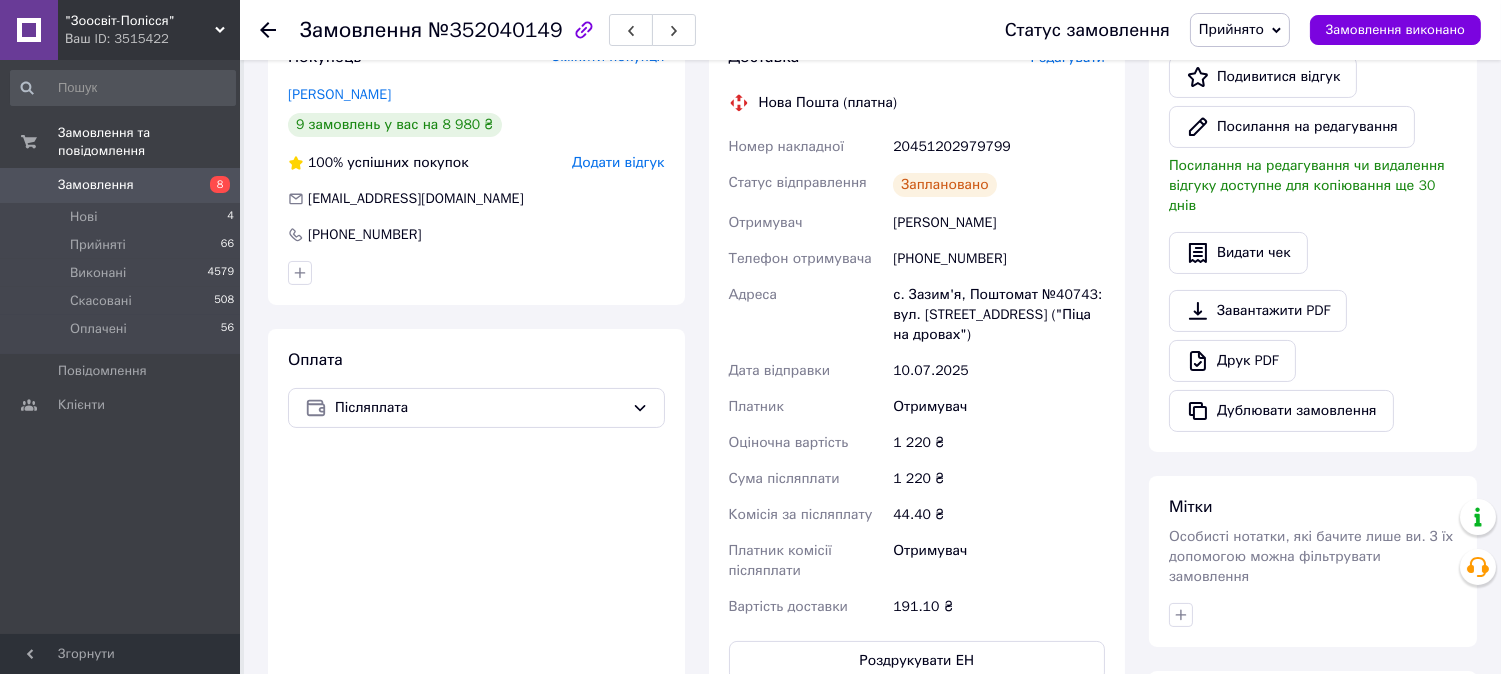 scroll, scrollTop: 546, scrollLeft: 0, axis: vertical 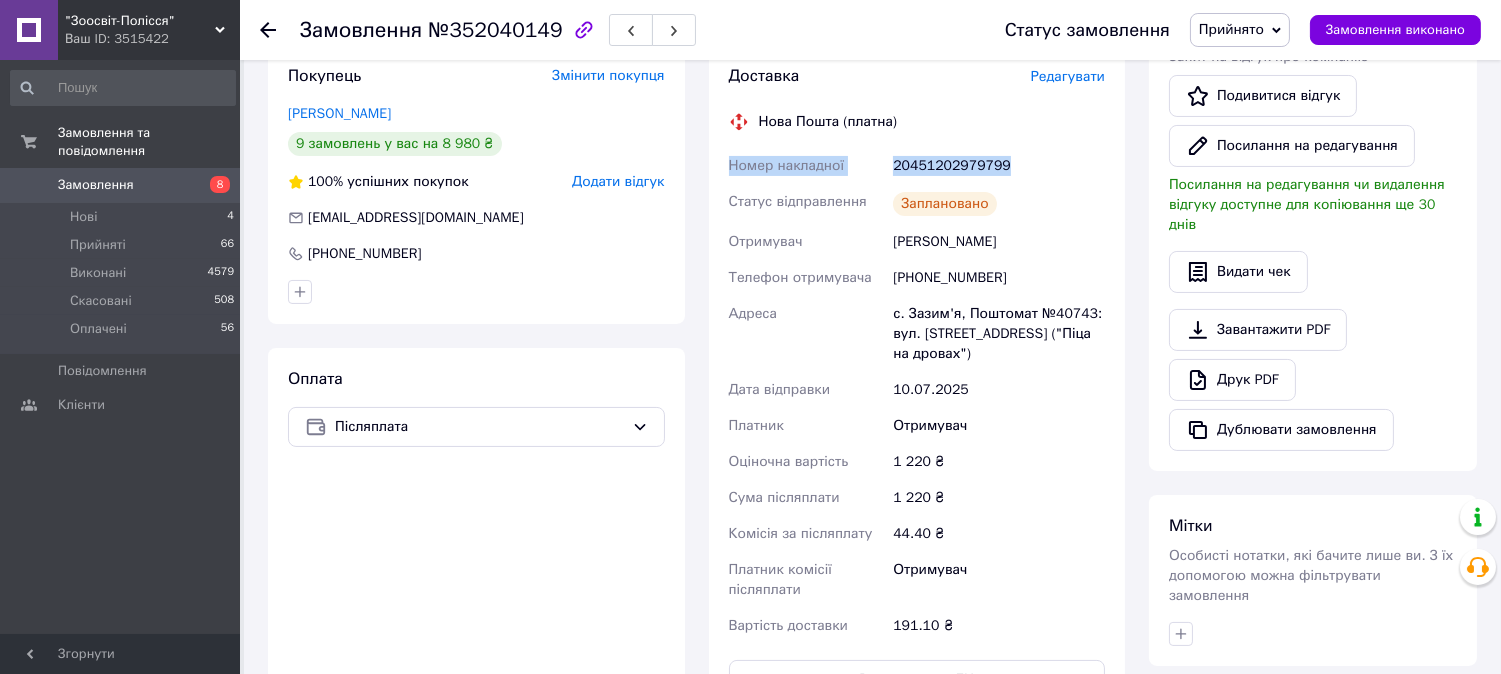 drag, startPoint x: 714, startPoint y: 160, endPoint x: 1026, endPoint y: 143, distance: 312.4628 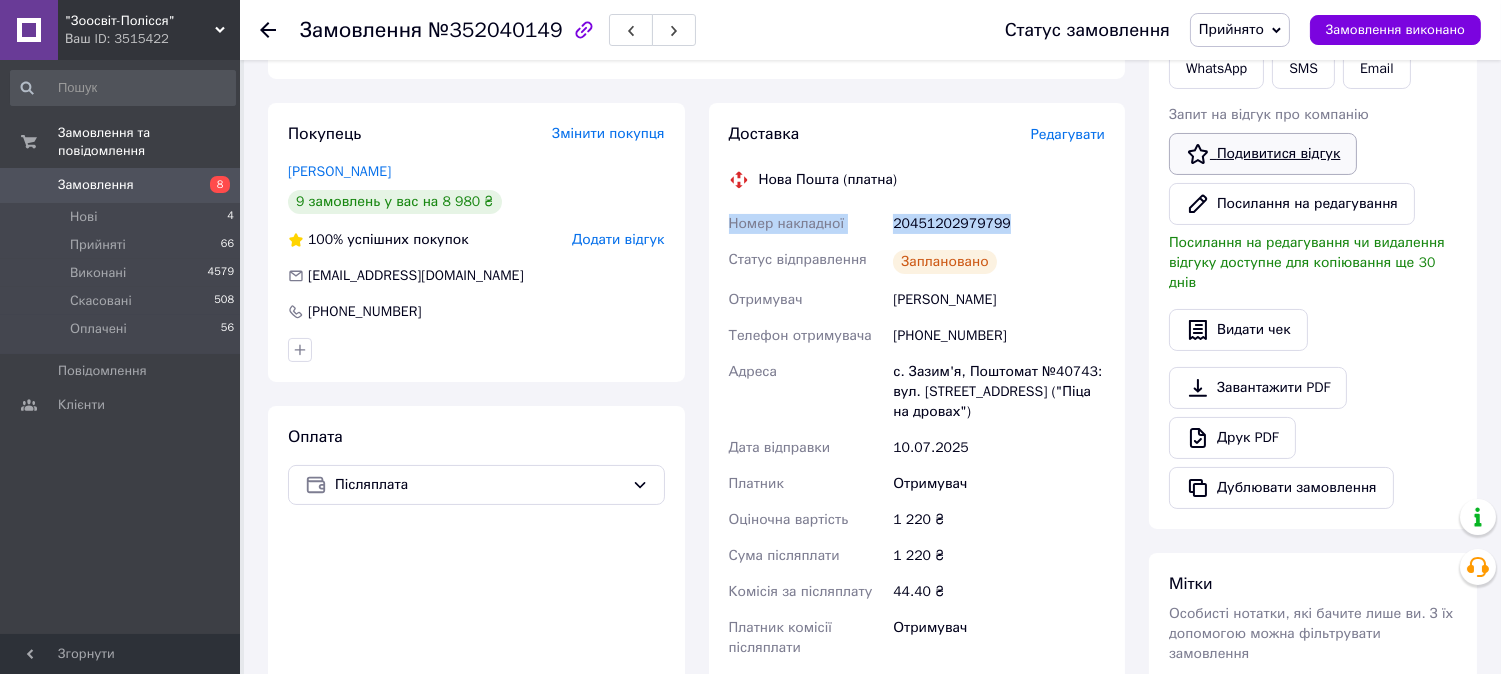 scroll, scrollTop: 435, scrollLeft: 0, axis: vertical 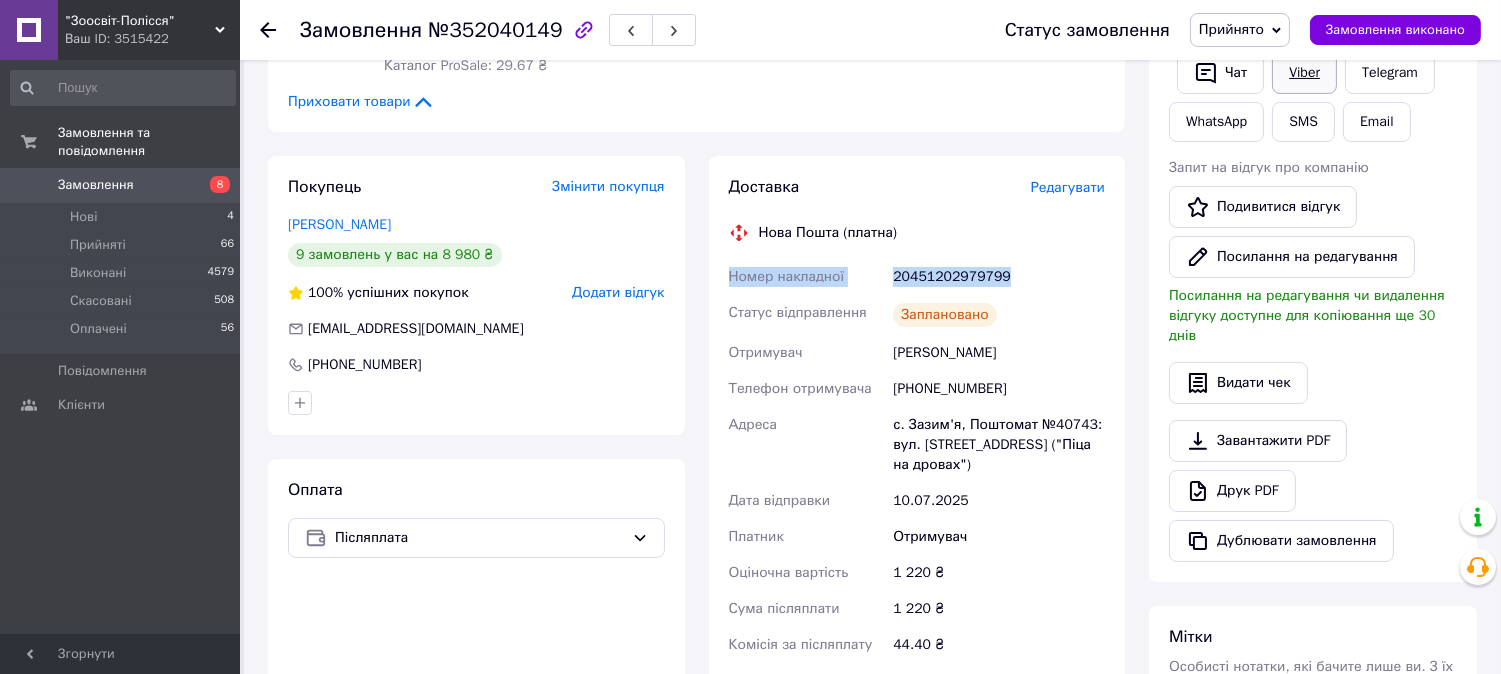 click on "Viber" at bounding box center [1304, 73] 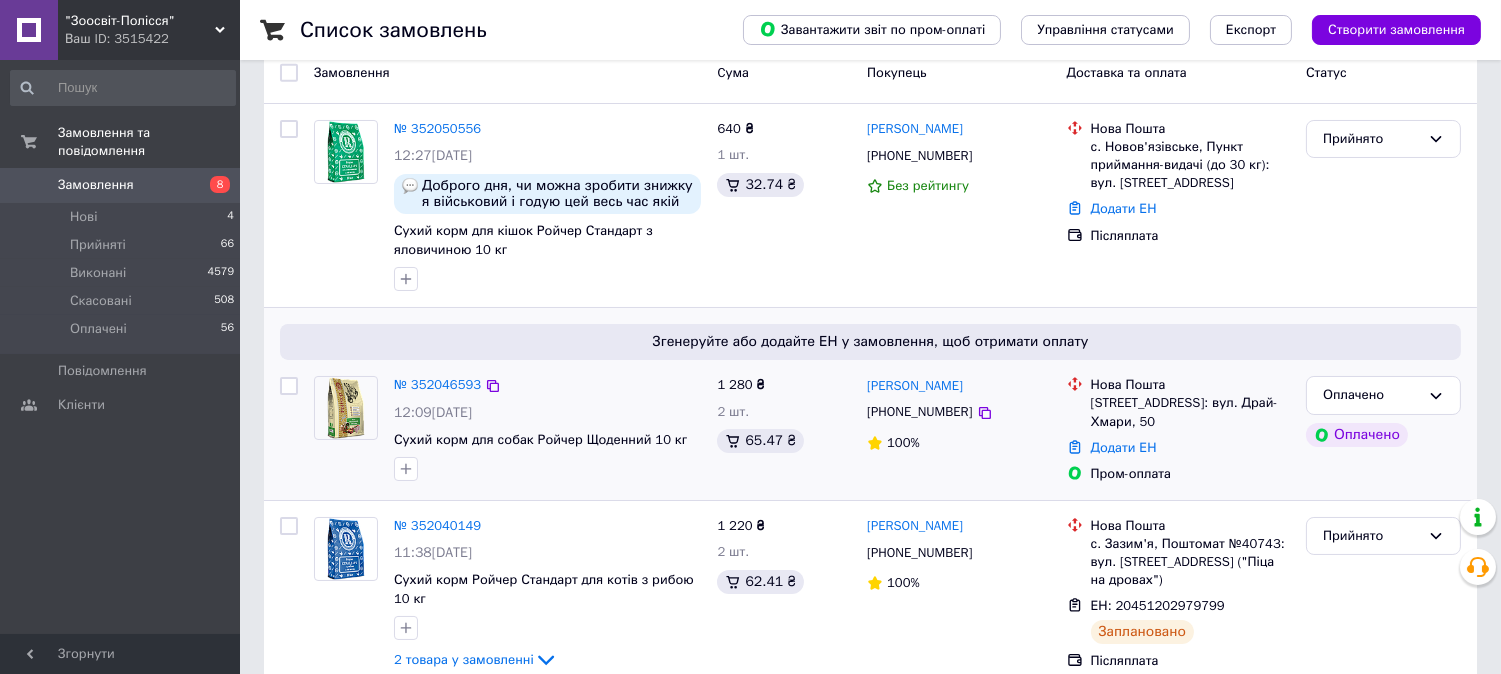scroll, scrollTop: 111, scrollLeft: 0, axis: vertical 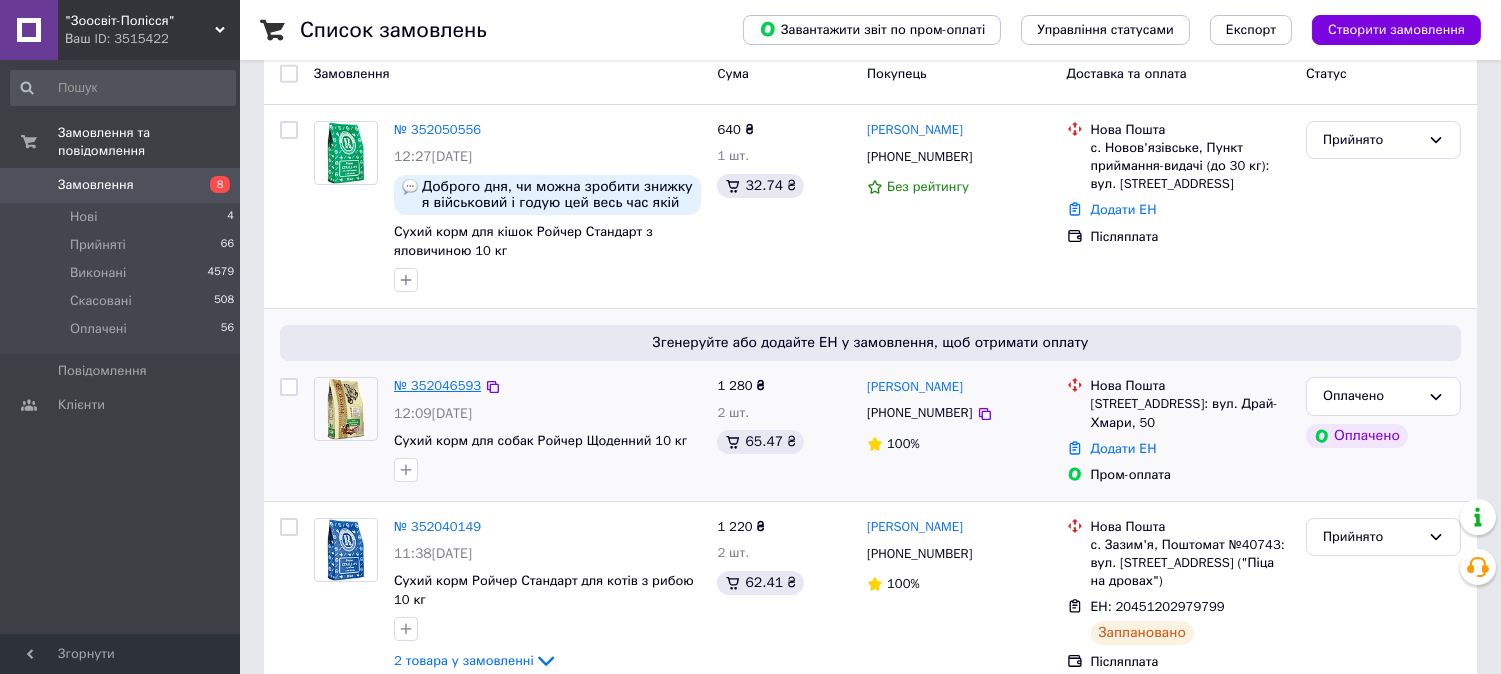 click on "№ 352046593" at bounding box center (437, 385) 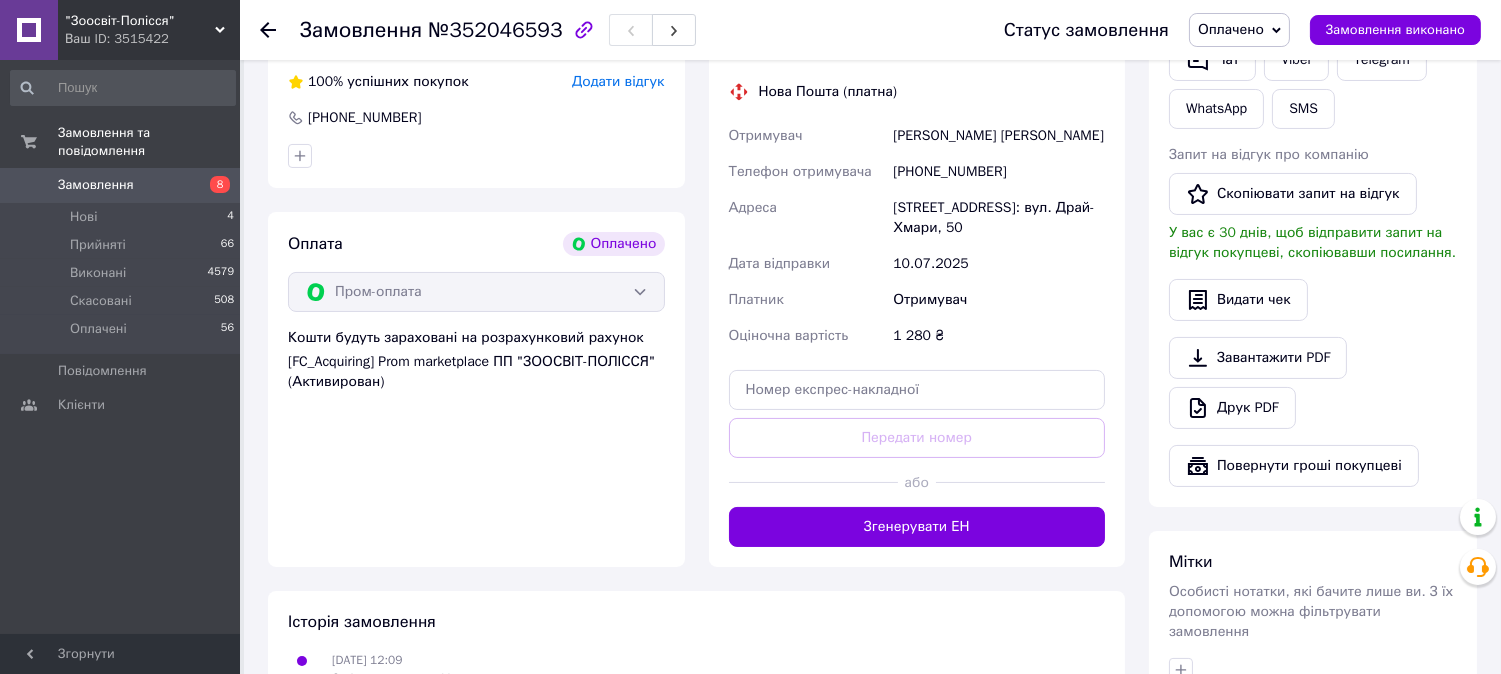 scroll, scrollTop: 666, scrollLeft: 0, axis: vertical 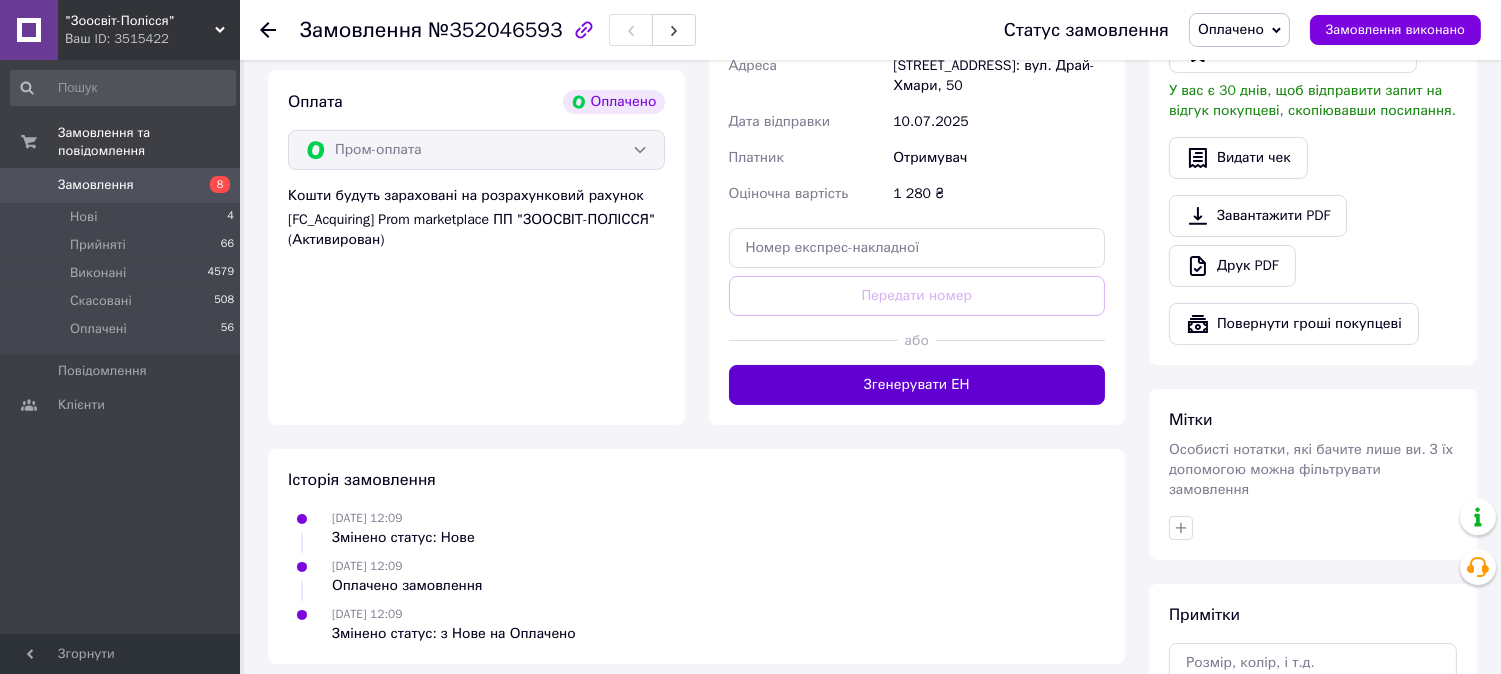 click on "Згенерувати ЕН" at bounding box center [917, 385] 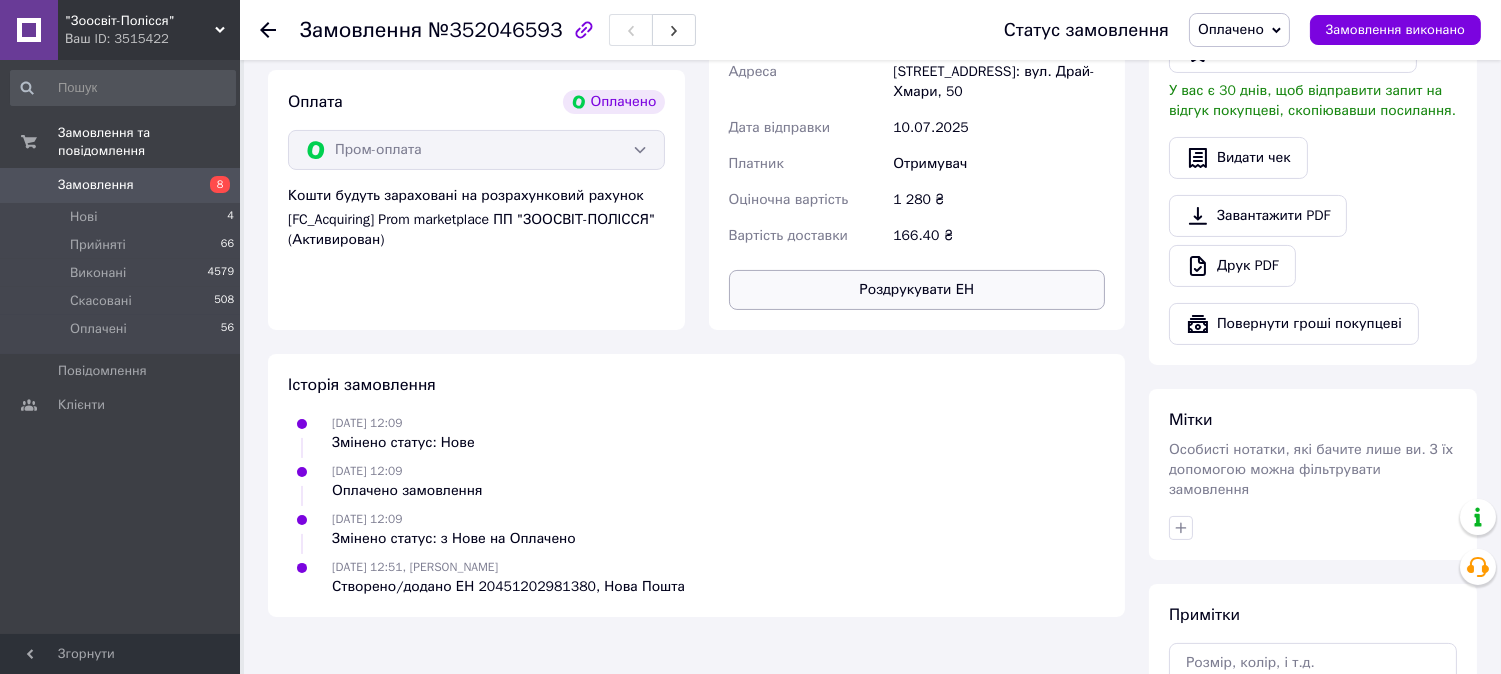 click on "Роздрукувати ЕН" at bounding box center [917, 290] 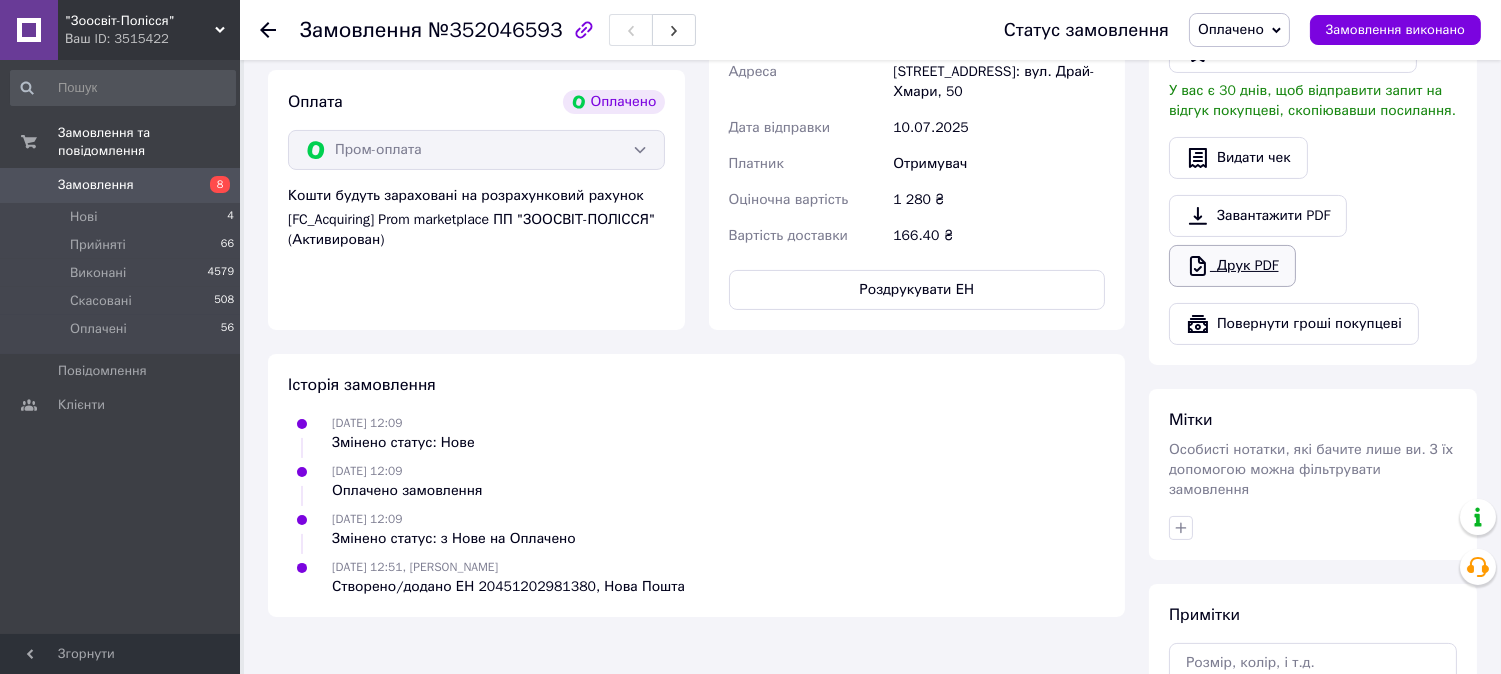 click on "Друк PDF" at bounding box center (1232, 266) 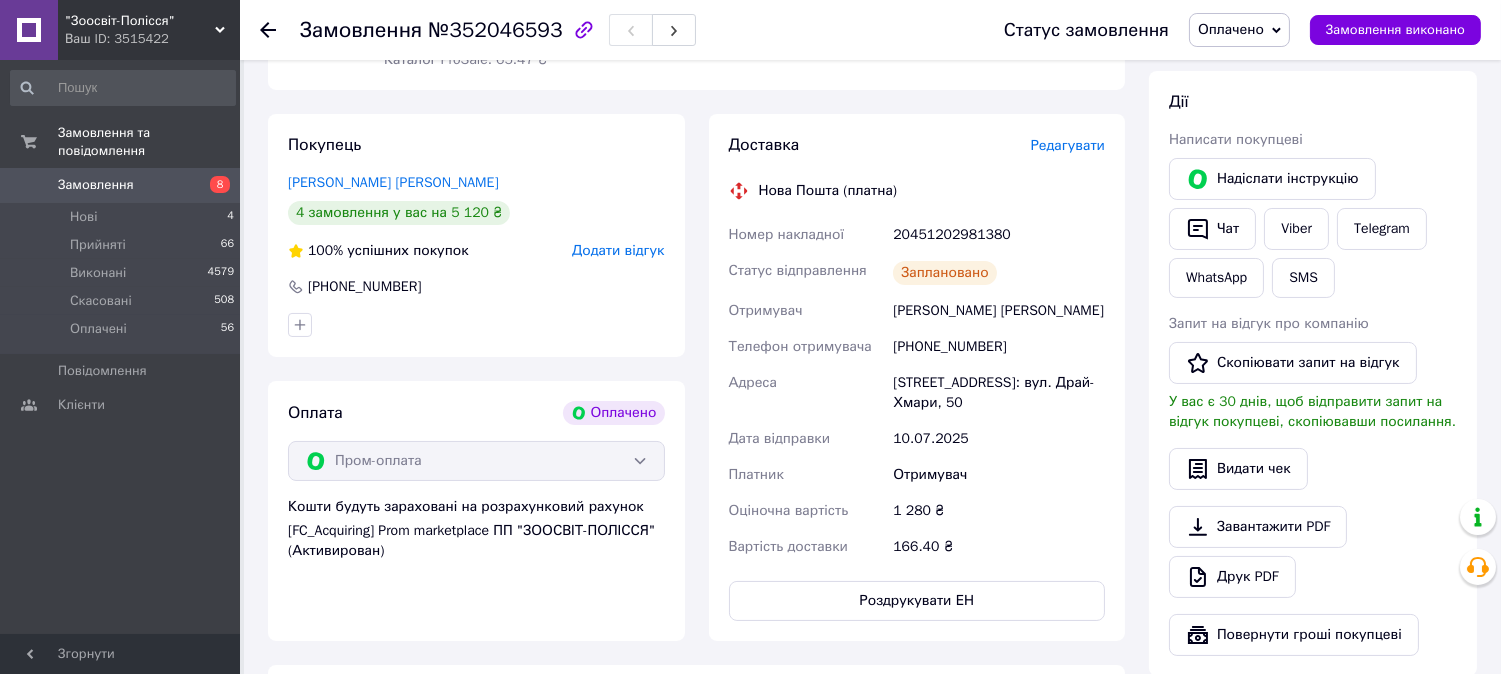 scroll, scrollTop: 222, scrollLeft: 0, axis: vertical 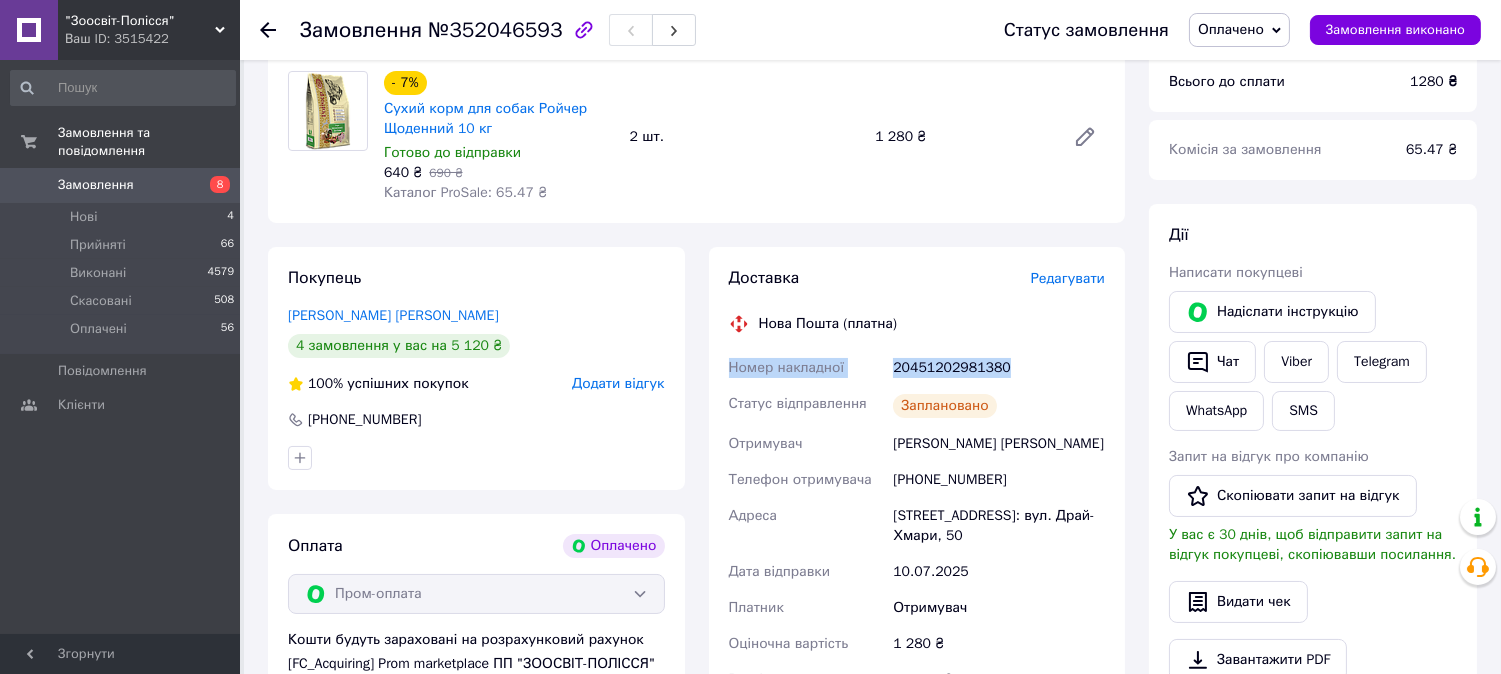 drag, startPoint x: 725, startPoint y: 368, endPoint x: 1033, endPoint y: 355, distance: 308.27423 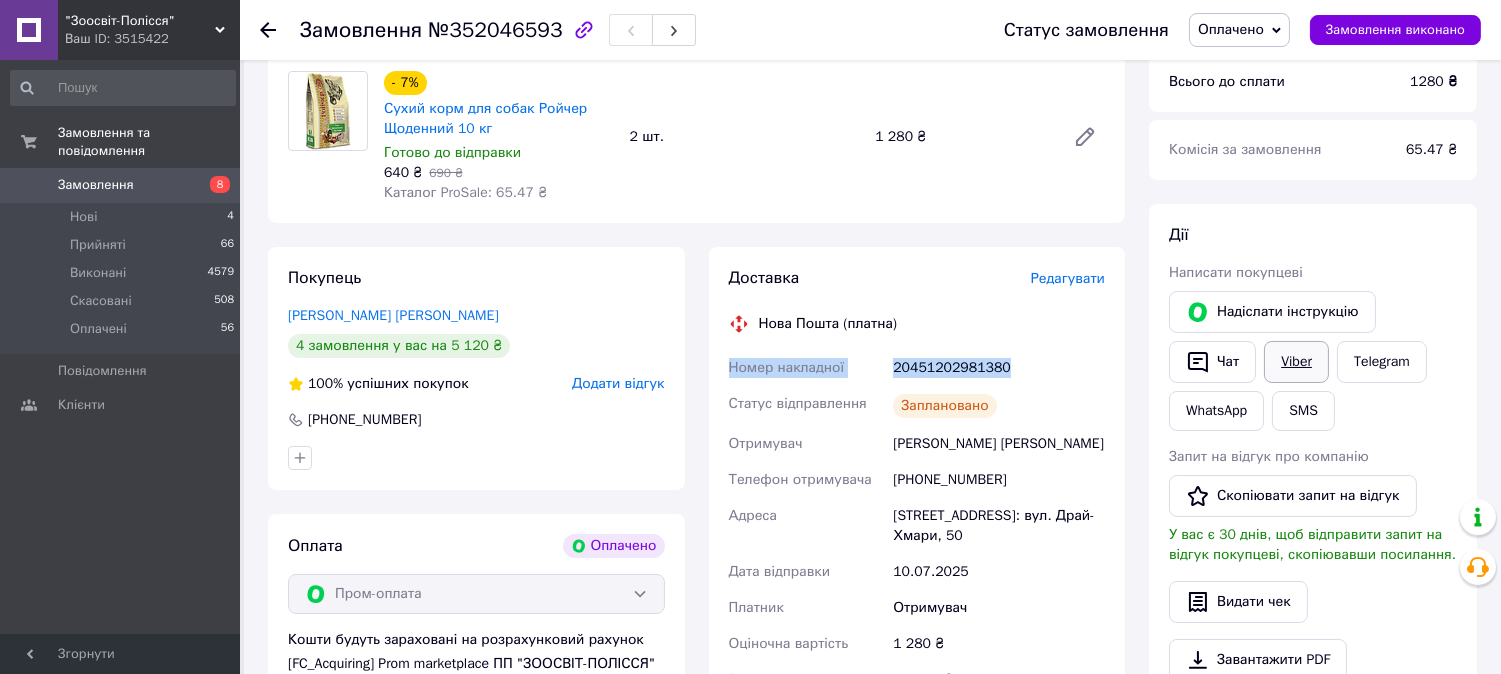 click on "Viber" at bounding box center (1296, 362) 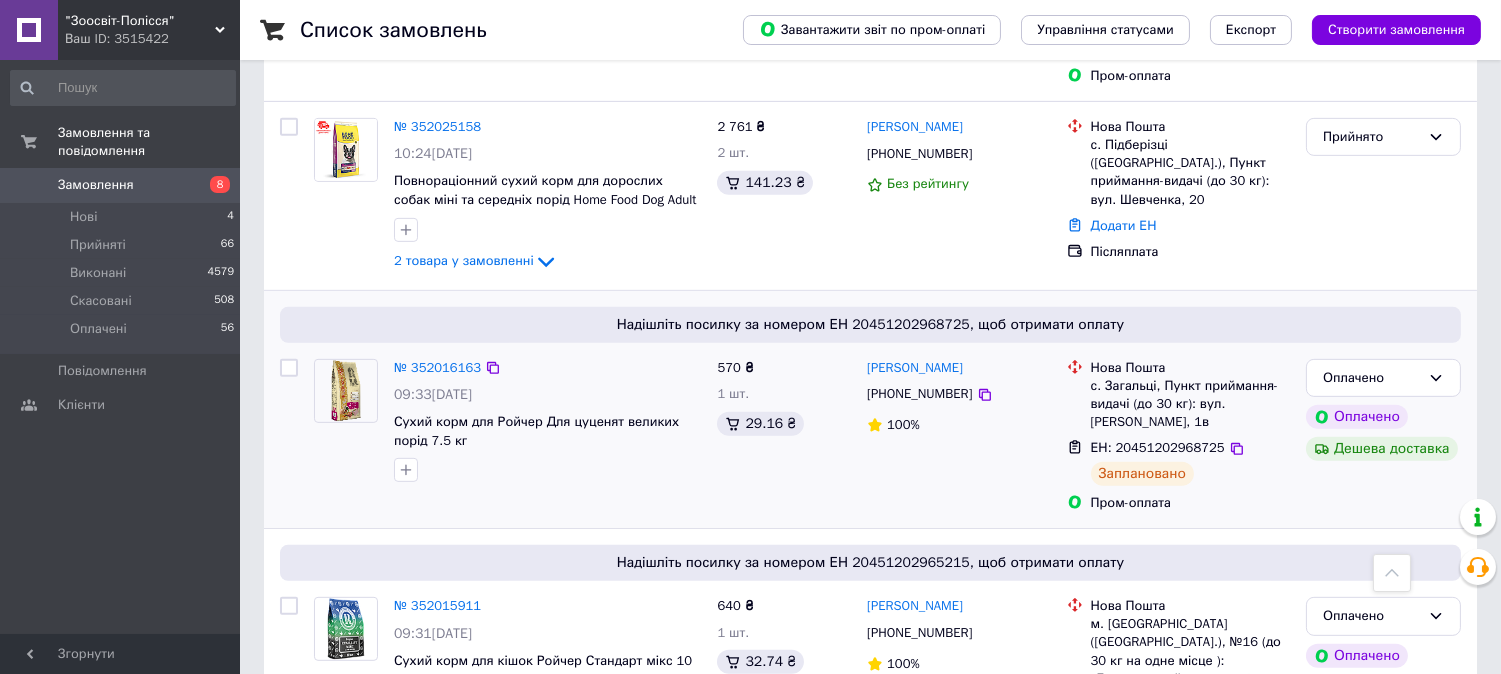 scroll, scrollTop: 1555, scrollLeft: 0, axis: vertical 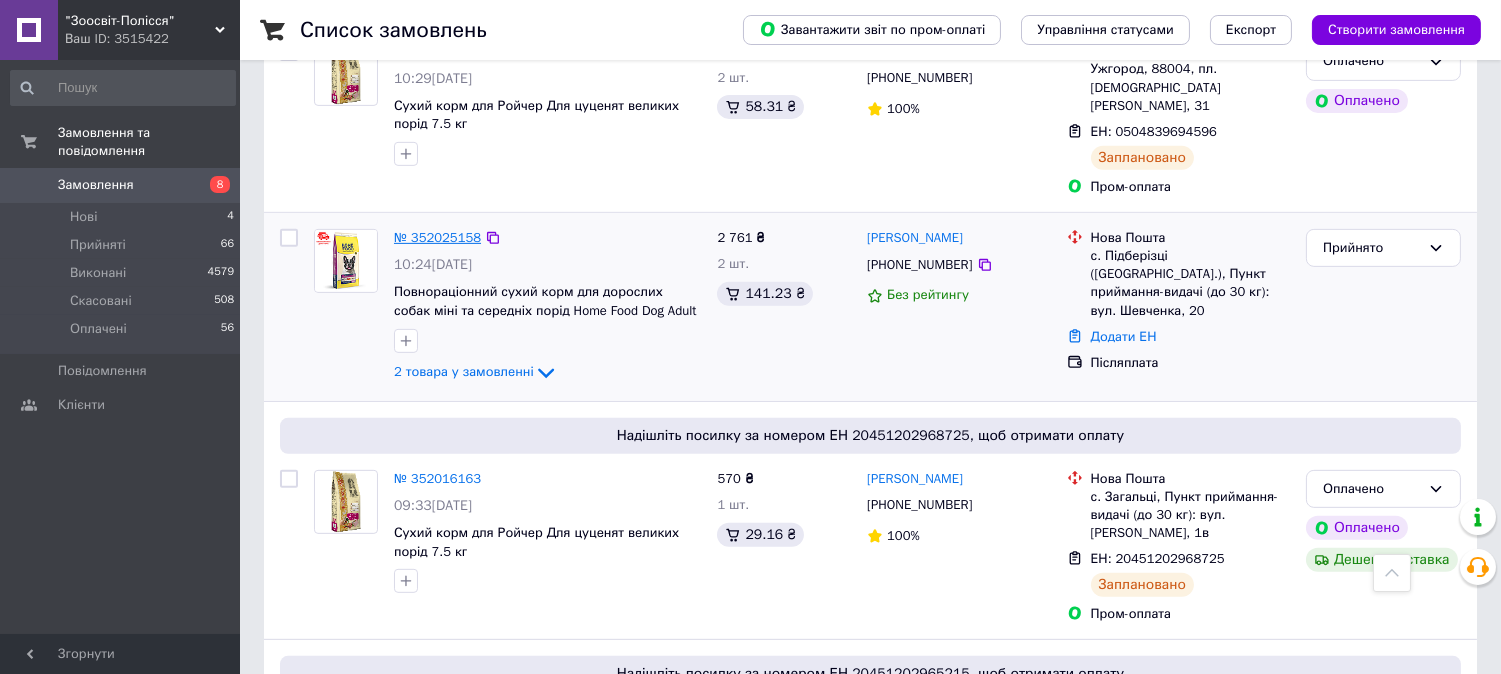 click on "№ 352025158" at bounding box center (437, 237) 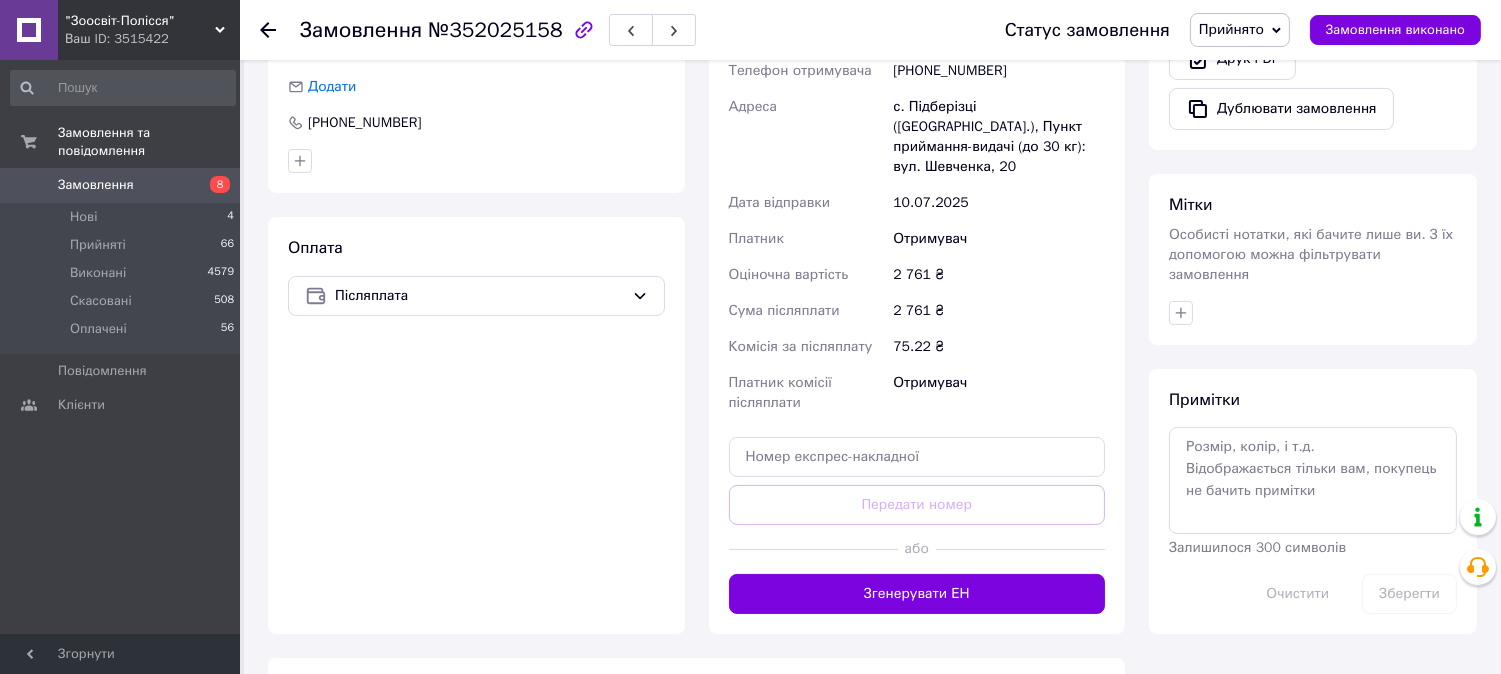 scroll, scrollTop: 836, scrollLeft: 0, axis: vertical 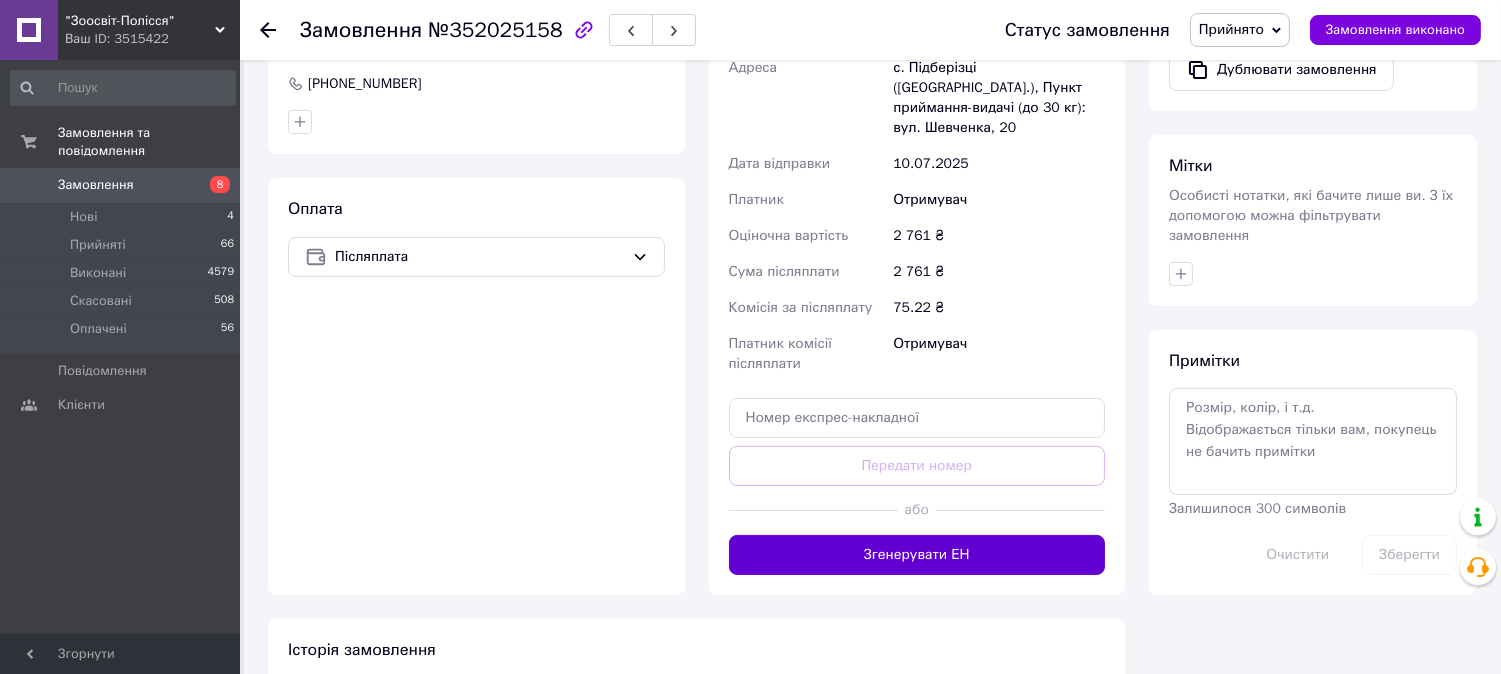 click on "Згенерувати ЕН" at bounding box center (917, 555) 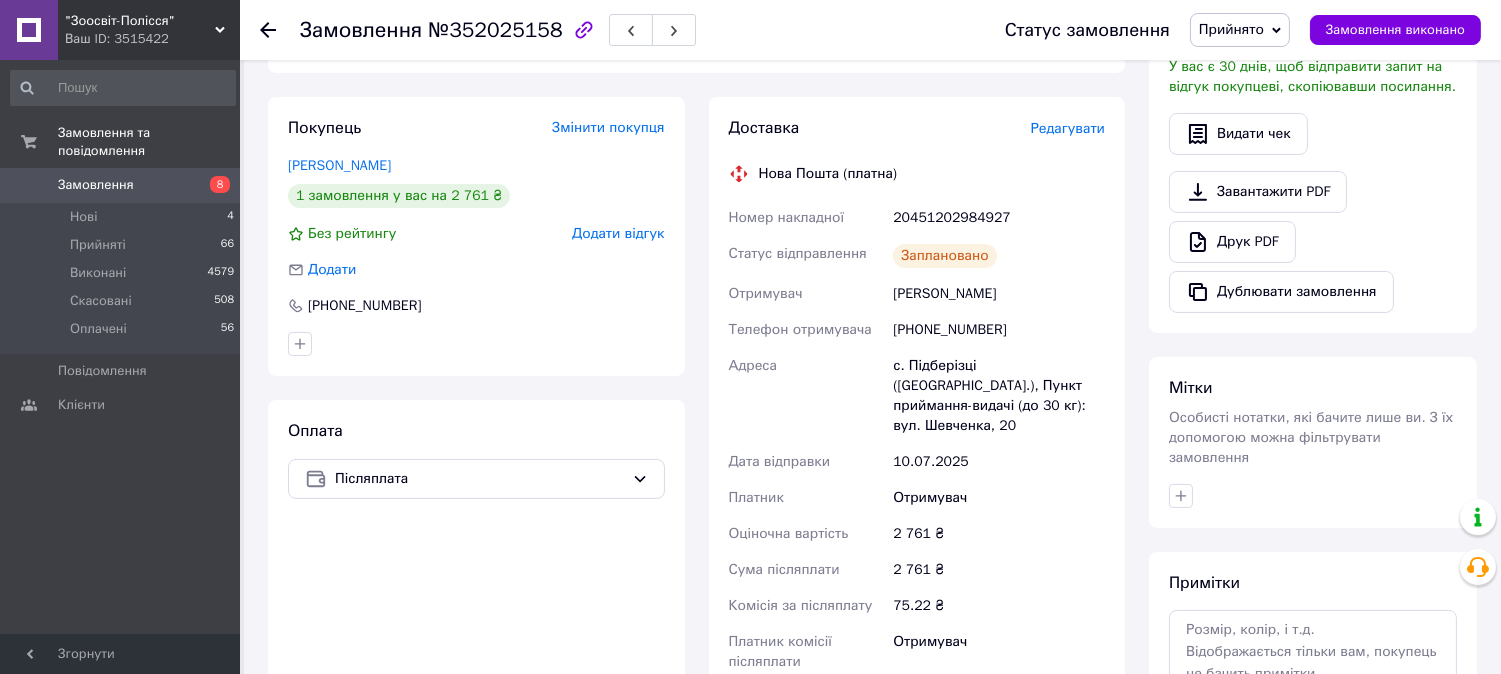 scroll, scrollTop: 947, scrollLeft: 0, axis: vertical 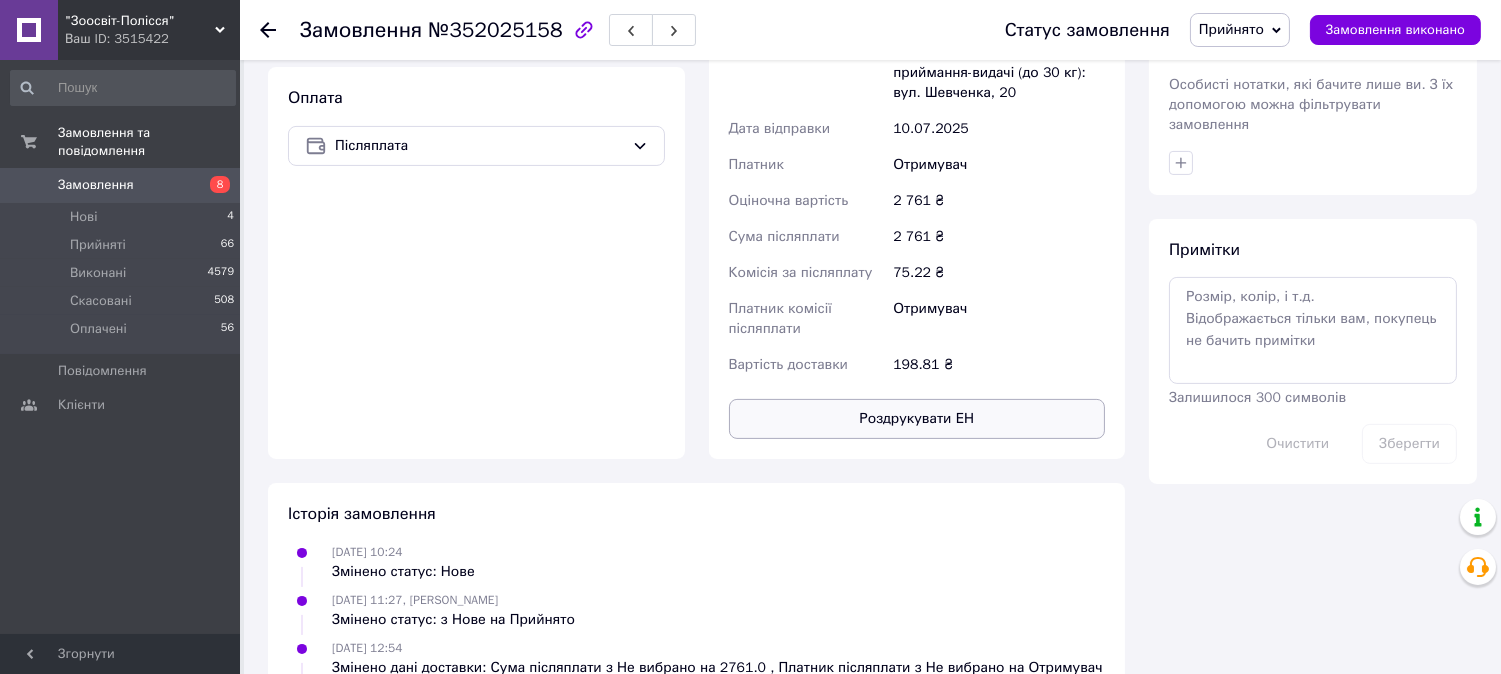 click on "Роздрукувати ЕН" at bounding box center (917, 419) 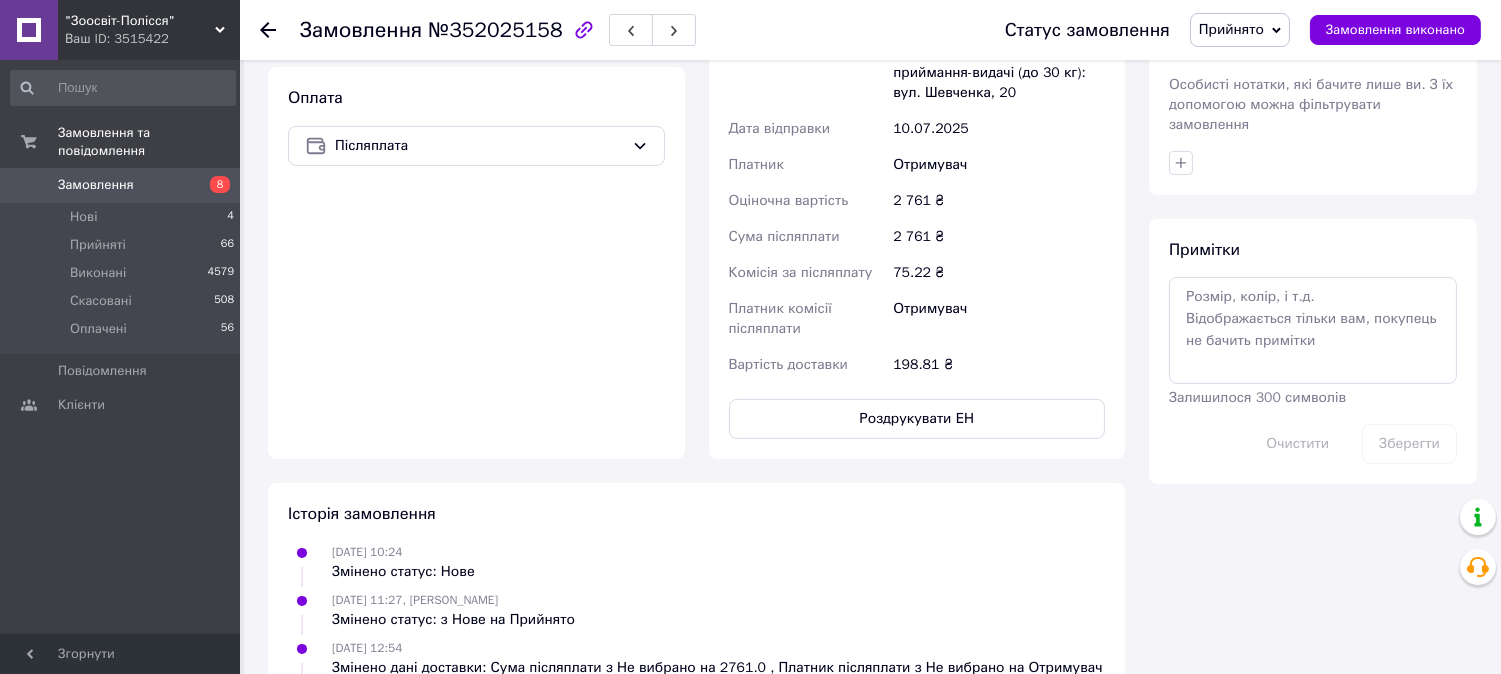 scroll, scrollTop: 725, scrollLeft: 0, axis: vertical 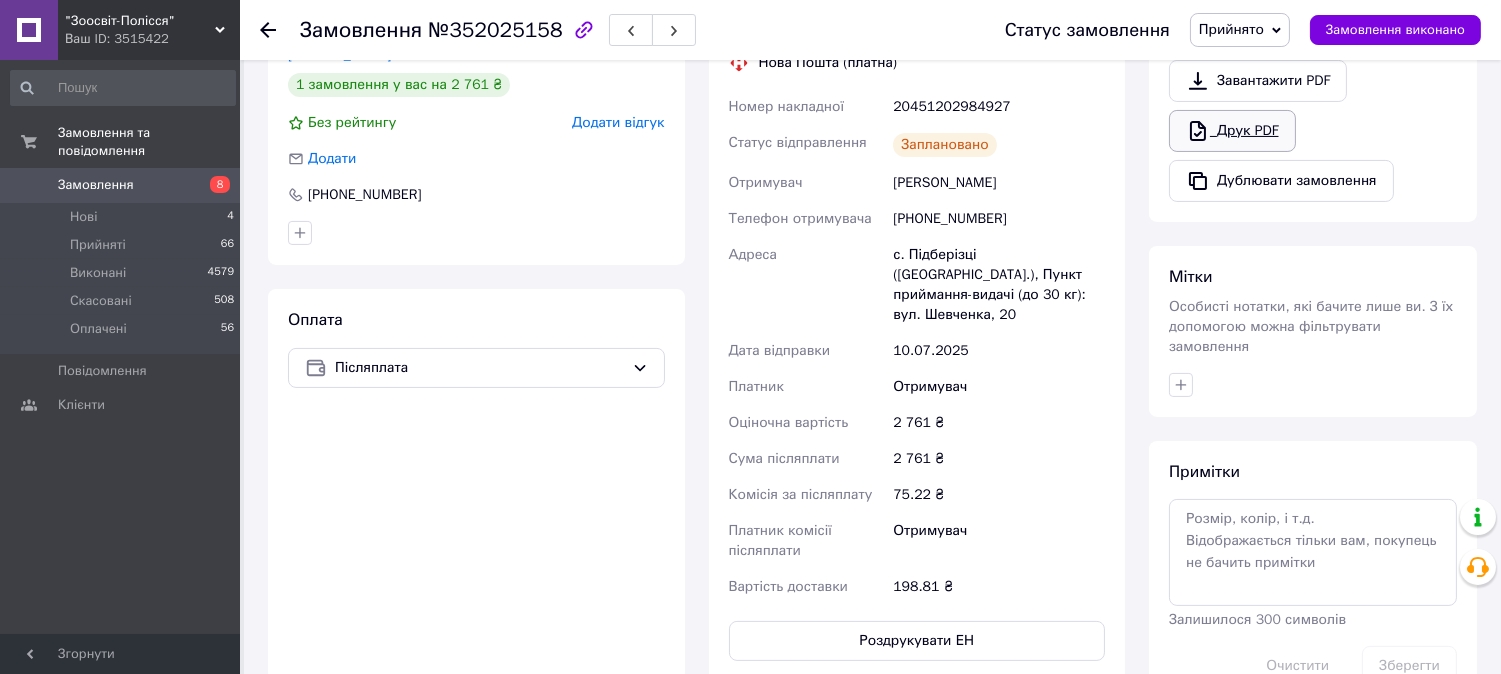 click 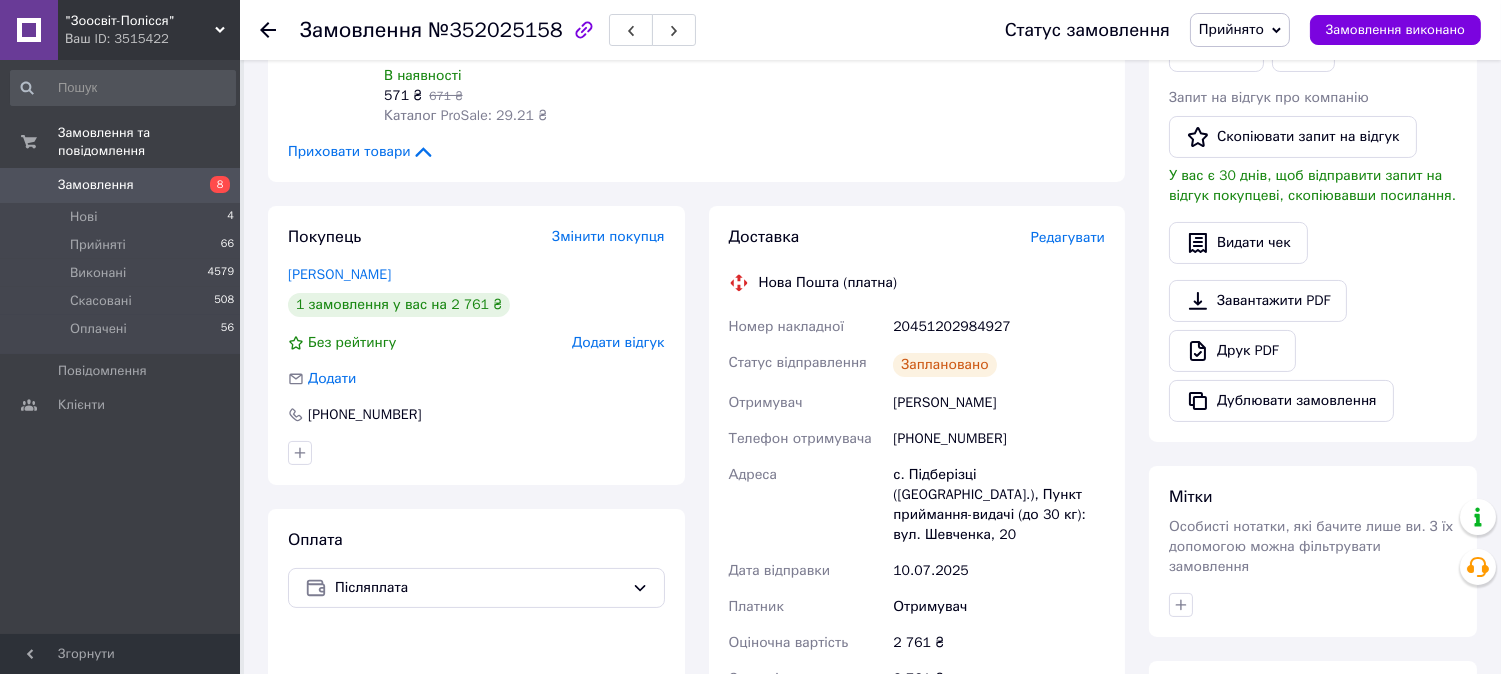 scroll, scrollTop: 503, scrollLeft: 0, axis: vertical 